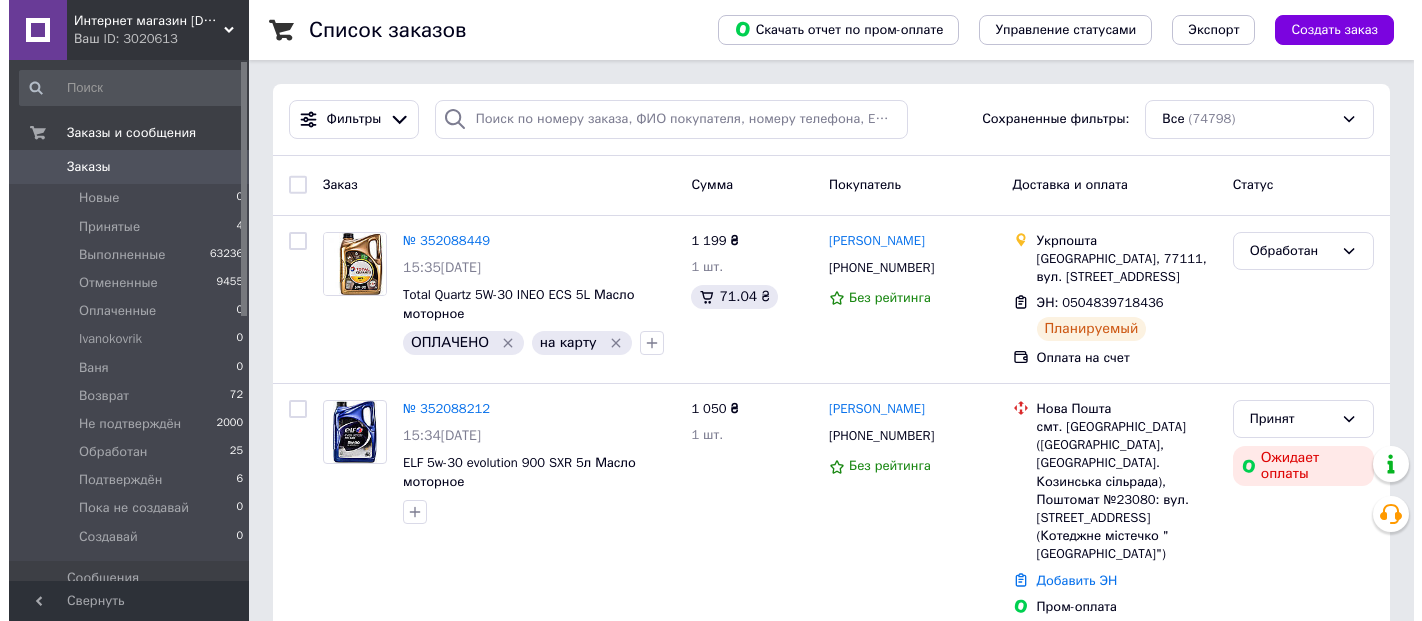 scroll, scrollTop: 0, scrollLeft: 0, axis: both 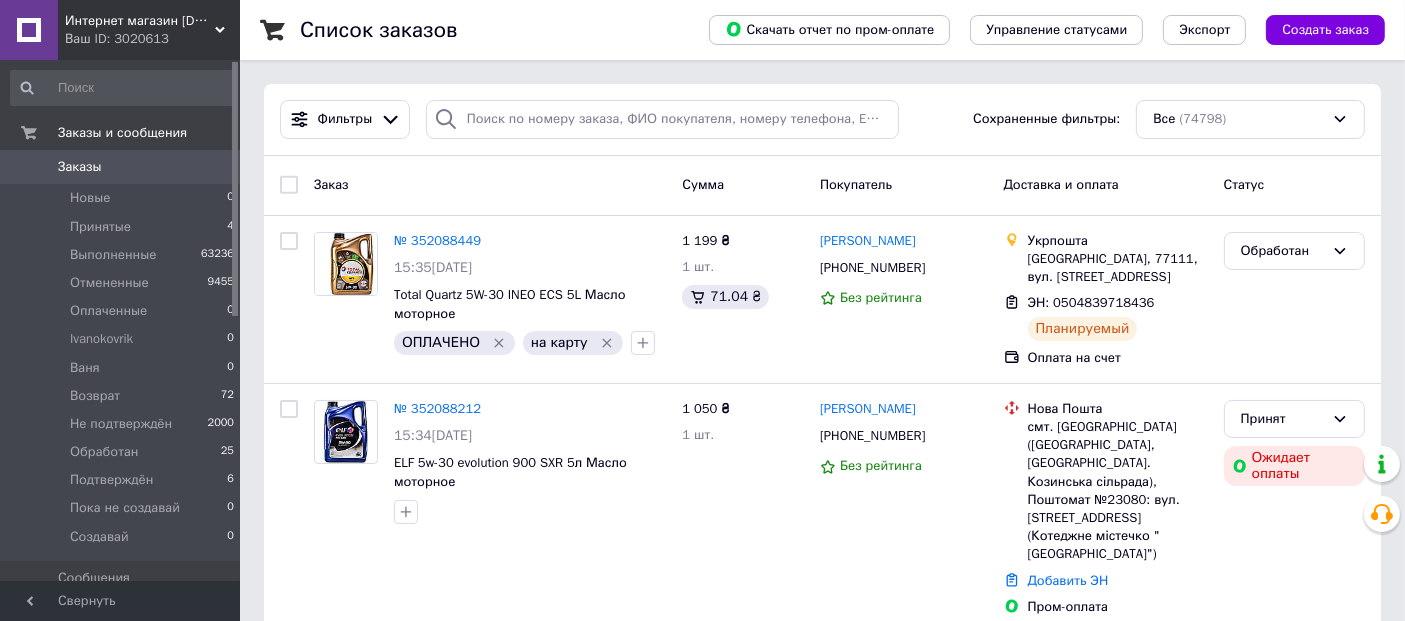 click on "Заказы" at bounding box center (80, 167) 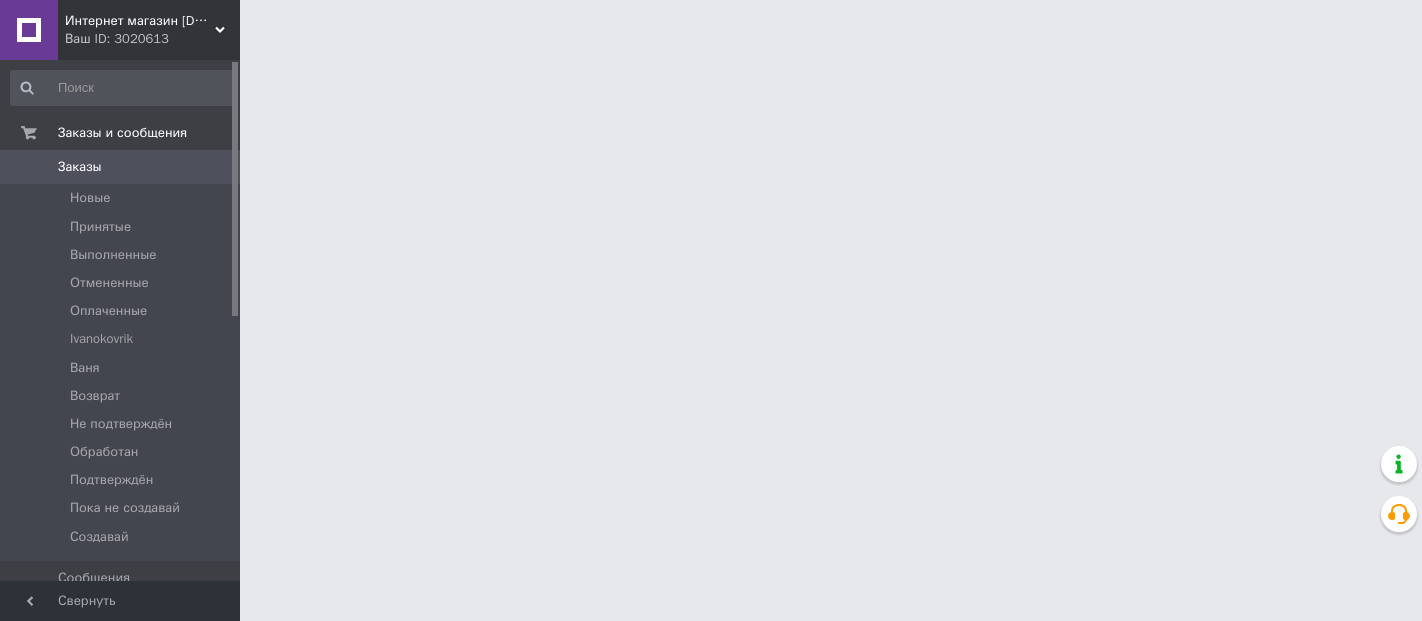 scroll, scrollTop: 0, scrollLeft: 0, axis: both 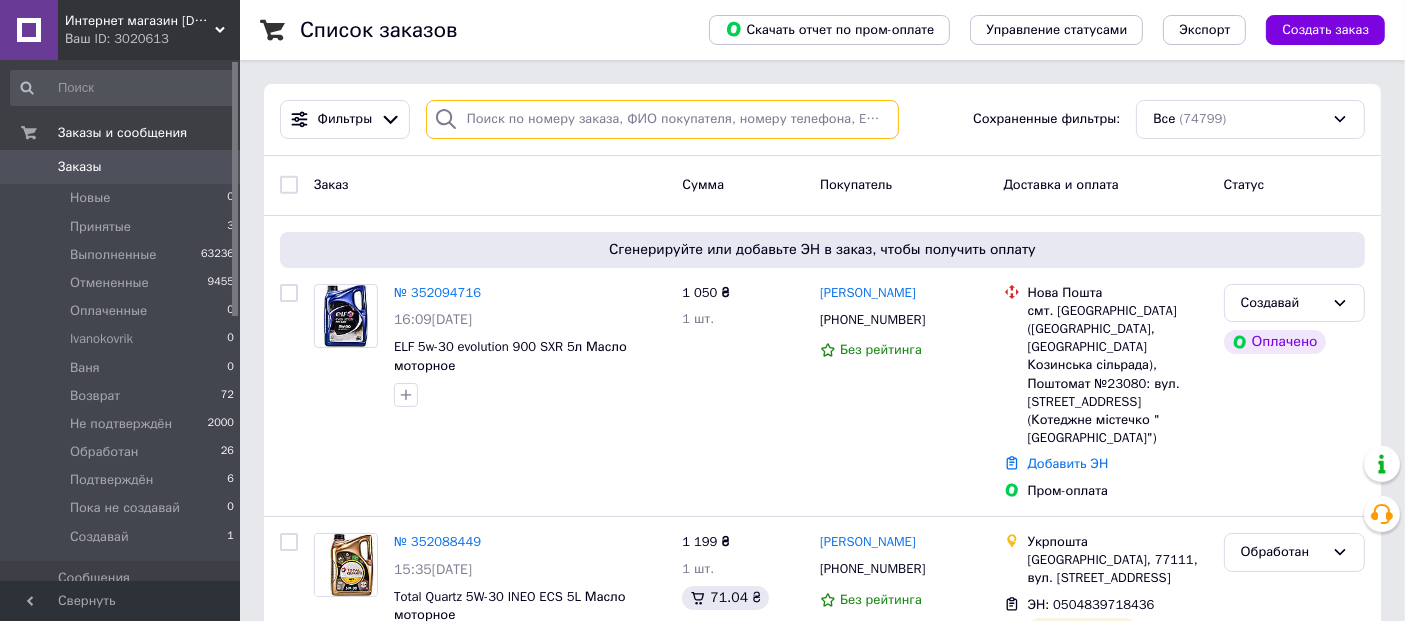 click at bounding box center (662, 119) 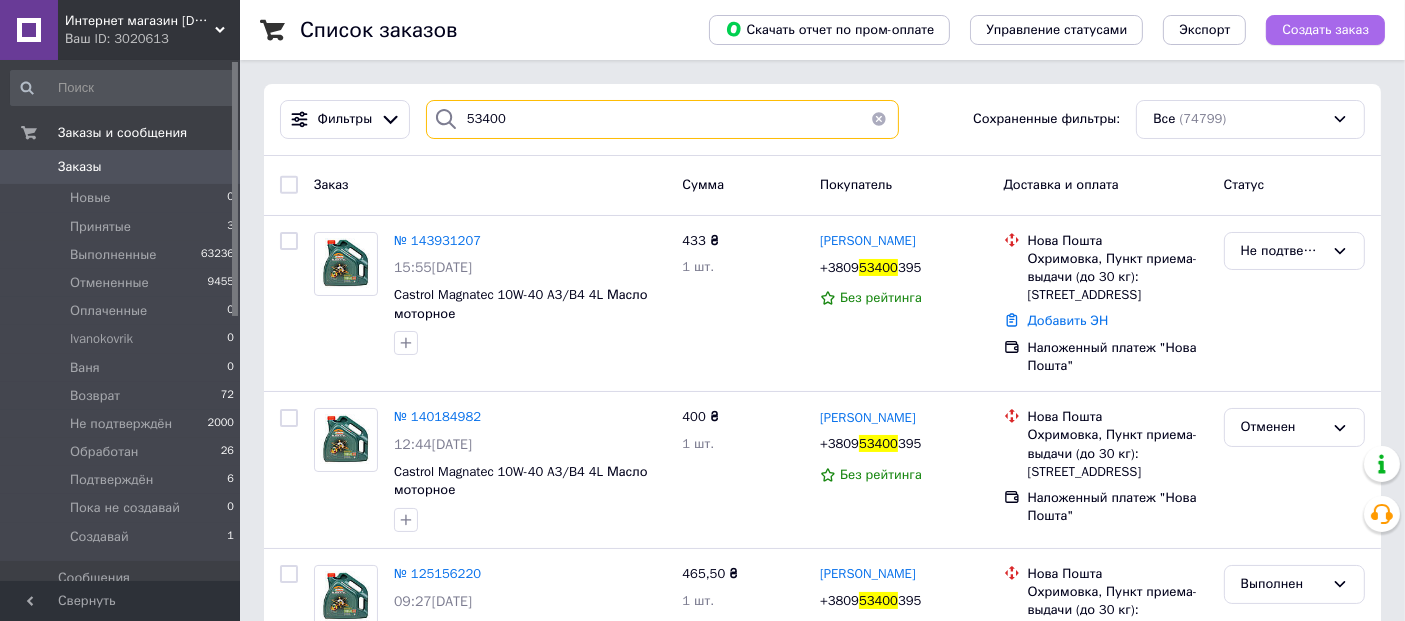 type on "53400" 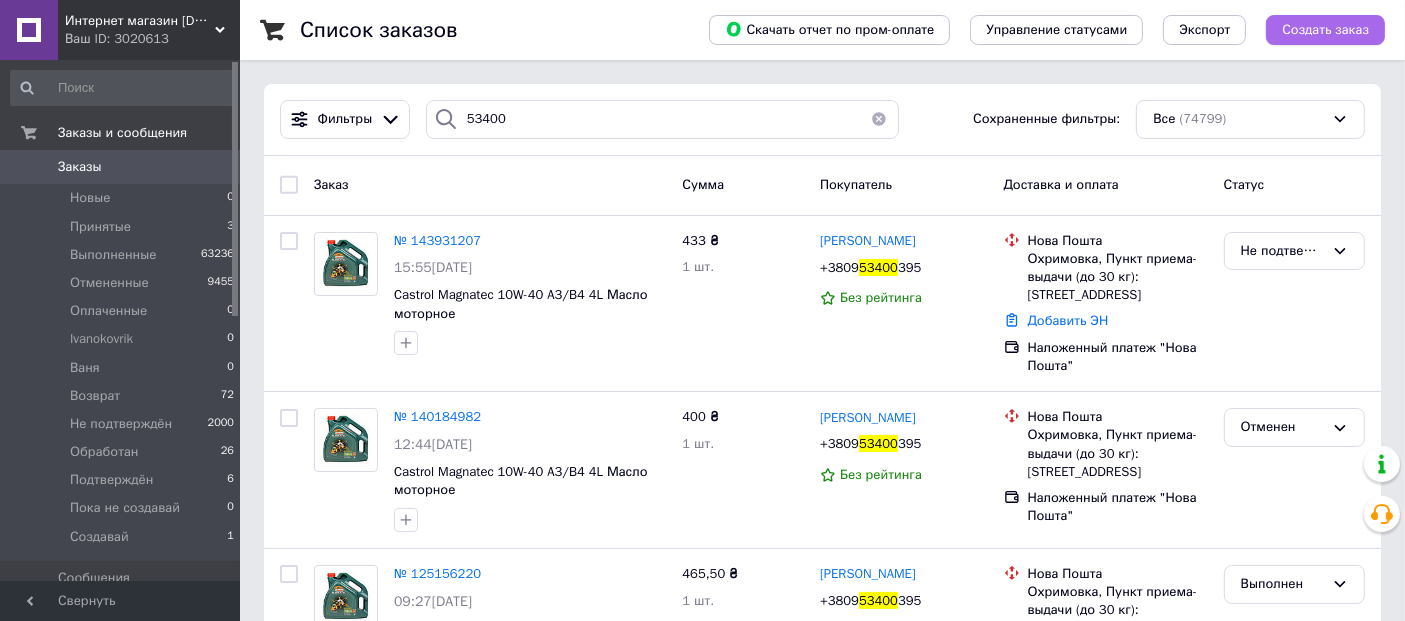 click on "Создать заказ" at bounding box center (1325, 30) 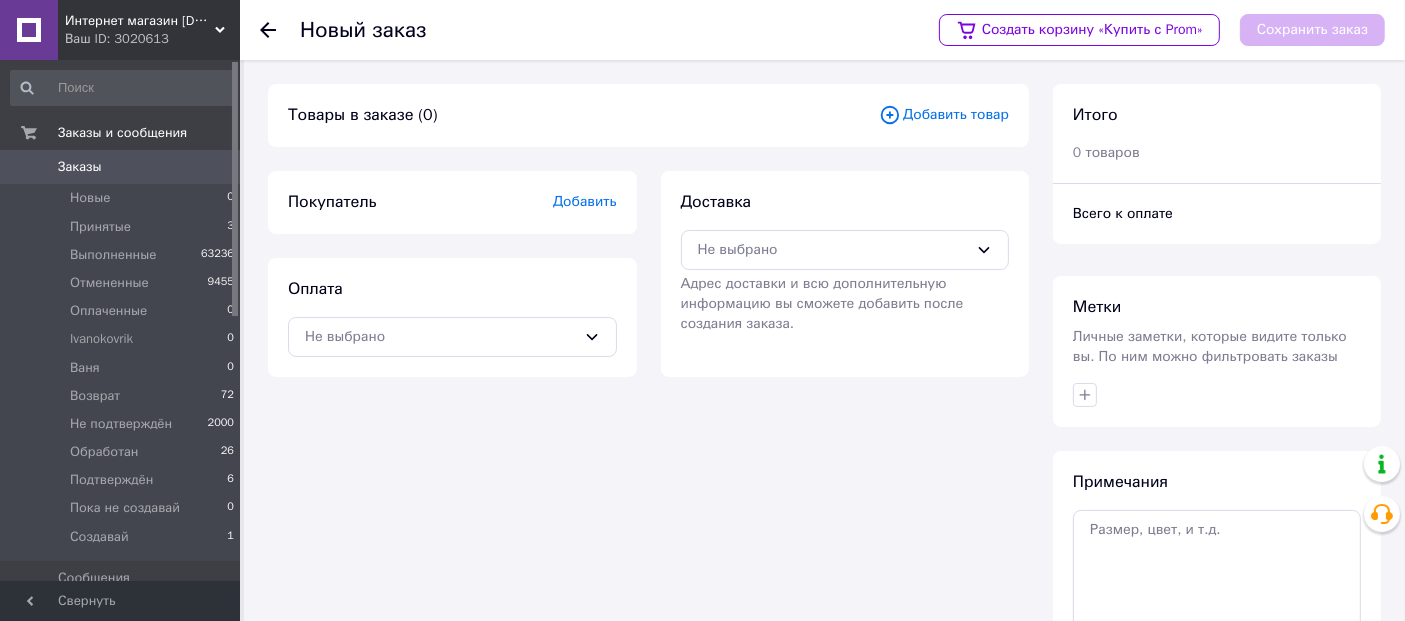 click on "Добавить товар" at bounding box center (944, 115) 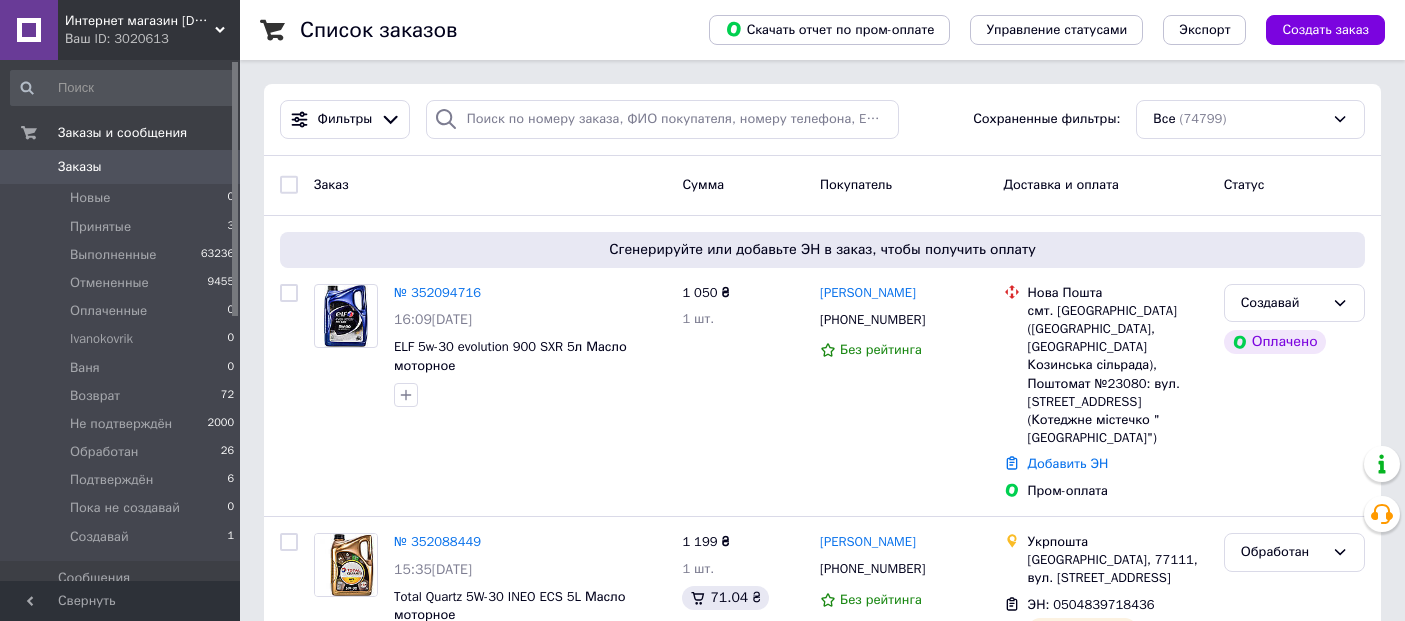scroll, scrollTop: 0, scrollLeft: 0, axis: both 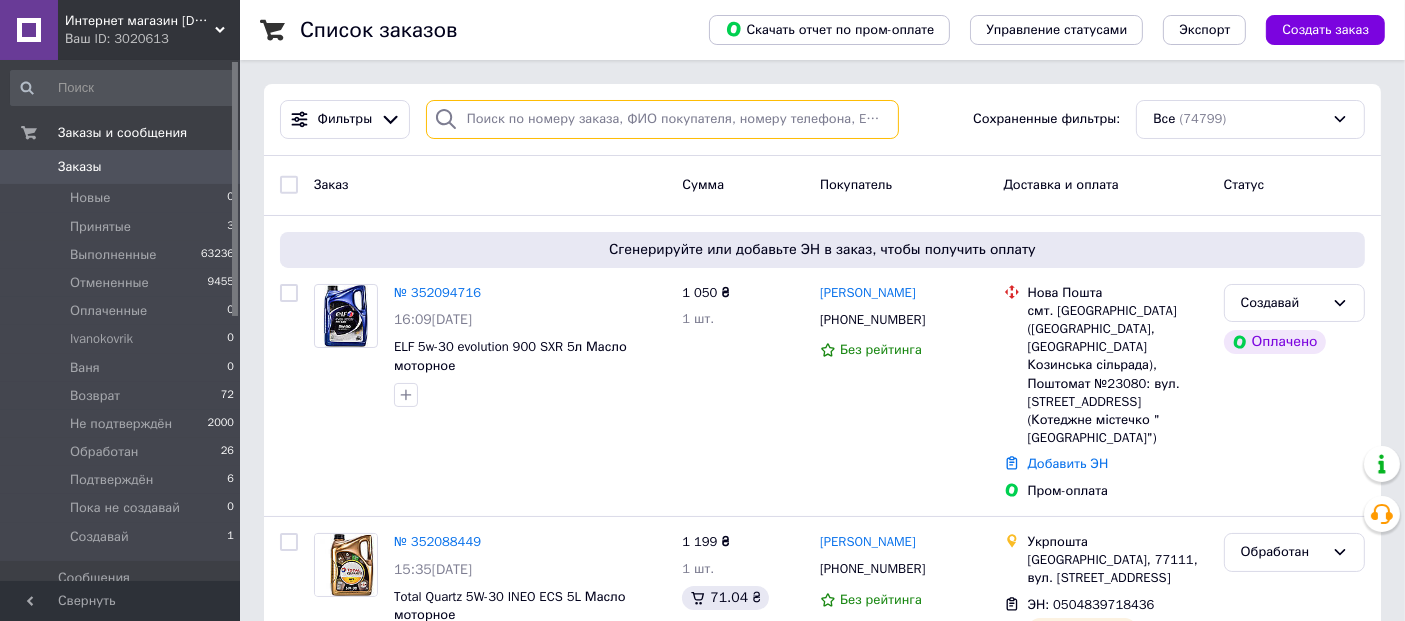 click at bounding box center [662, 119] 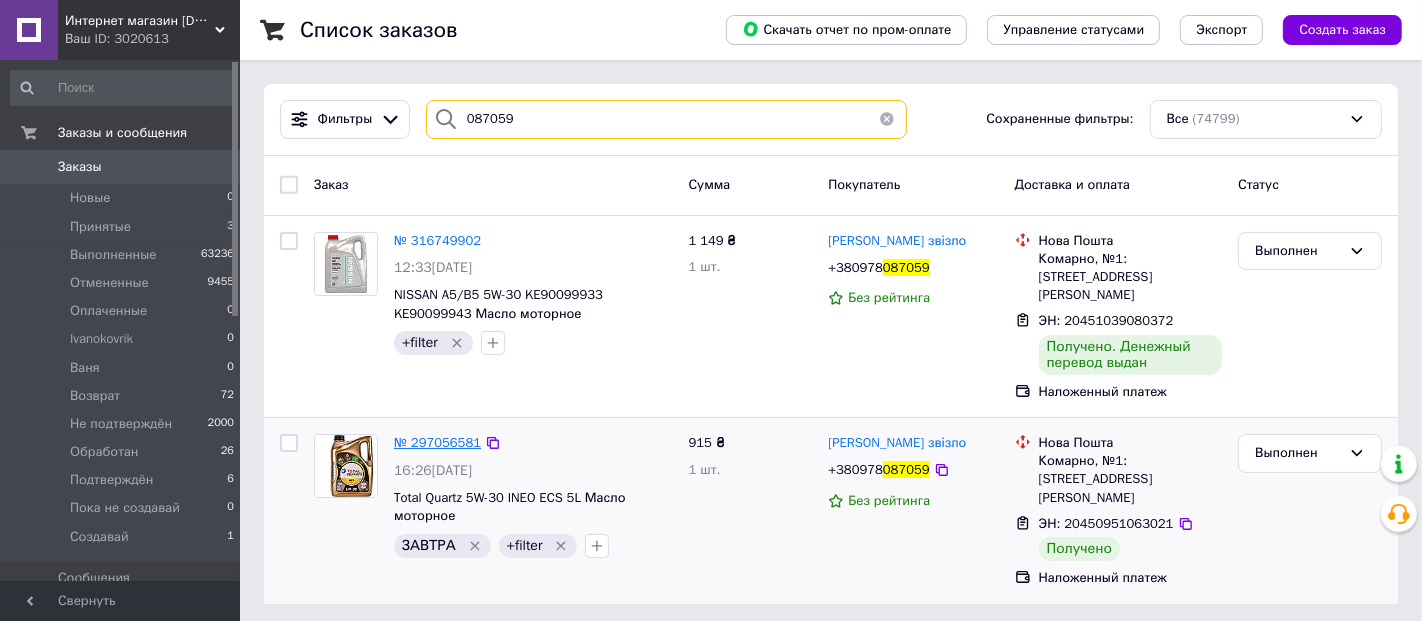 type on "087059" 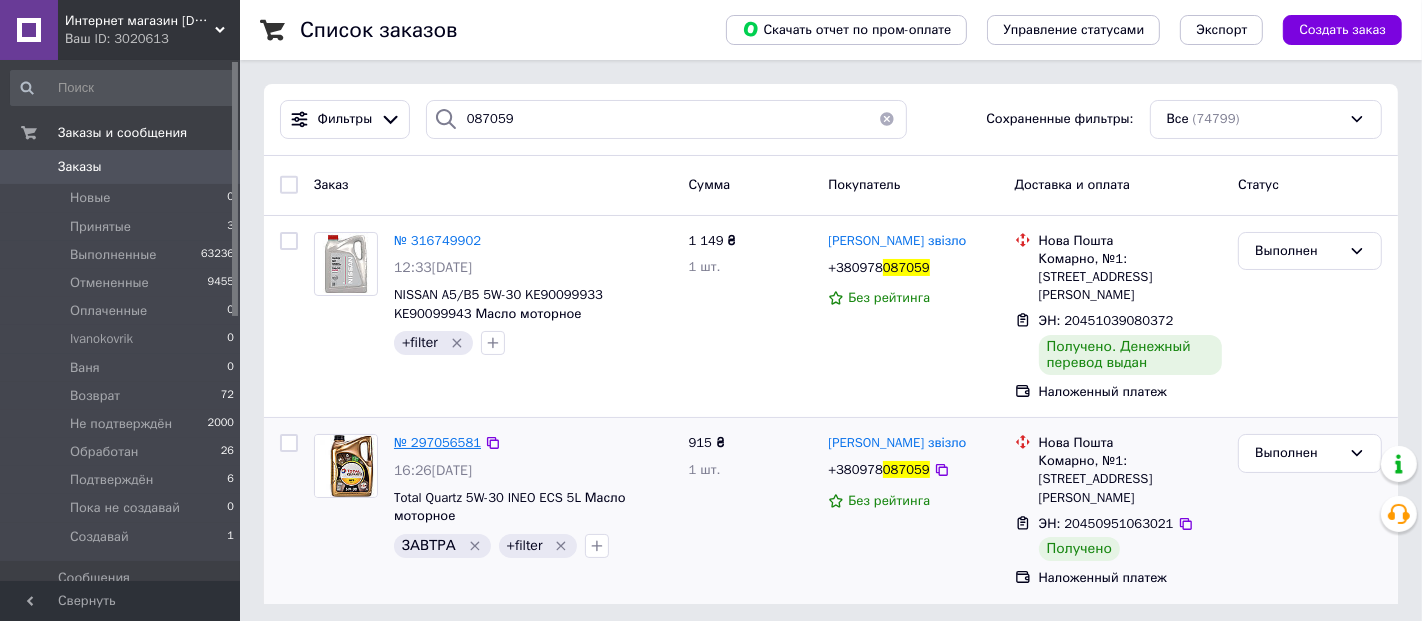 click on "№ 297056581" at bounding box center (437, 442) 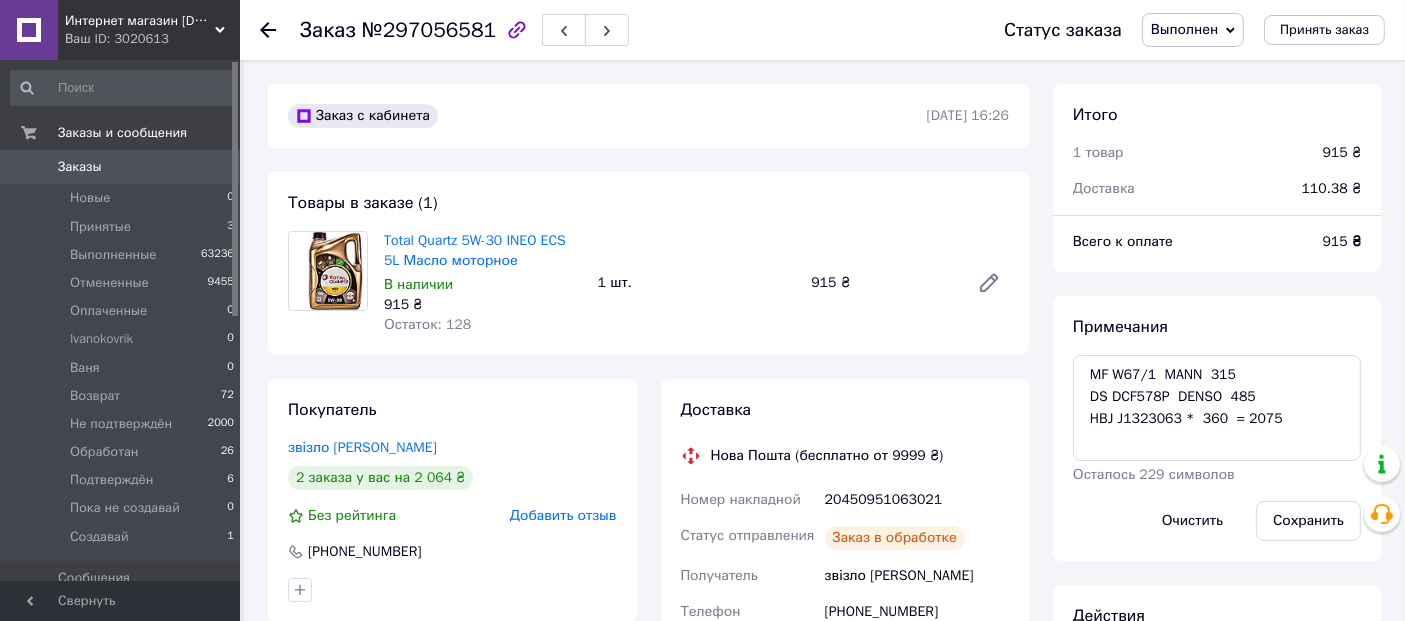 scroll, scrollTop: 88, scrollLeft: 0, axis: vertical 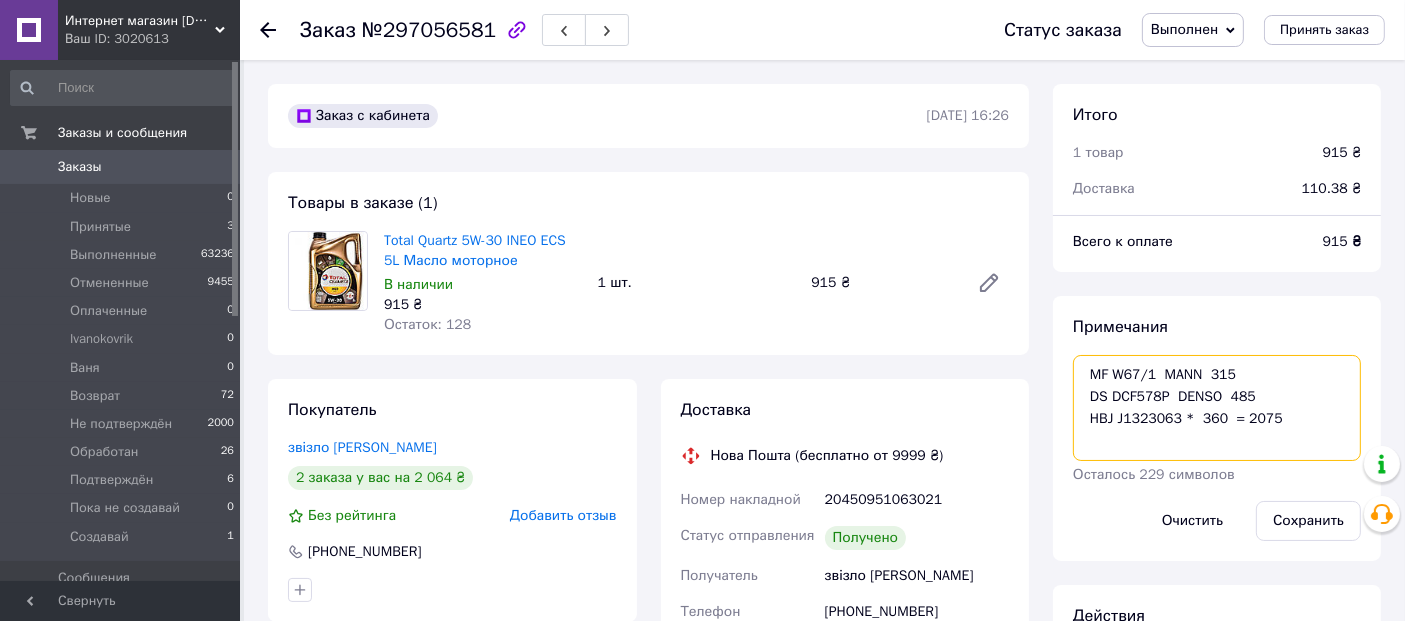 click on "MF W67/1  MANN  315
DS DCF578P  DENSO  485
HBJ J1323063 *  360  = 2075" at bounding box center (1217, 408) 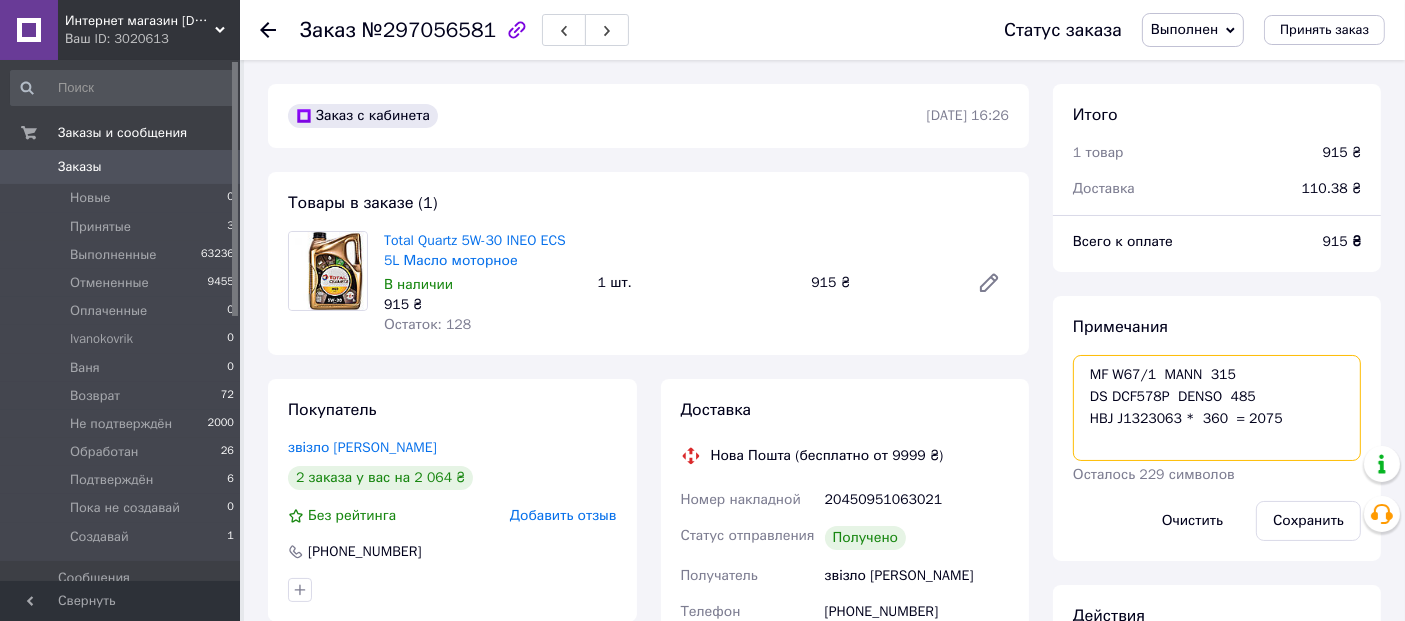 click on "MF W67/1  MANN  315
DS DCF578P  DENSO  485
HBJ J1323063 *  360  = 2075" at bounding box center (1217, 408) 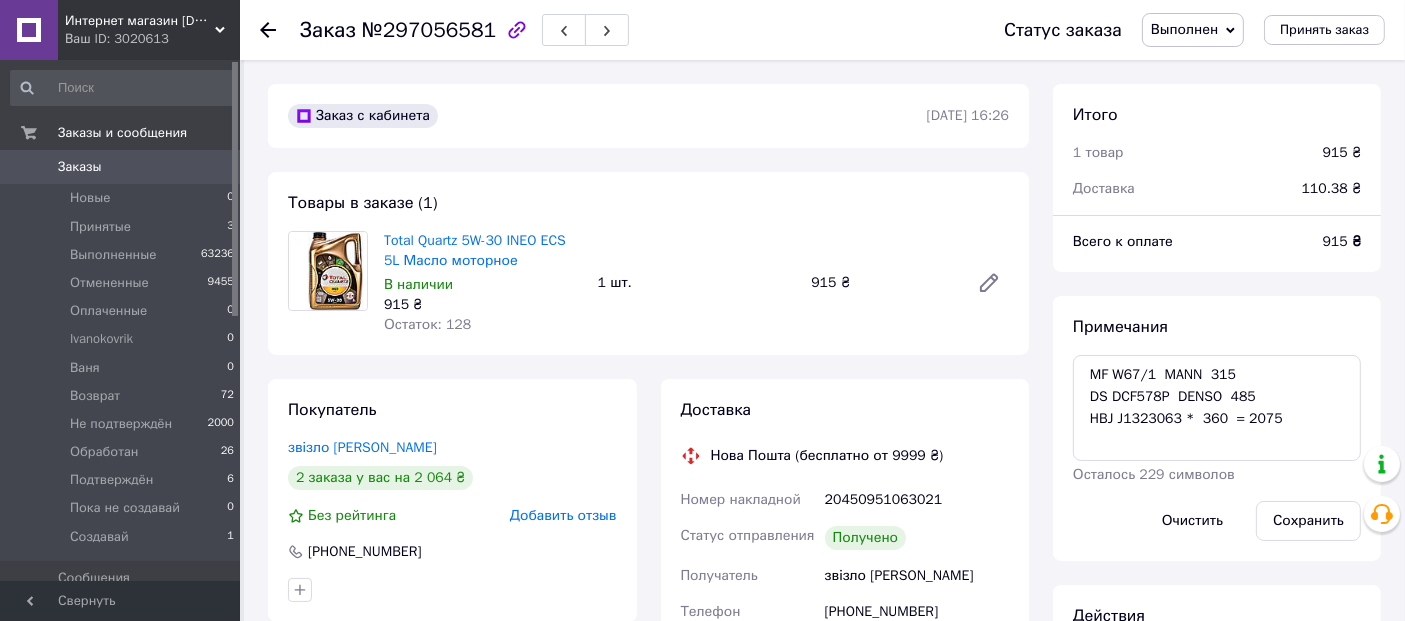 click on "Заказы" at bounding box center (80, 167) 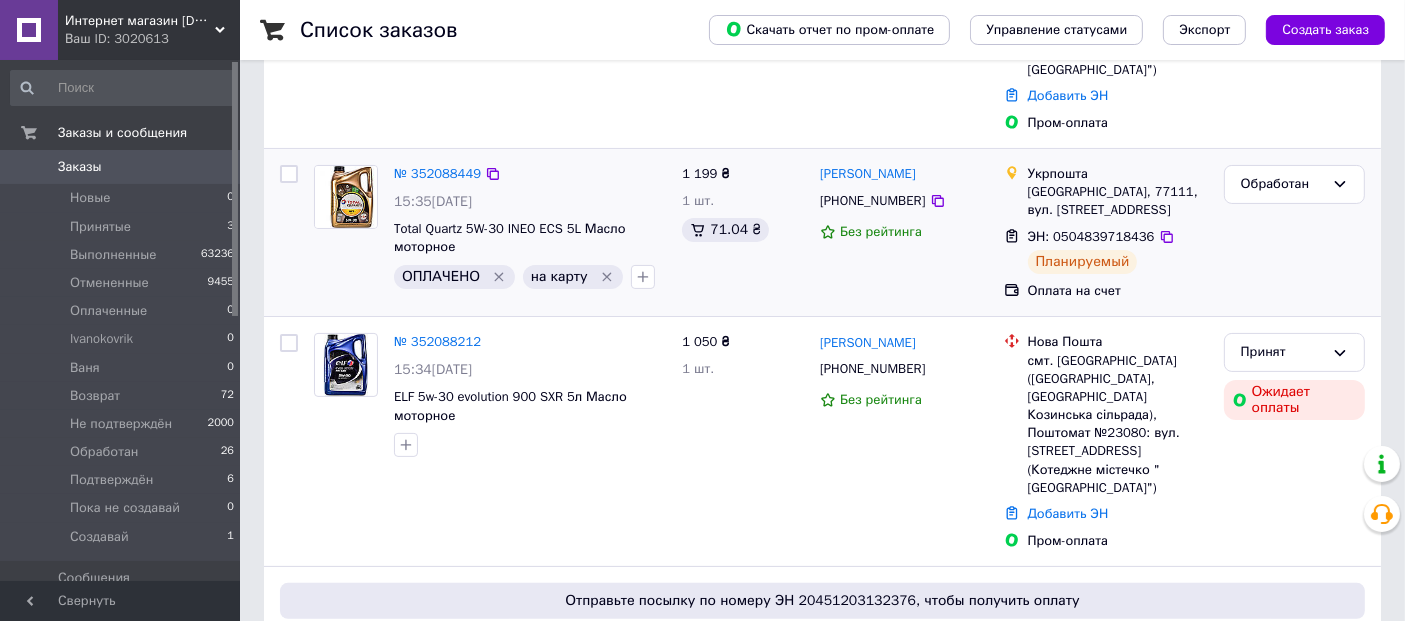 scroll, scrollTop: 370, scrollLeft: 0, axis: vertical 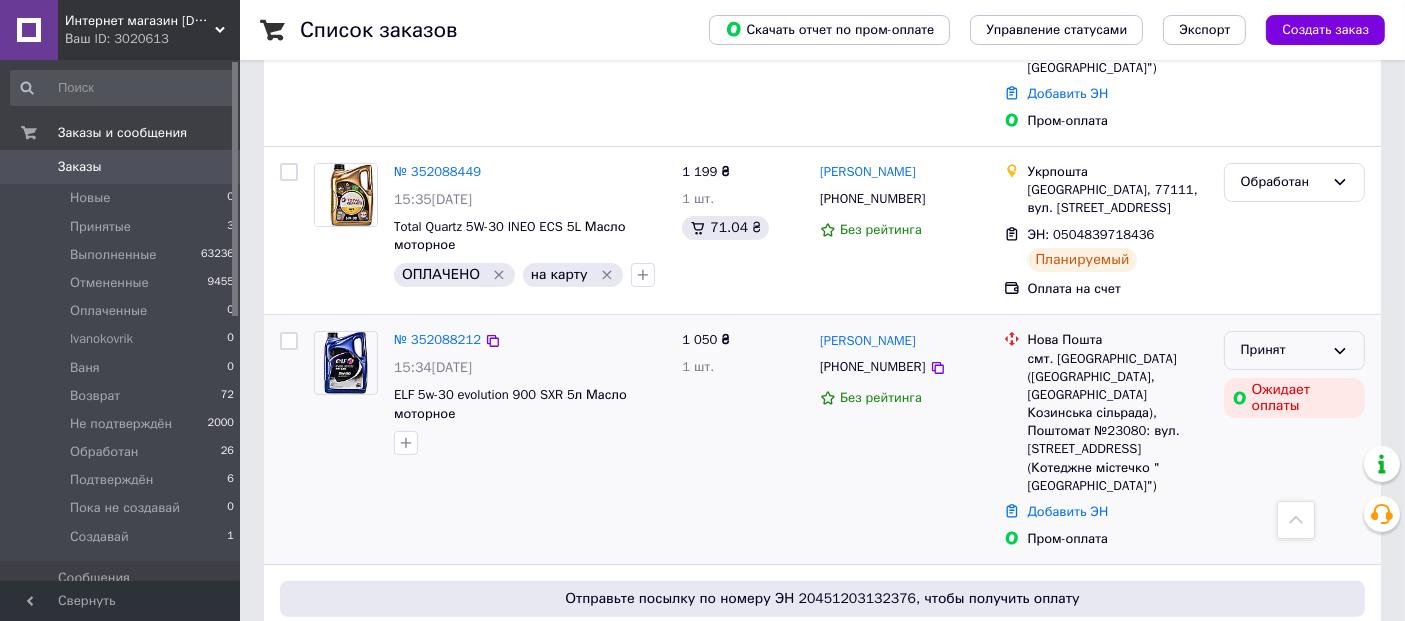 click on "Принят" at bounding box center [1282, 350] 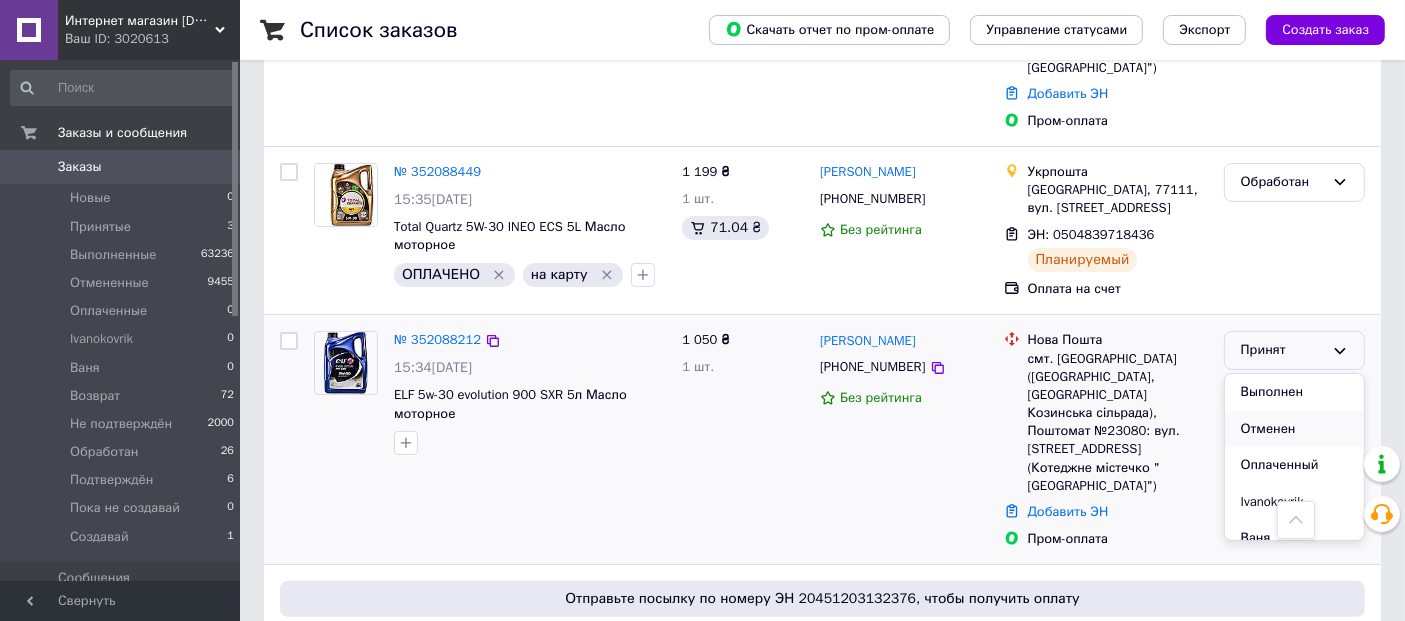 click on "Отменен" at bounding box center (1294, 429) 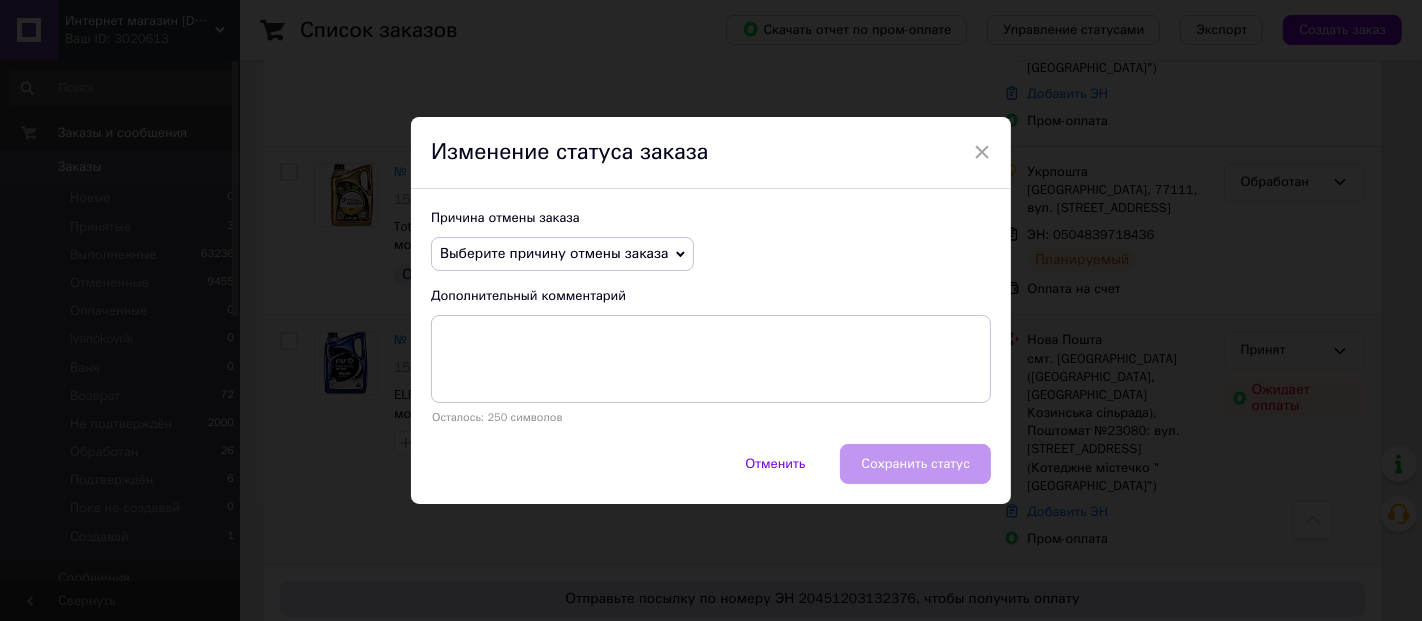 click on "Выберите причину отмены заказа" at bounding box center [554, 253] 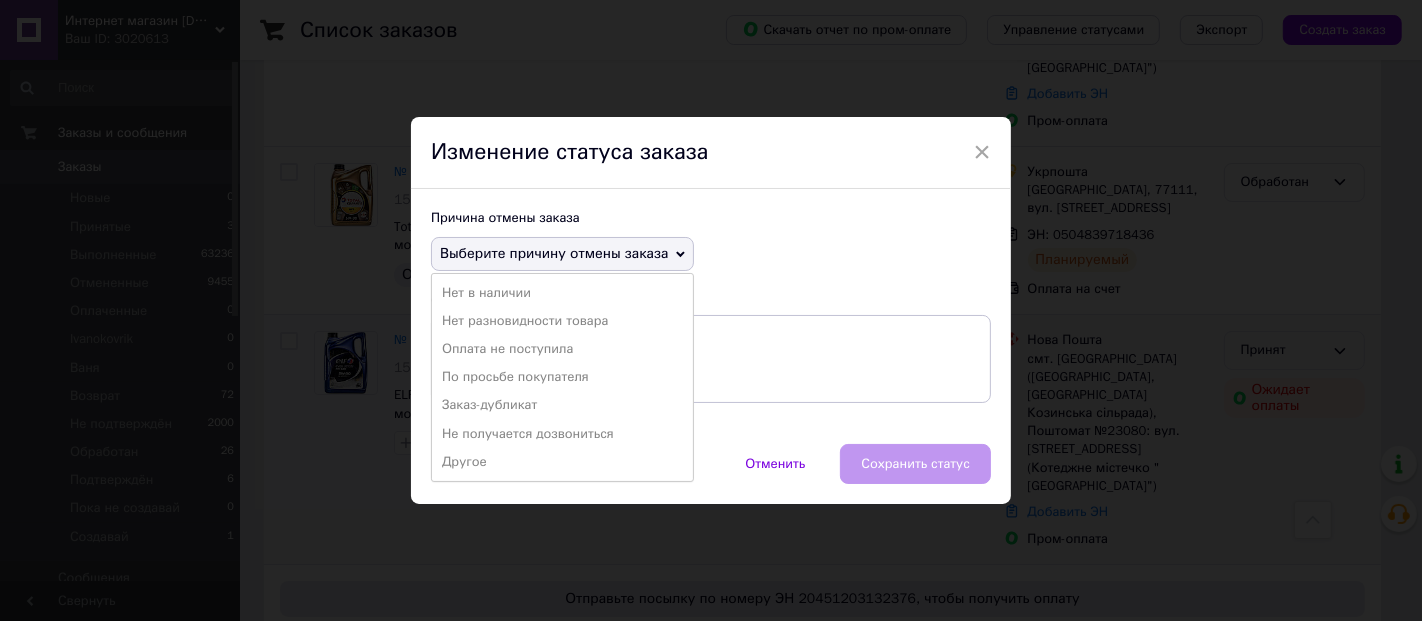 click on "Заказ-дубликат" at bounding box center (562, 405) 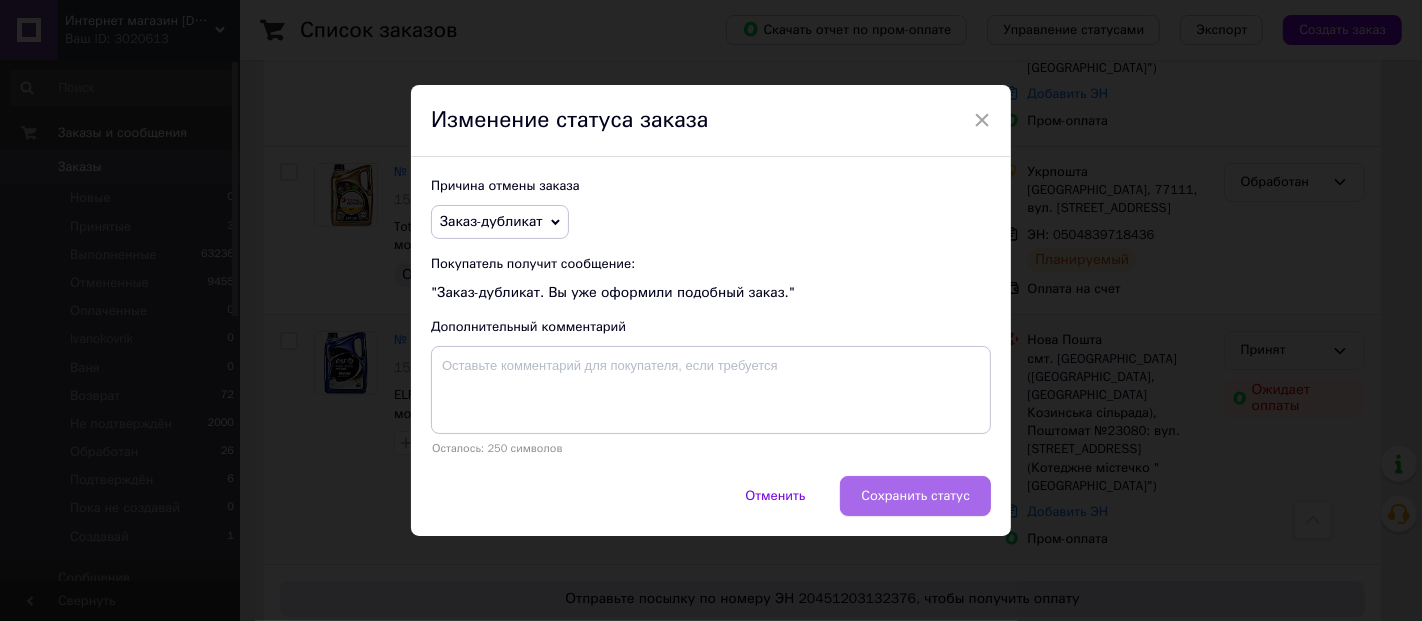 click on "Сохранить статус" at bounding box center (915, 496) 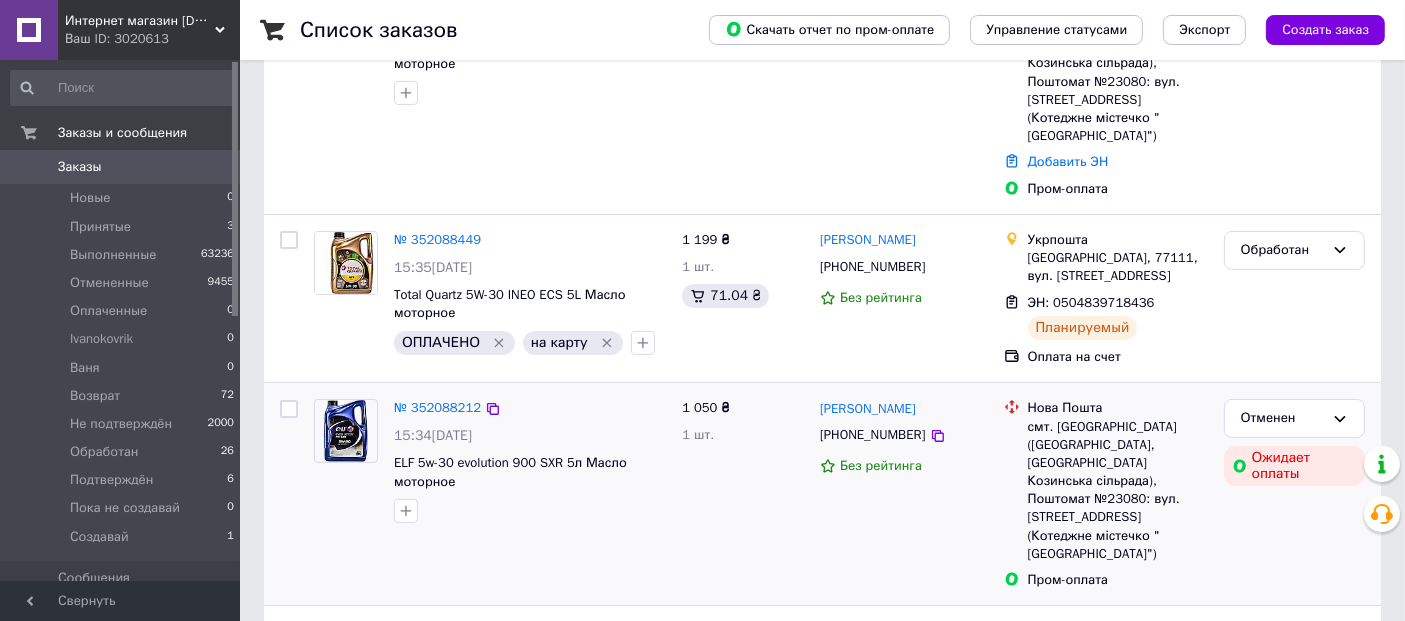 scroll, scrollTop: 0, scrollLeft: 0, axis: both 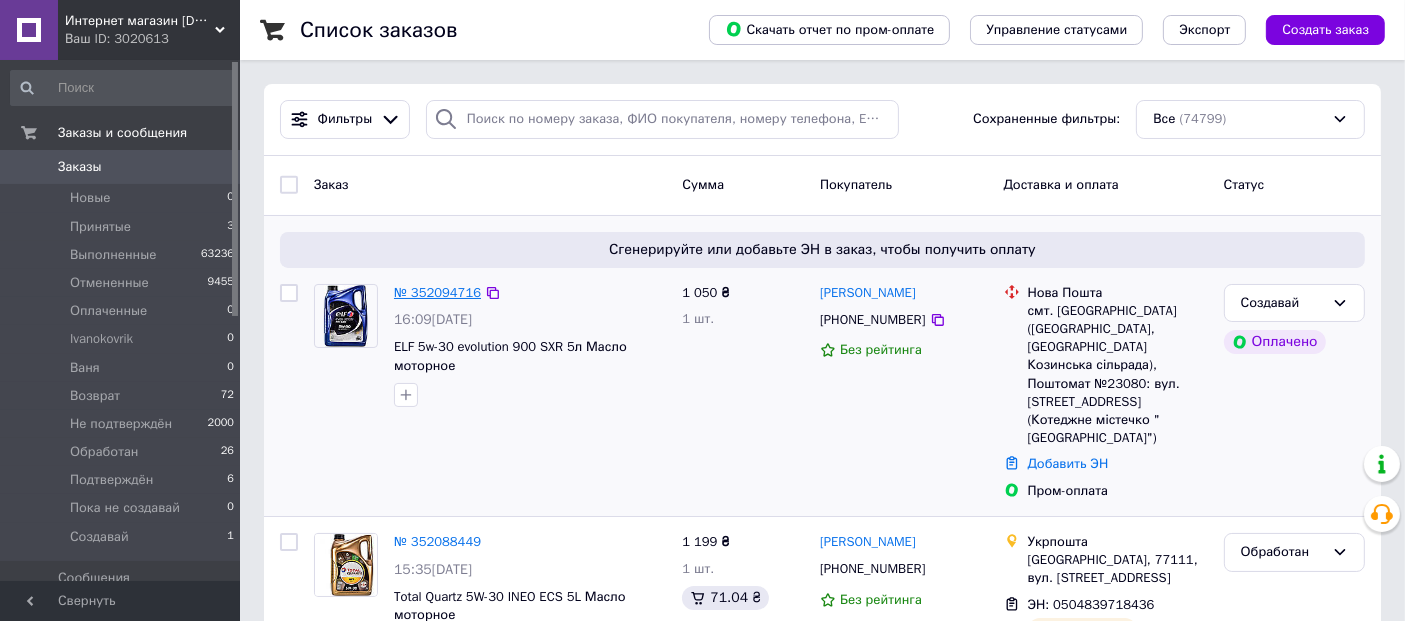 click on "№ 352094716" at bounding box center (437, 292) 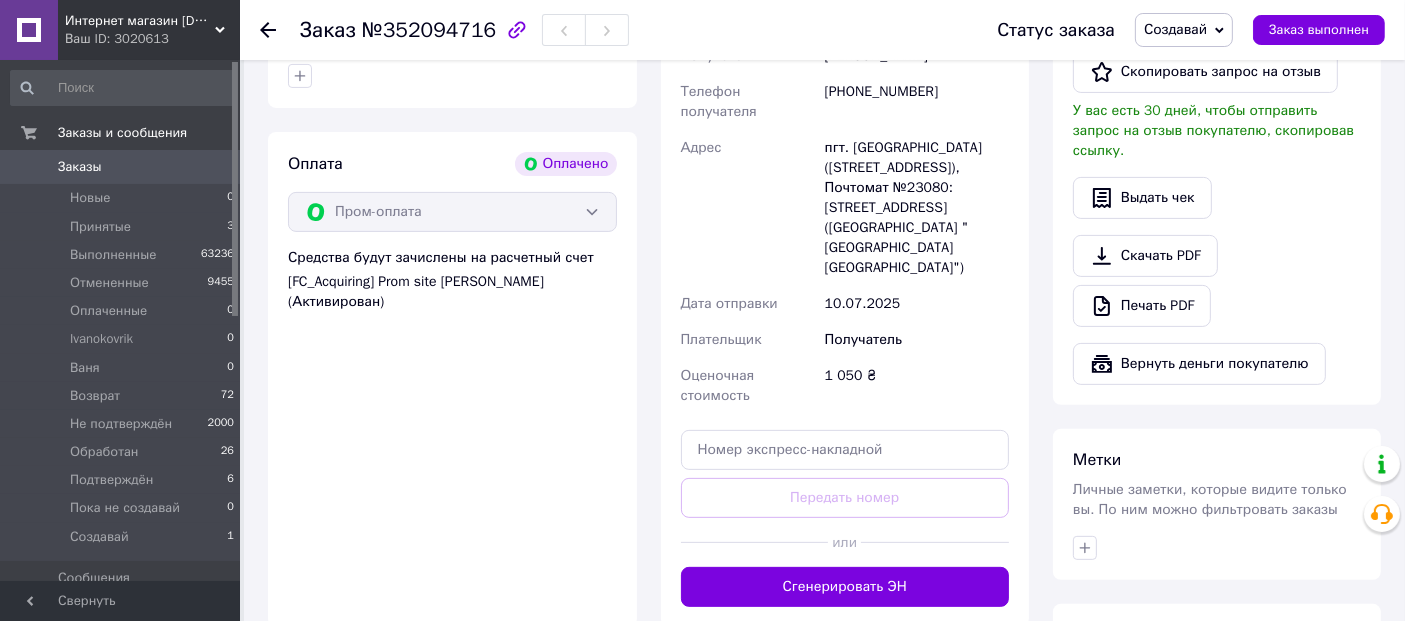 scroll, scrollTop: 740, scrollLeft: 0, axis: vertical 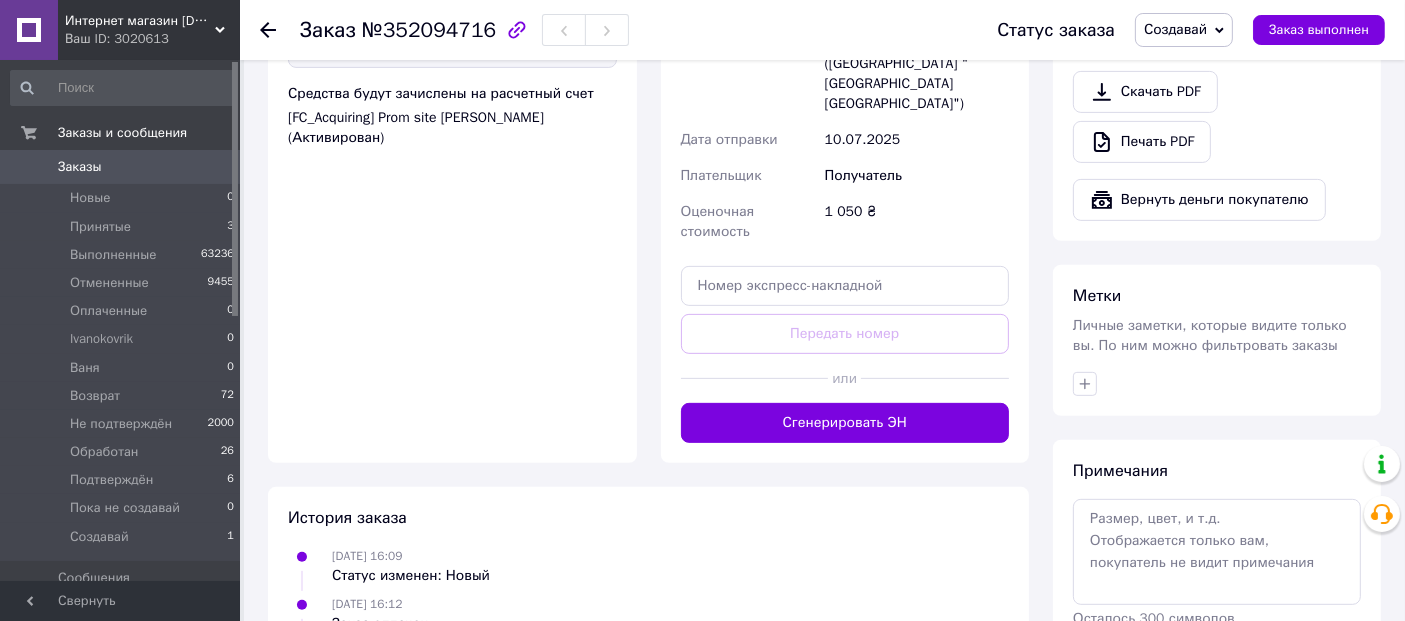 drag, startPoint x: 841, startPoint y: 377, endPoint x: 845, endPoint y: 387, distance: 10.770329 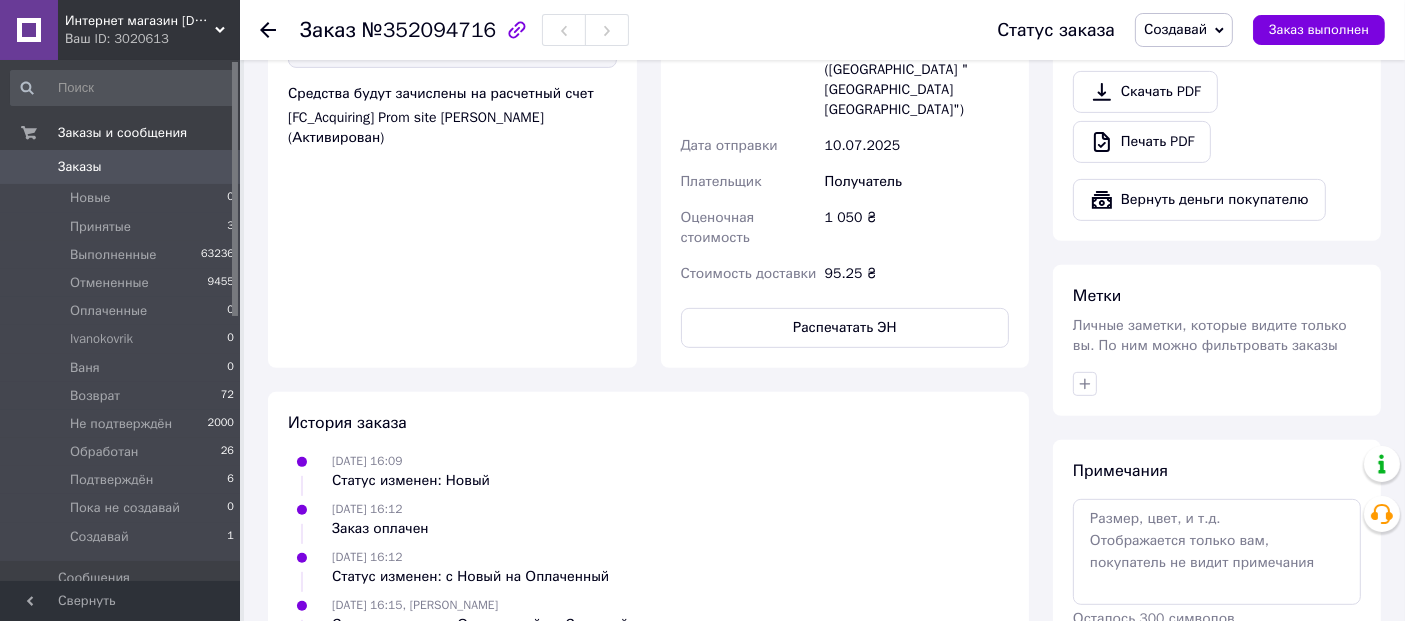 click 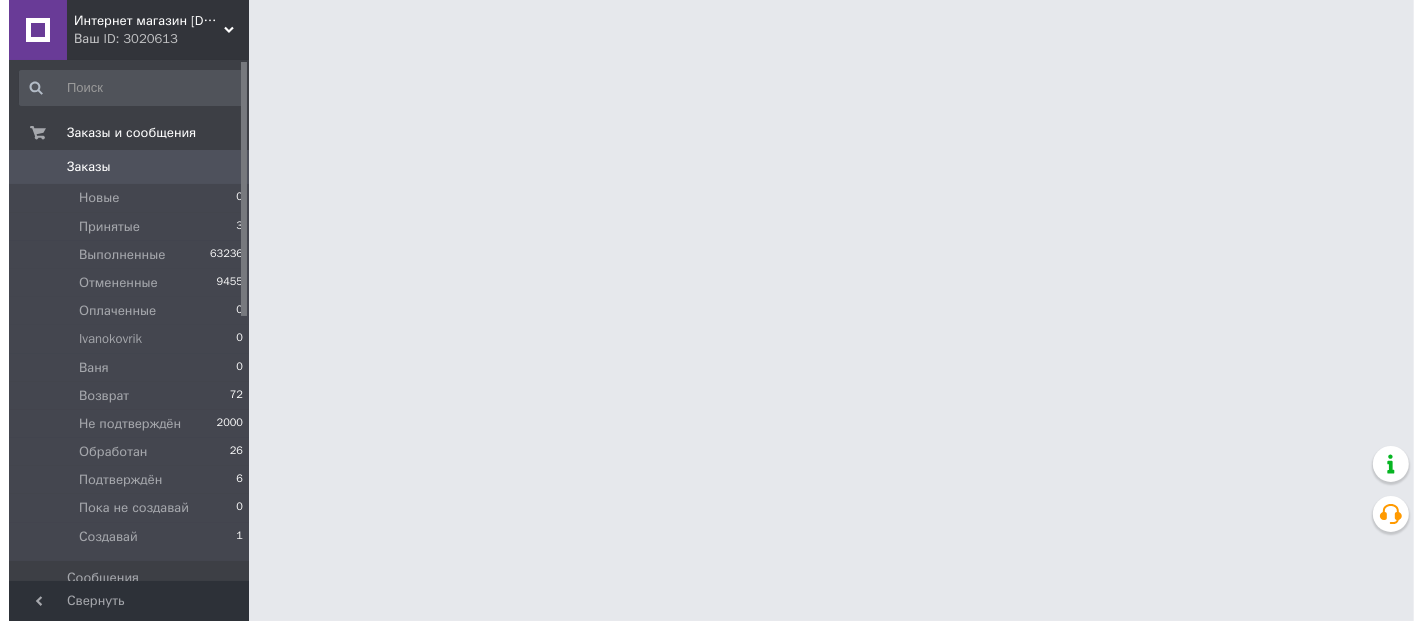 scroll, scrollTop: 0, scrollLeft: 0, axis: both 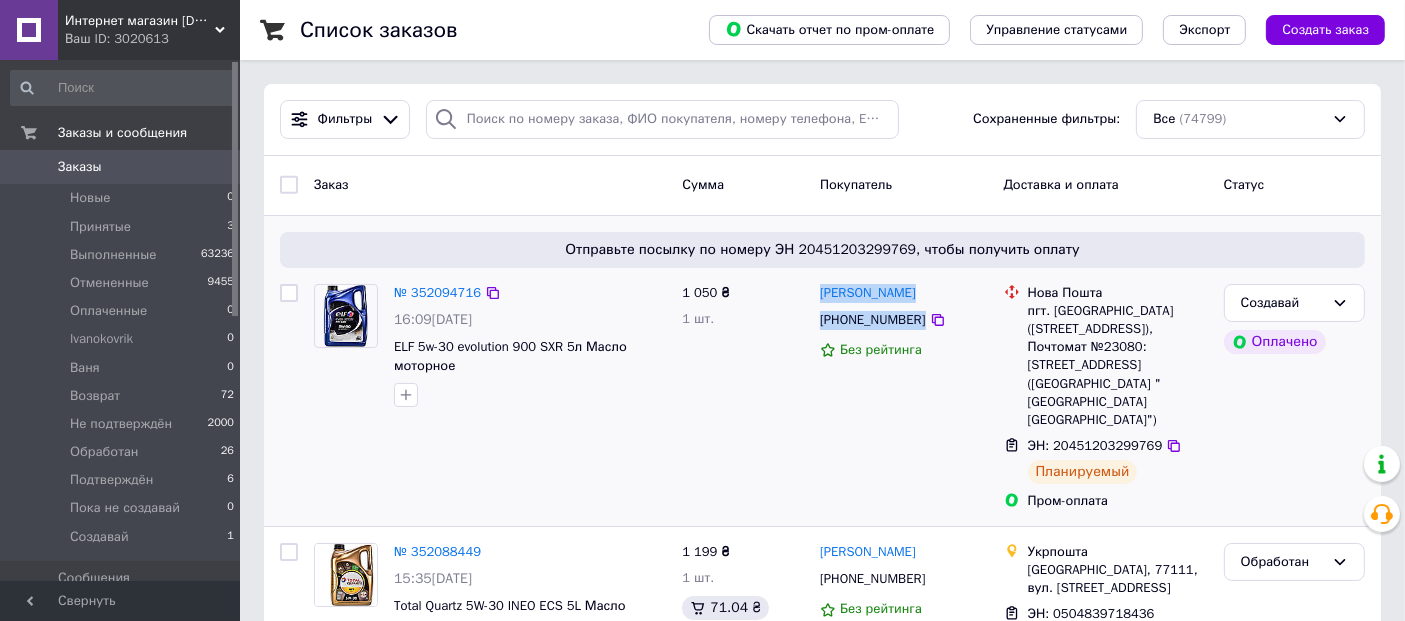 drag, startPoint x: 934, startPoint y: 271, endPoint x: 817, endPoint y: 291, distance: 118.69709 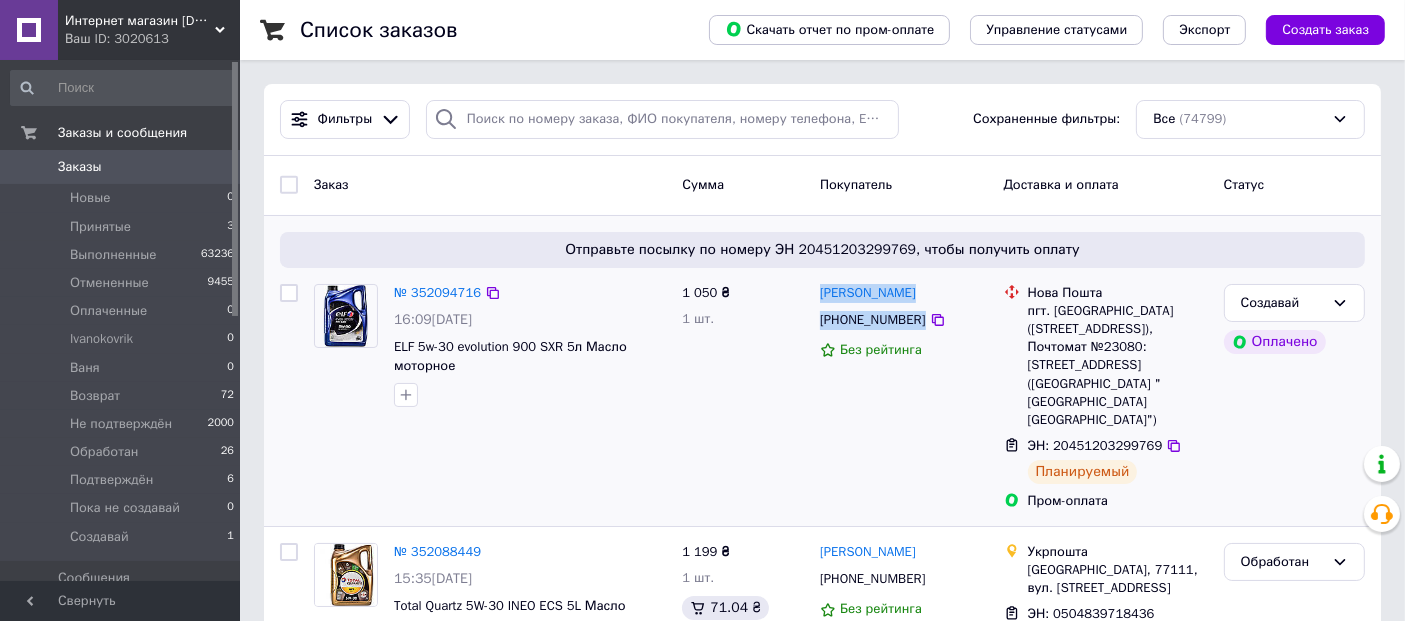 drag, startPoint x: 719, startPoint y: 326, endPoint x: 640, endPoint y: 327, distance: 79.00633 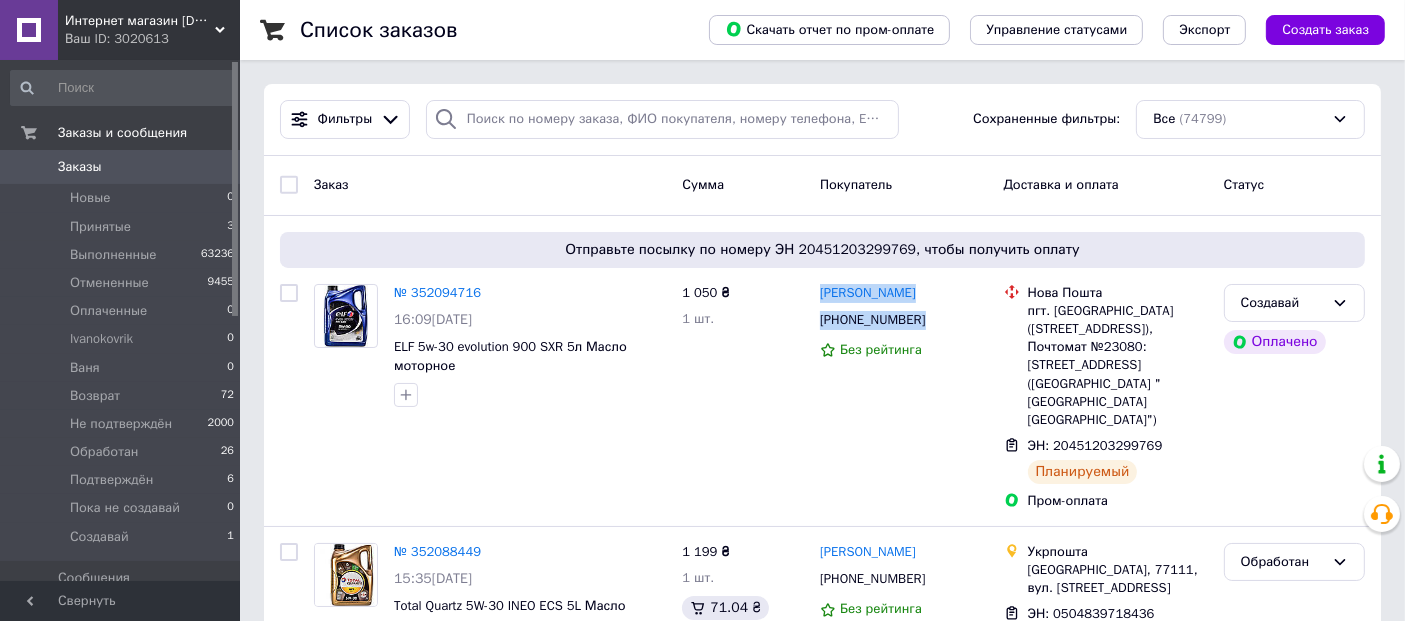 copy on "ELF 5w-30 evolution 900 SXR 5л Масло моторное 1 050 ₴ 1 шт." 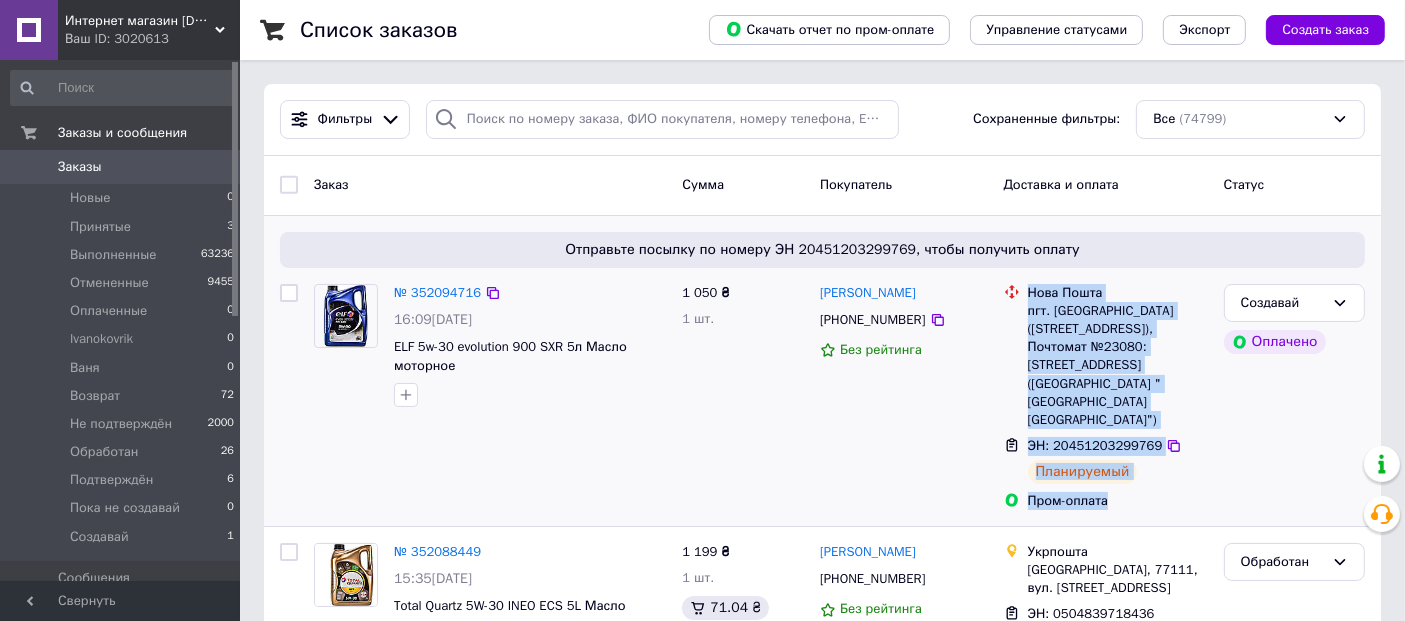 drag, startPoint x: 1138, startPoint y: 481, endPoint x: 1020, endPoint y: 284, distance: 229.63667 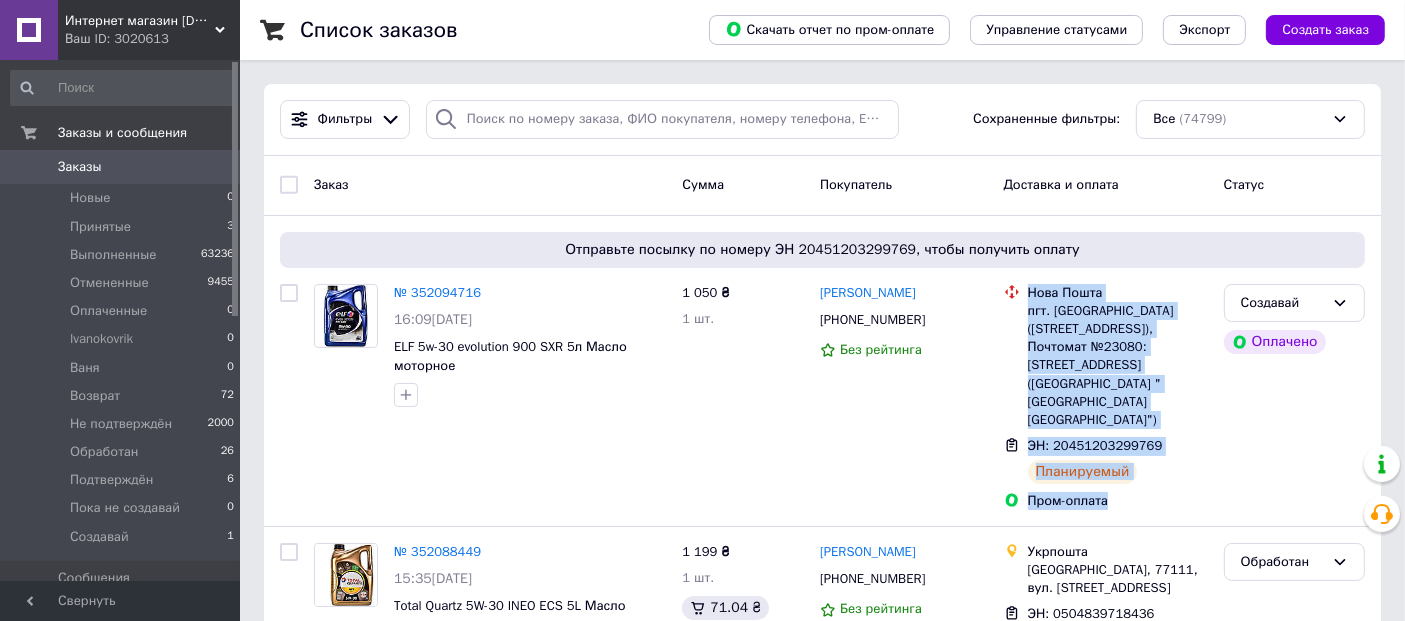 copy on "Нова Пошта пгт. Козин (Киевская обл., Обуховский р-н. Козынська сельсовет), Почтомат №23080: ул. Старокиевская, 53/15 (Коттеджный городок "Тиха Гавань") ЭН: 20451203299769 Планируемый Пром-оплата" 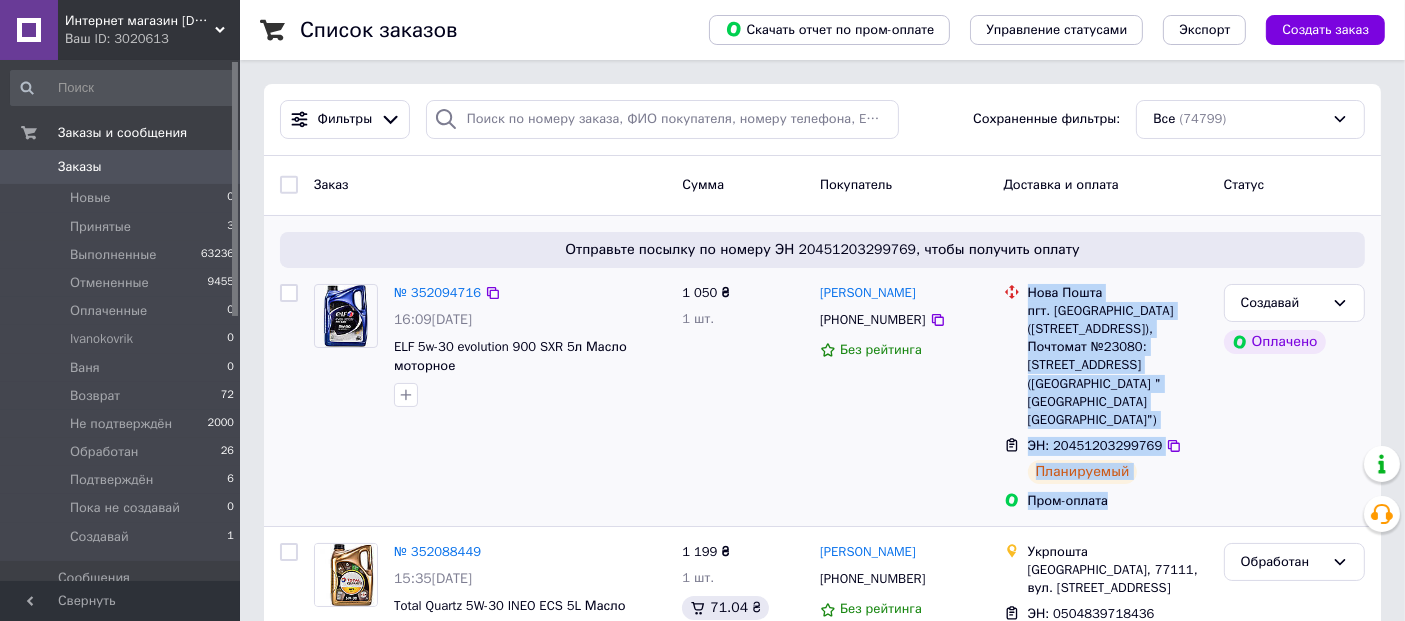 click on "ЭН: 20451203299769" at bounding box center [1095, 445] 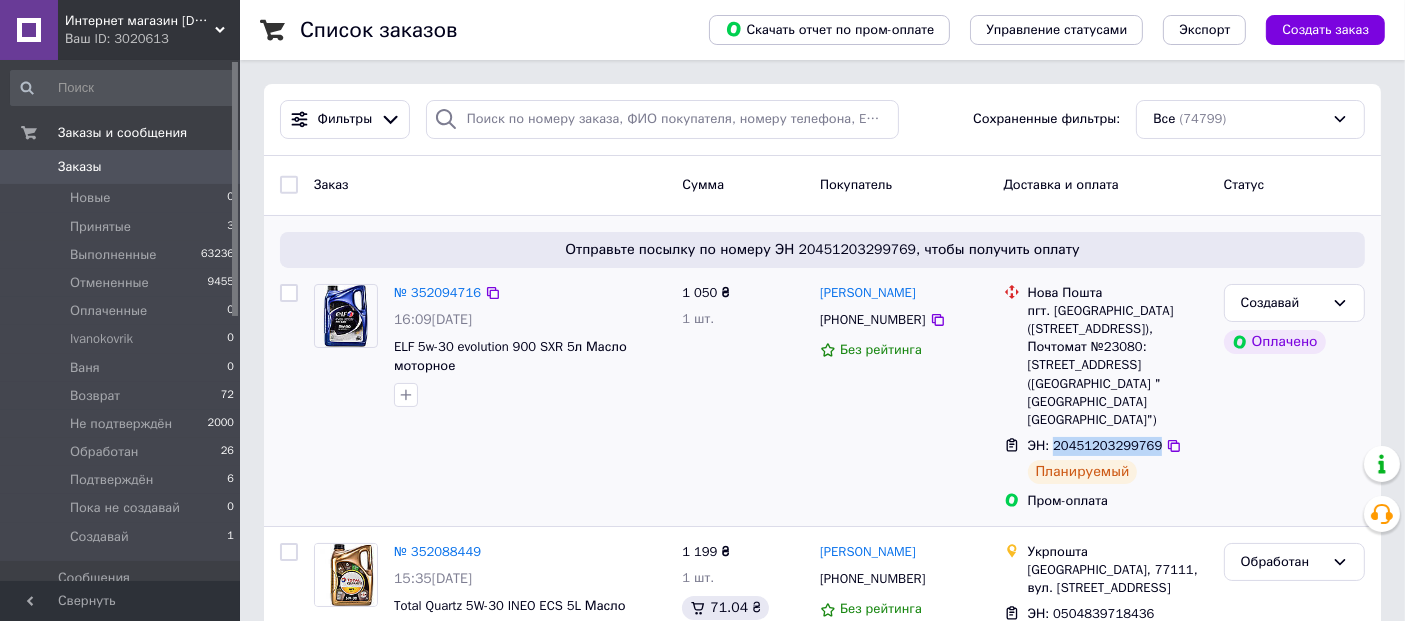 click on "ЭН: 20451203299769" at bounding box center (1095, 445) 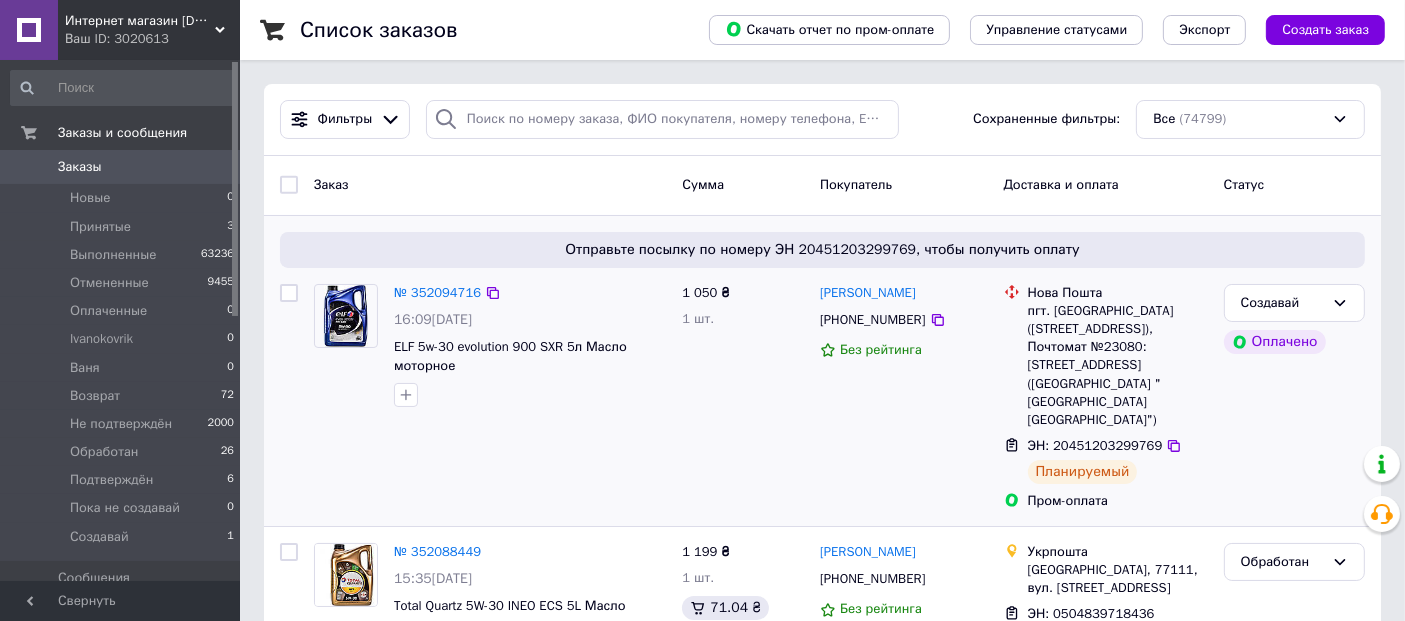 click on "[PHONE_NUMBER]" at bounding box center [872, 319] 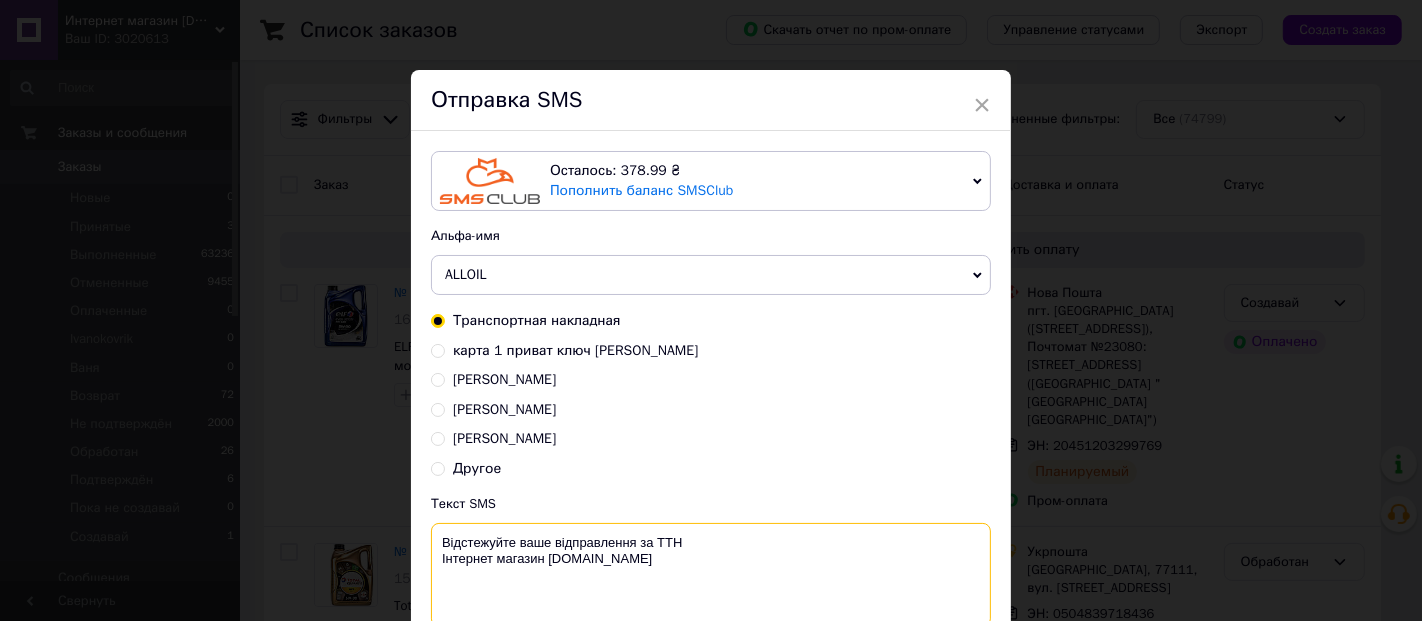 click on "Відстежуйте ваше відправлення за ТТН
Інтернет магазин alloil.com.ua" at bounding box center [711, 575] 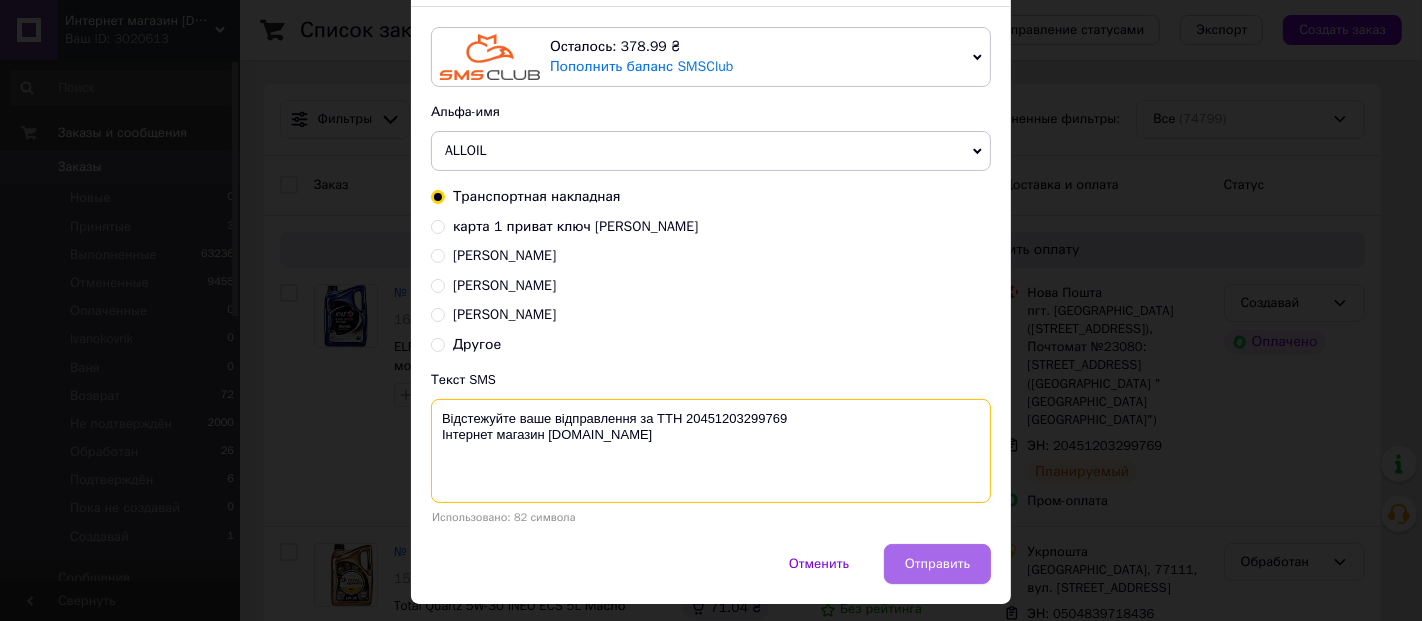 scroll, scrollTop: 173, scrollLeft: 0, axis: vertical 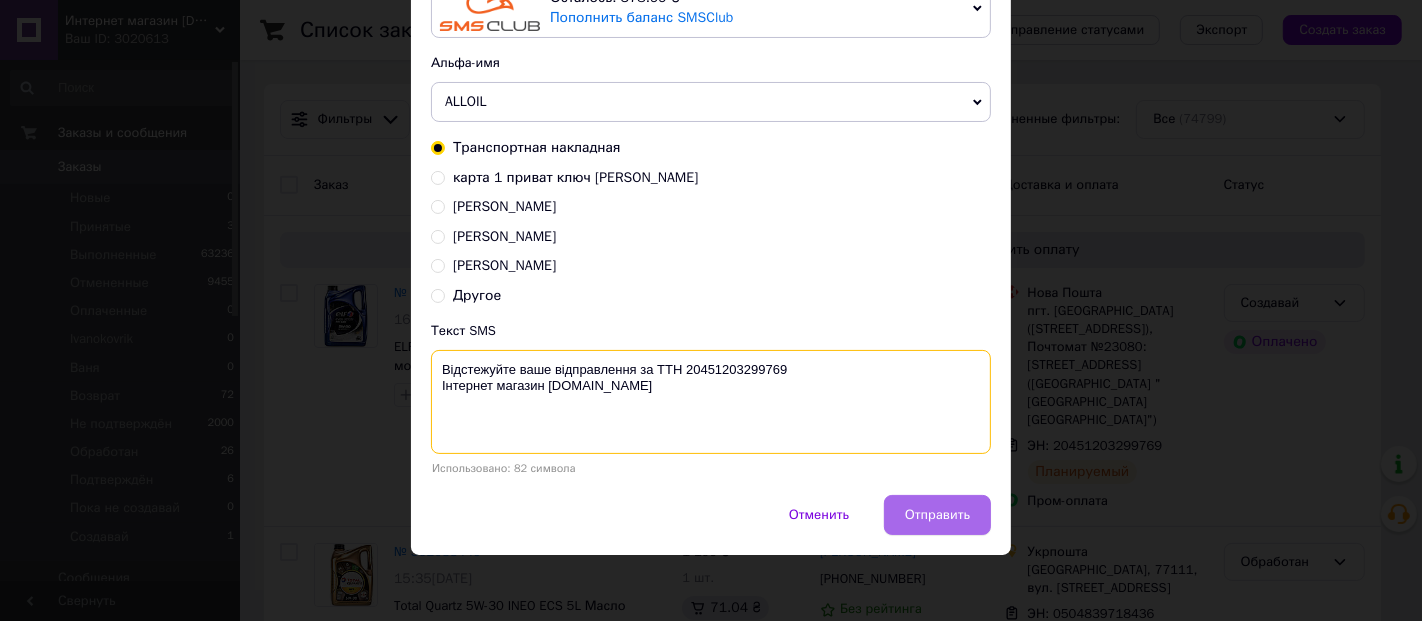 type on "Відстежуйте ваше відправлення за ТТН 20451203299769
Інтернет магазин alloil.com.ua" 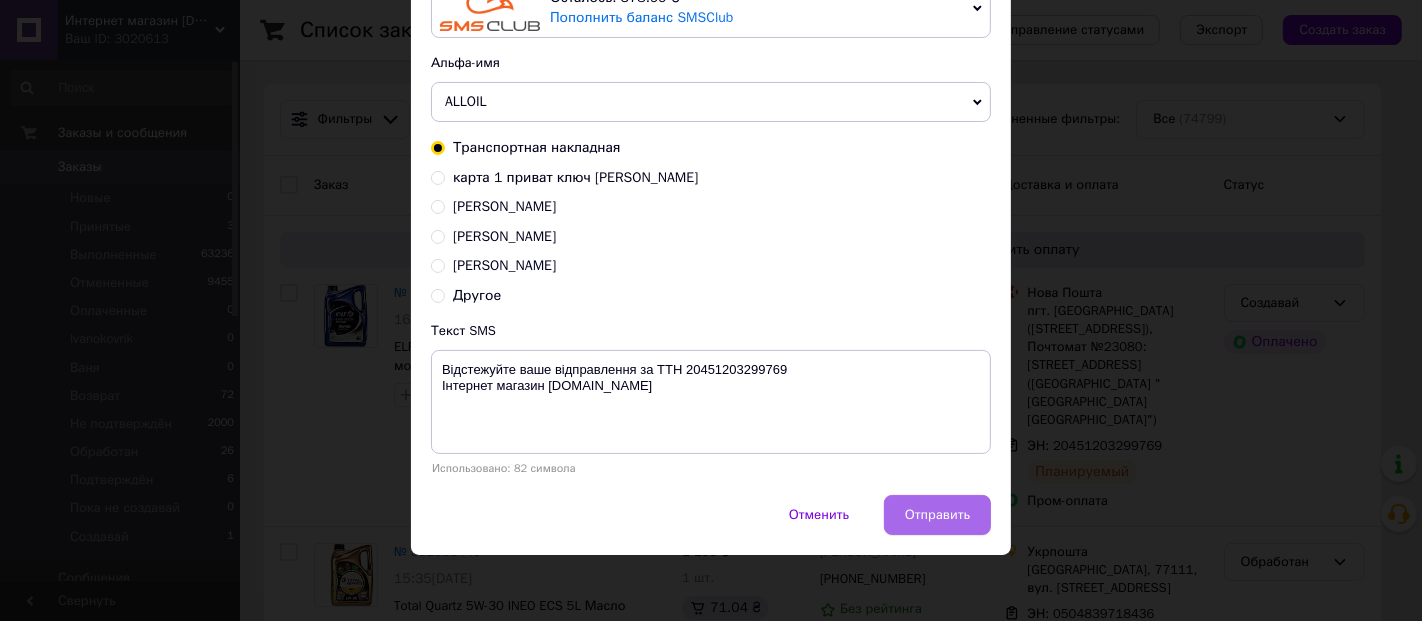 click on "Отправить" at bounding box center [937, 515] 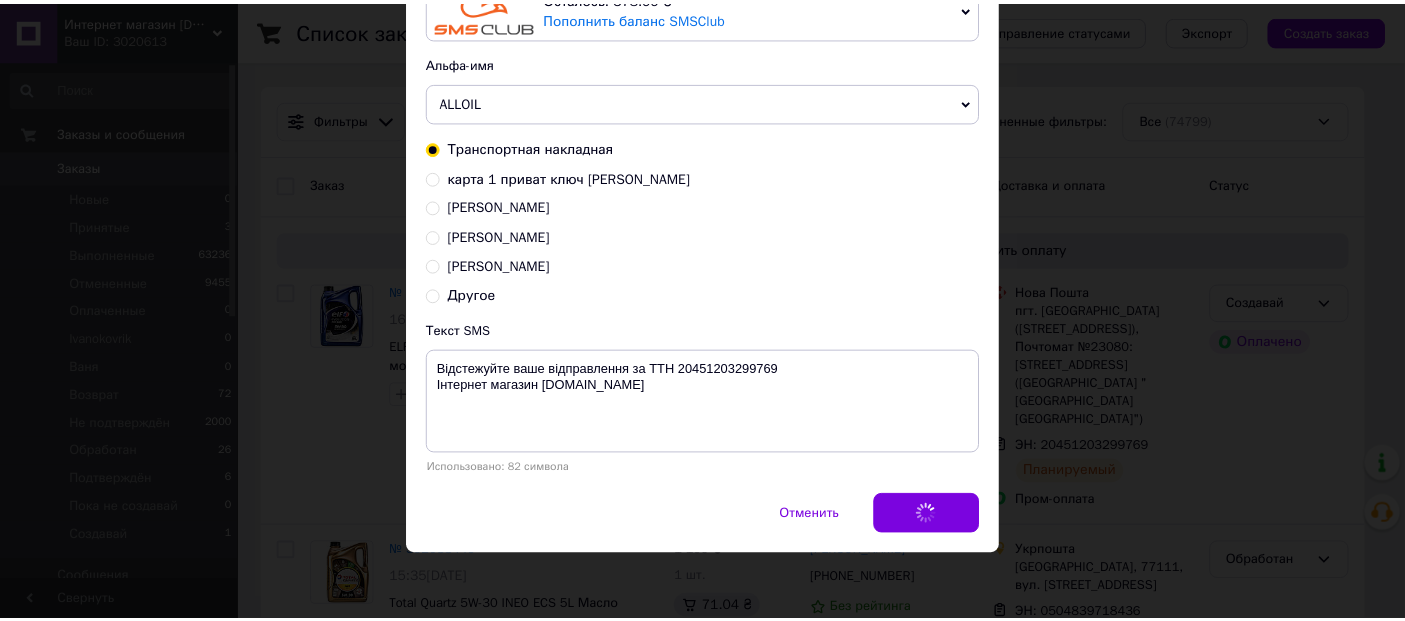 scroll, scrollTop: 0, scrollLeft: 0, axis: both 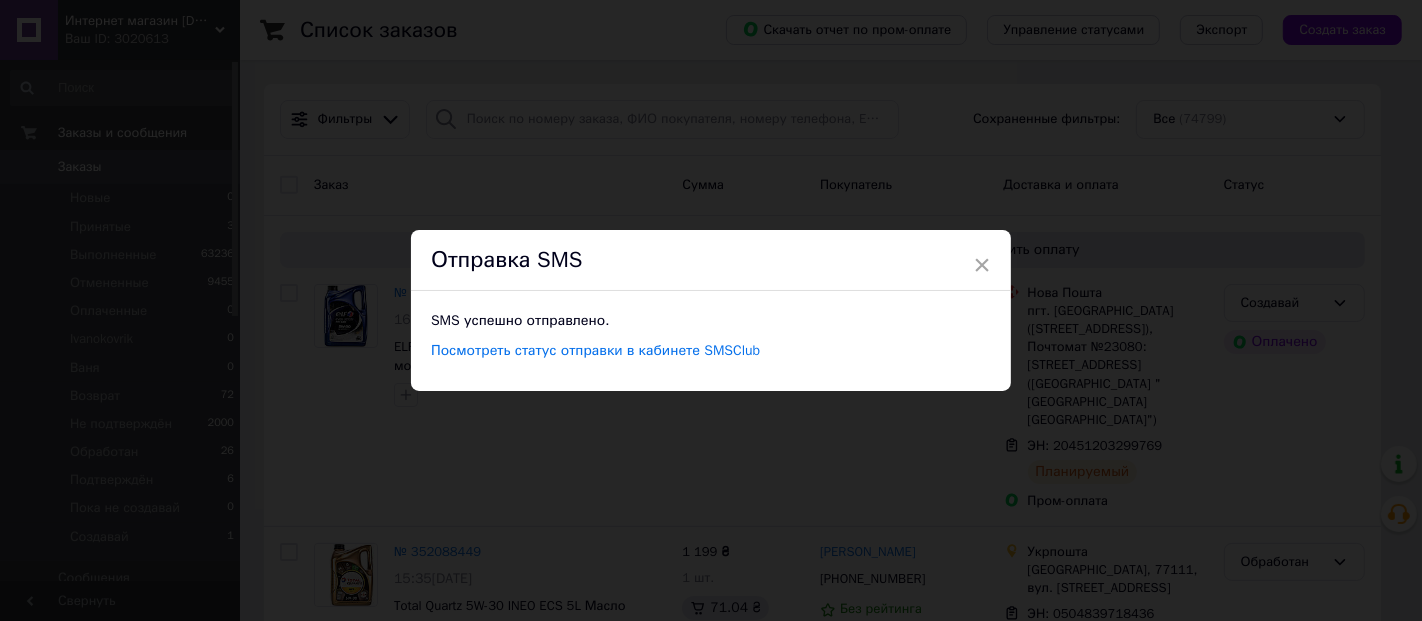 click on "× Отправка SMS SMS успешно отправлено. Посмотреть статус отправки в кабинете SMSClub" at bounding box center (711, 310) 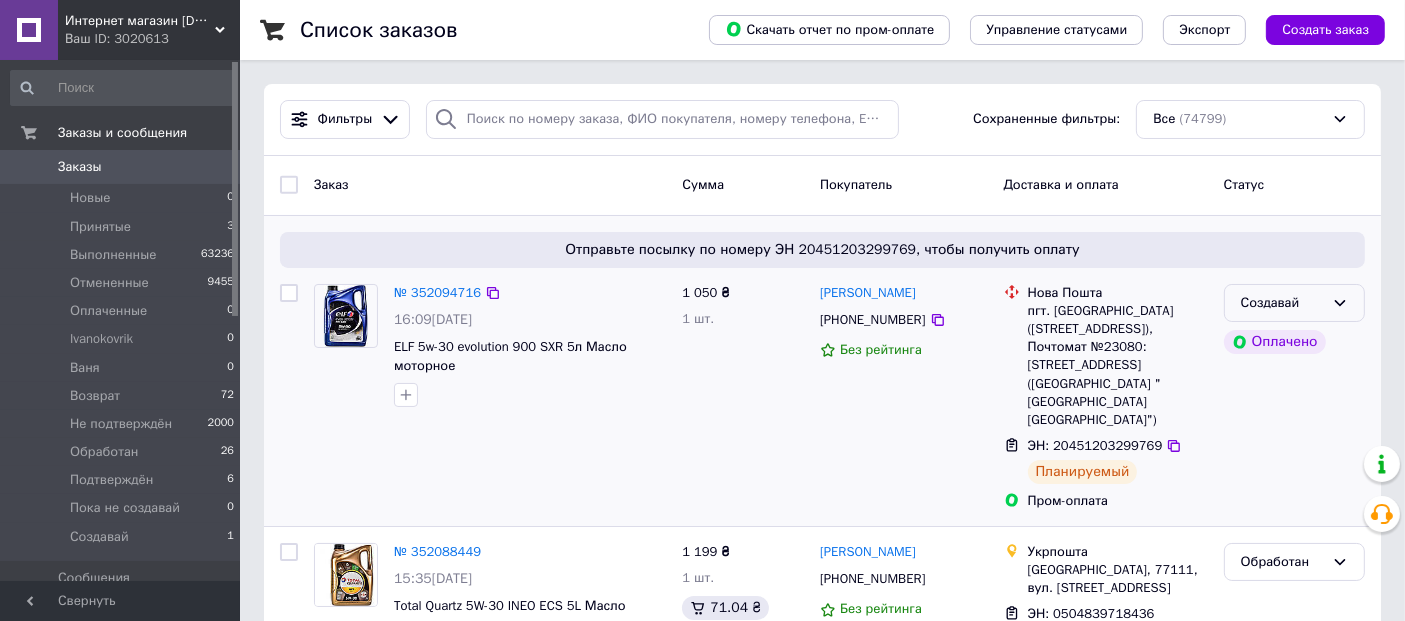 click on "Создавай" at bounding box center [1282, 303] 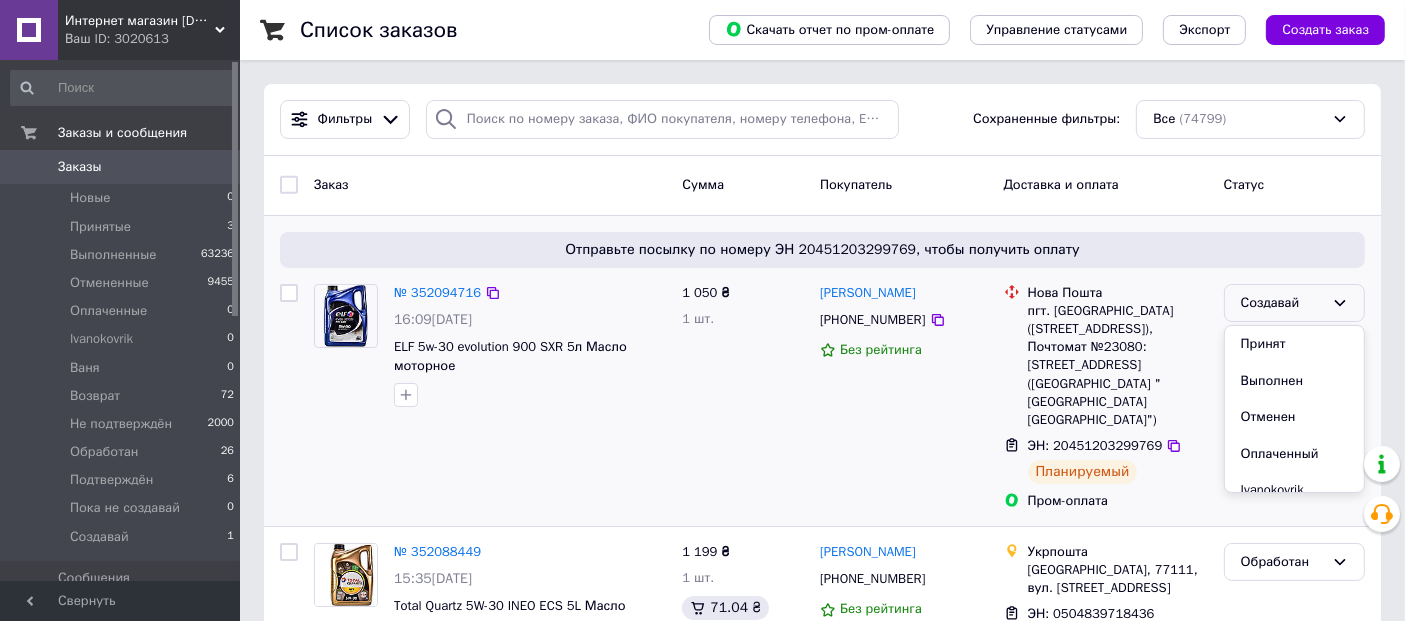 scroll, scrollTop: 257, scrollLeft: 0, axis: vertical 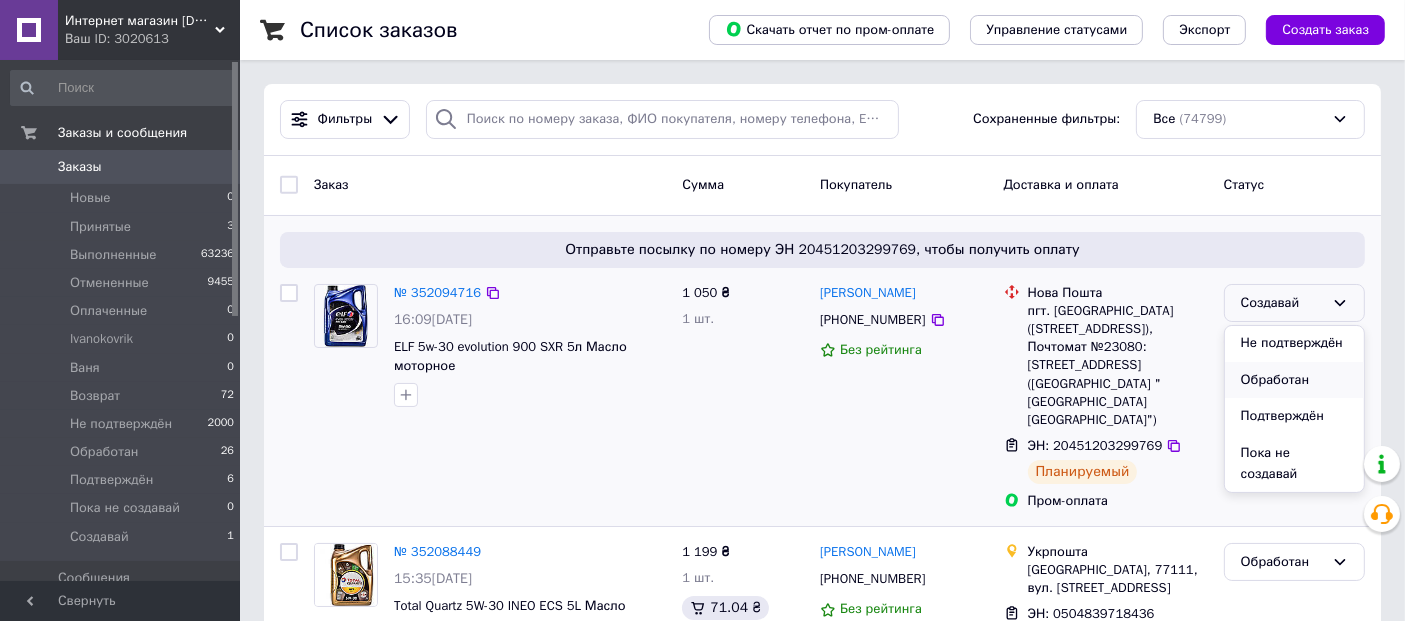 click on "Обработан" at bounding box center (1294, 380) 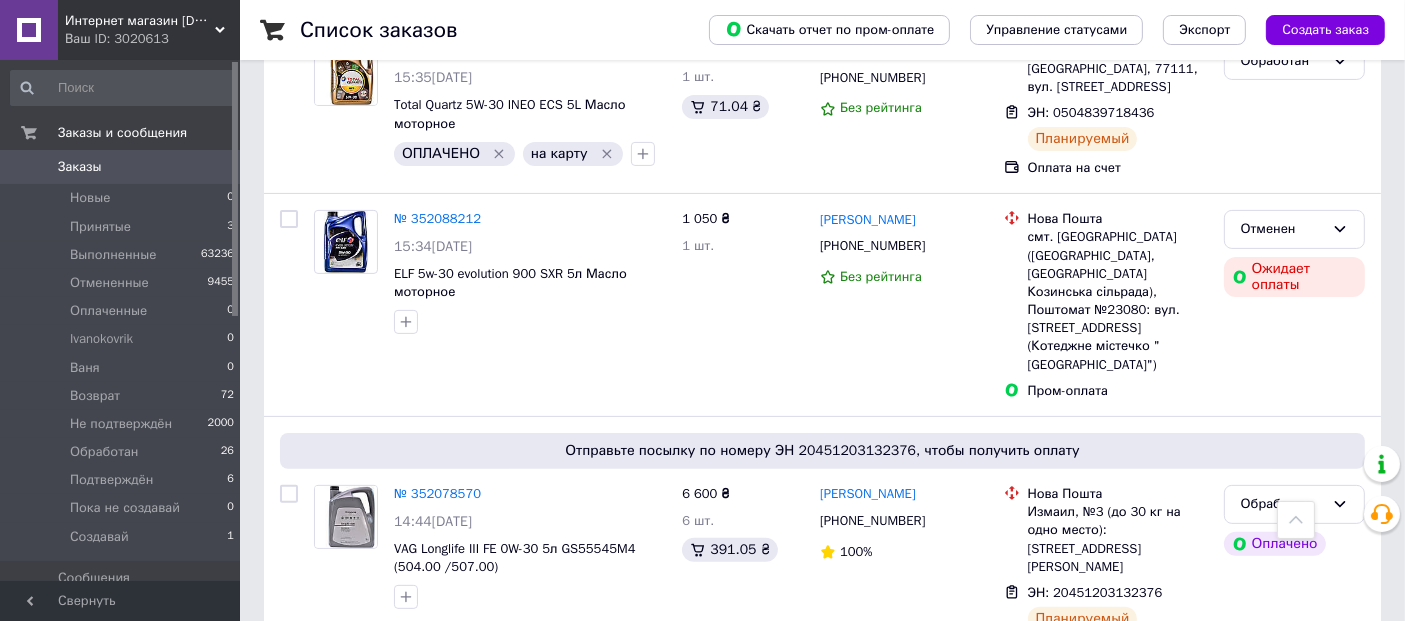 scroll, scrollTop: 555, scrollLeft: 0, axis: vertical 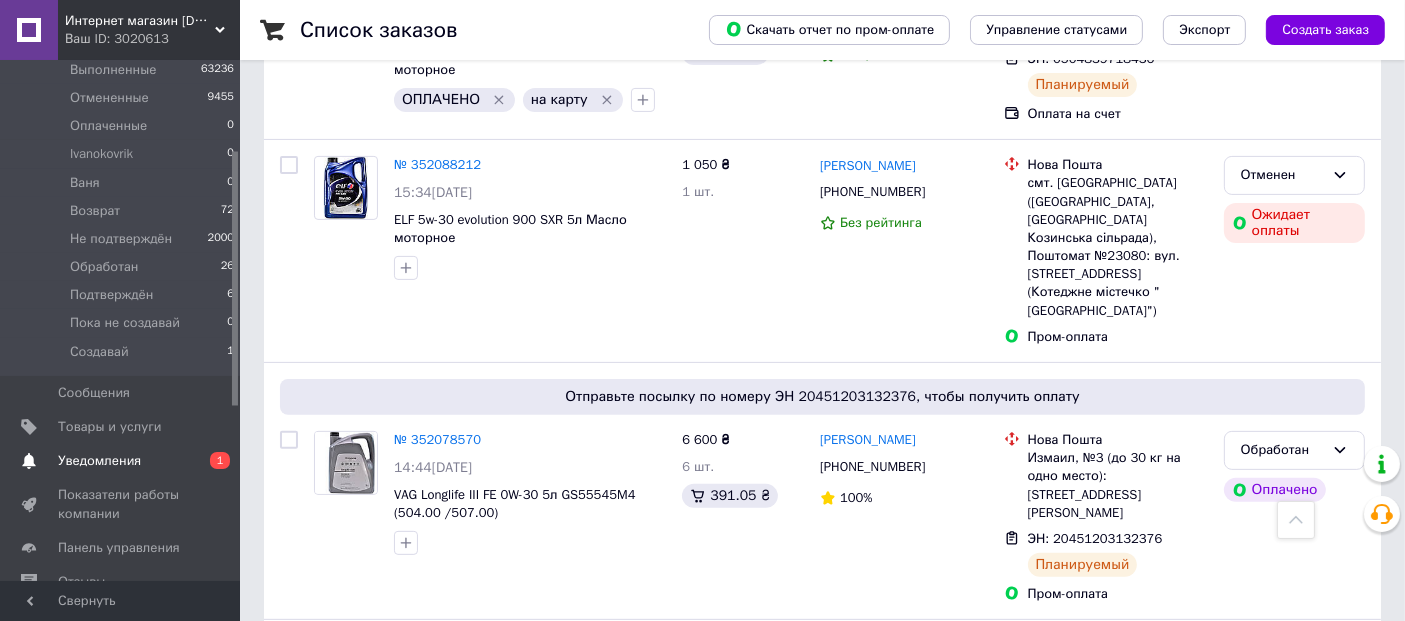 click on "Уведомления" at bounding box center [99, 461] 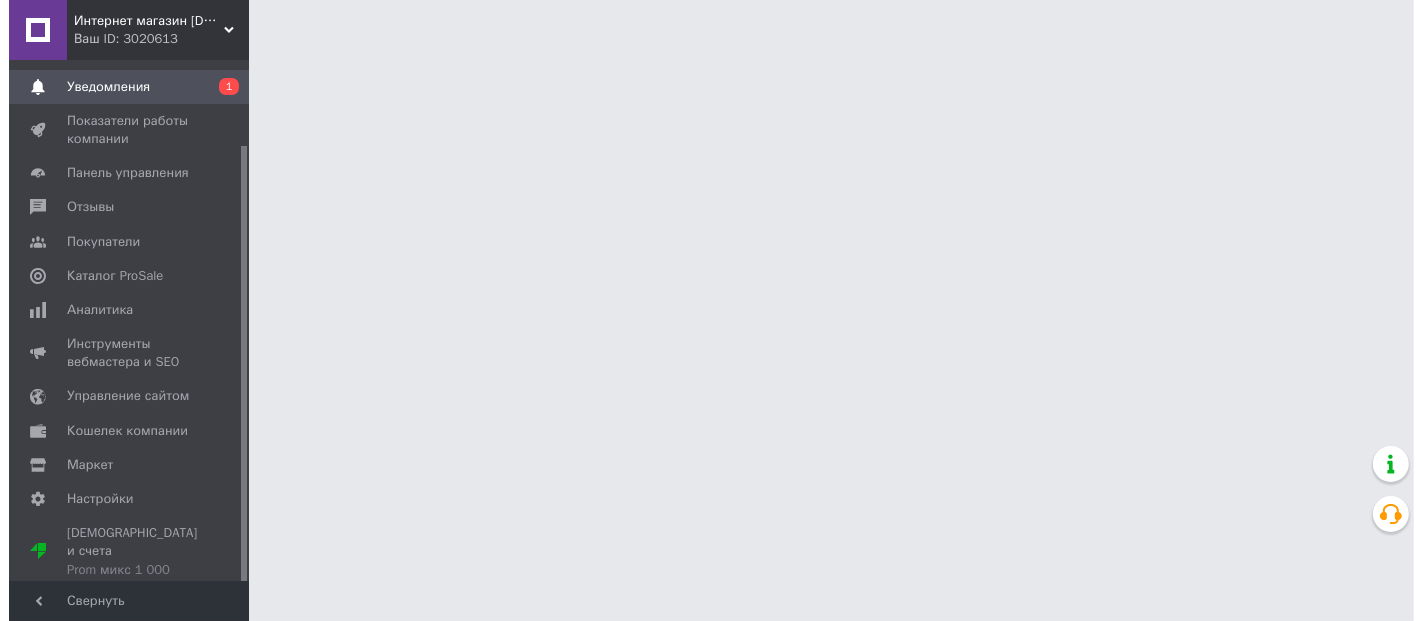 scroll, scrollTop: 0, scrollLeft: 0, axis: both 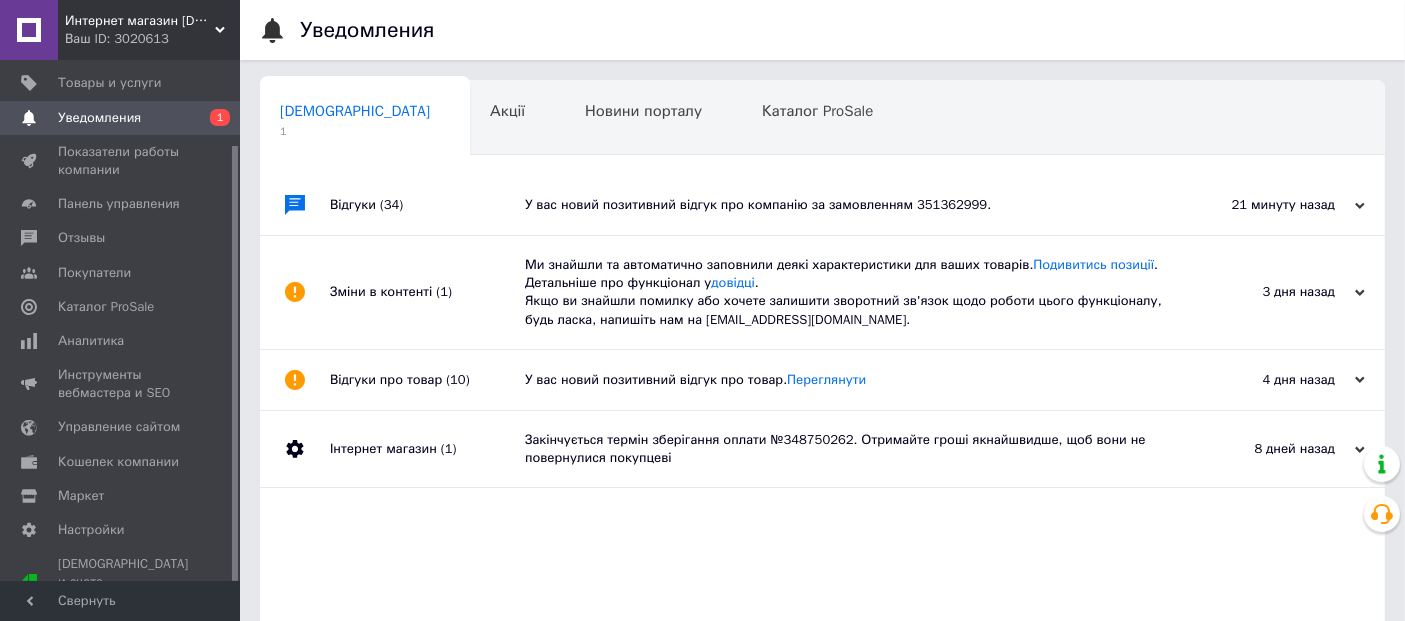 click on "У вас новий позитивний відгук про компанію за замовленням 351362999." at bounding box center (845, 205) 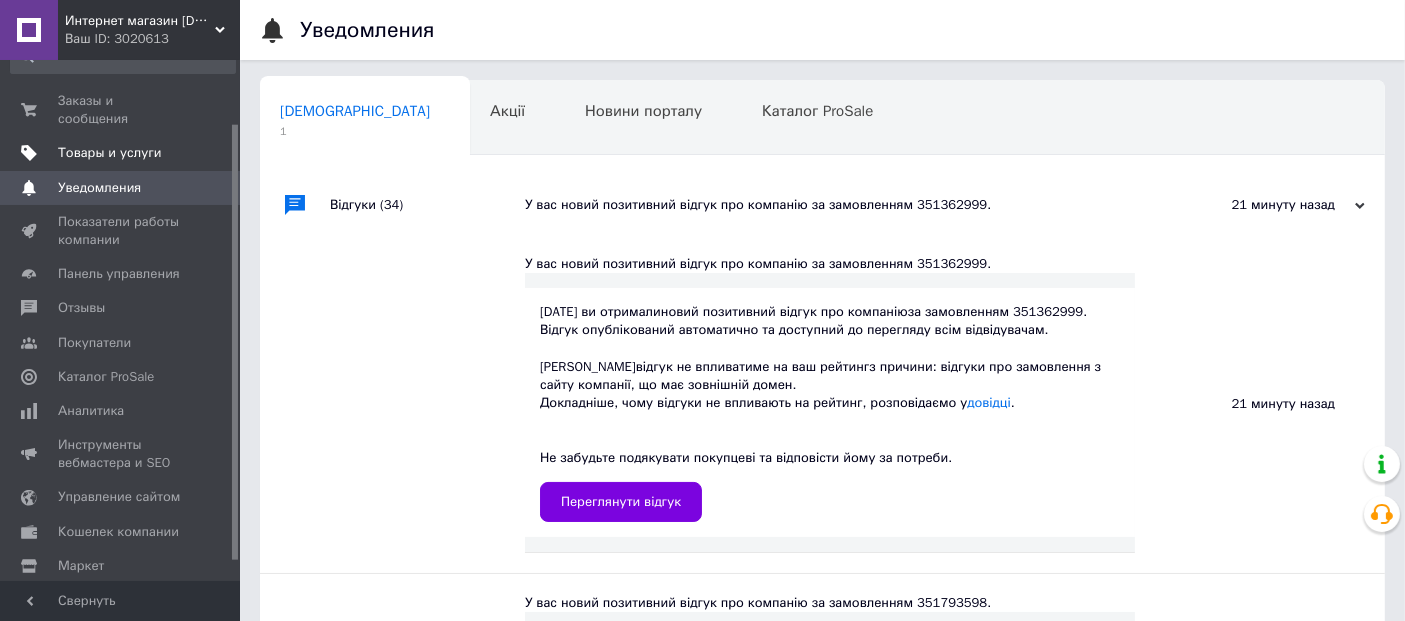 scroll, scrollTop: 0, scrollLeft: 0, axis: both 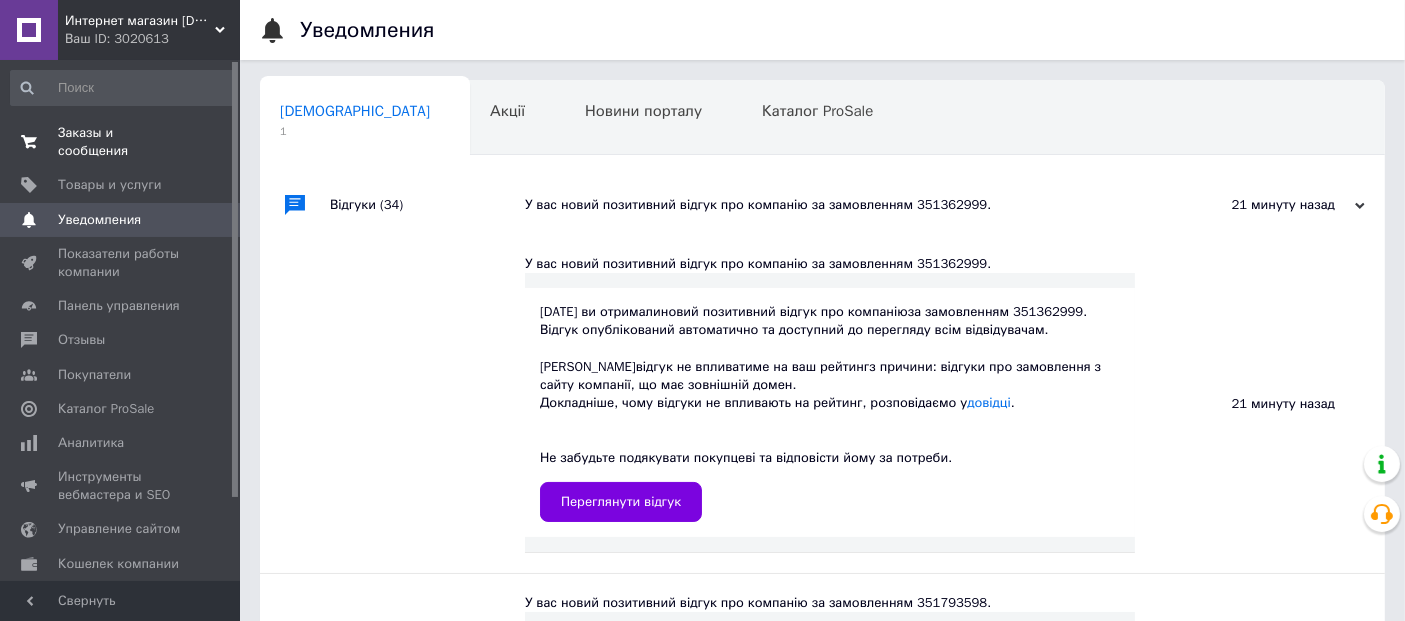 click on "Заказы и сообщения" at bounding box center (121, 142) 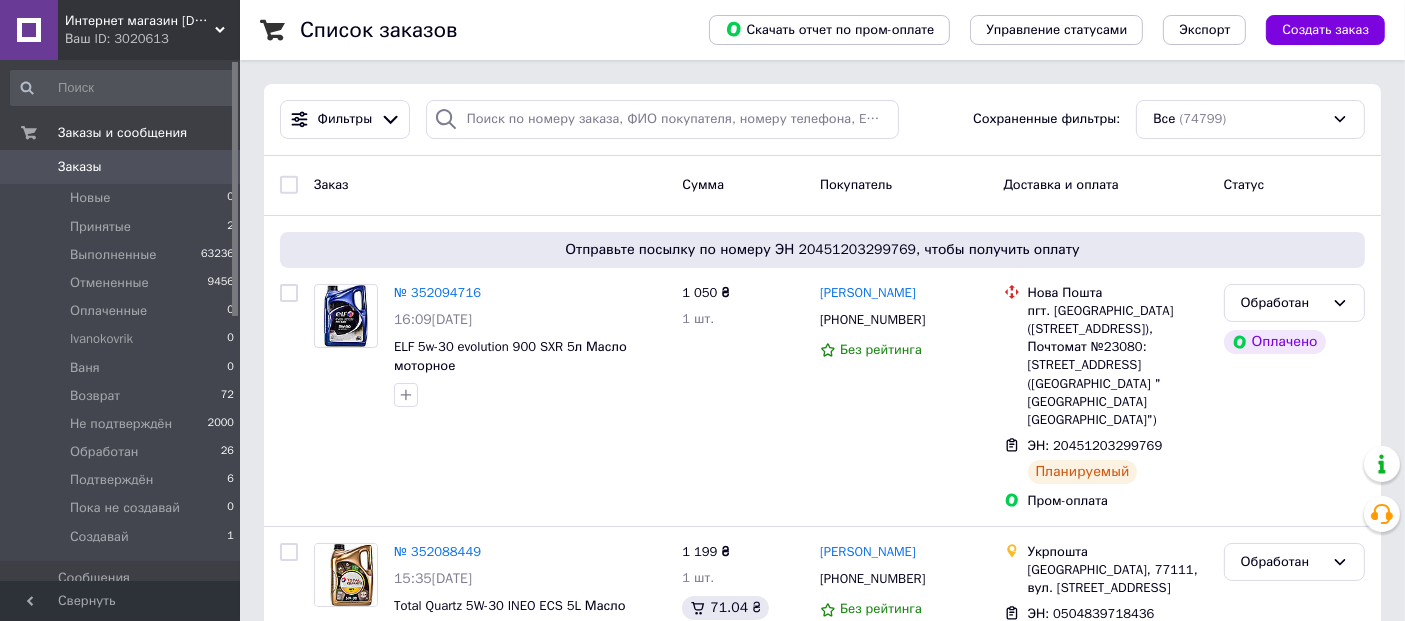 click on "Заказы 0" at bounding box center (123, 167) 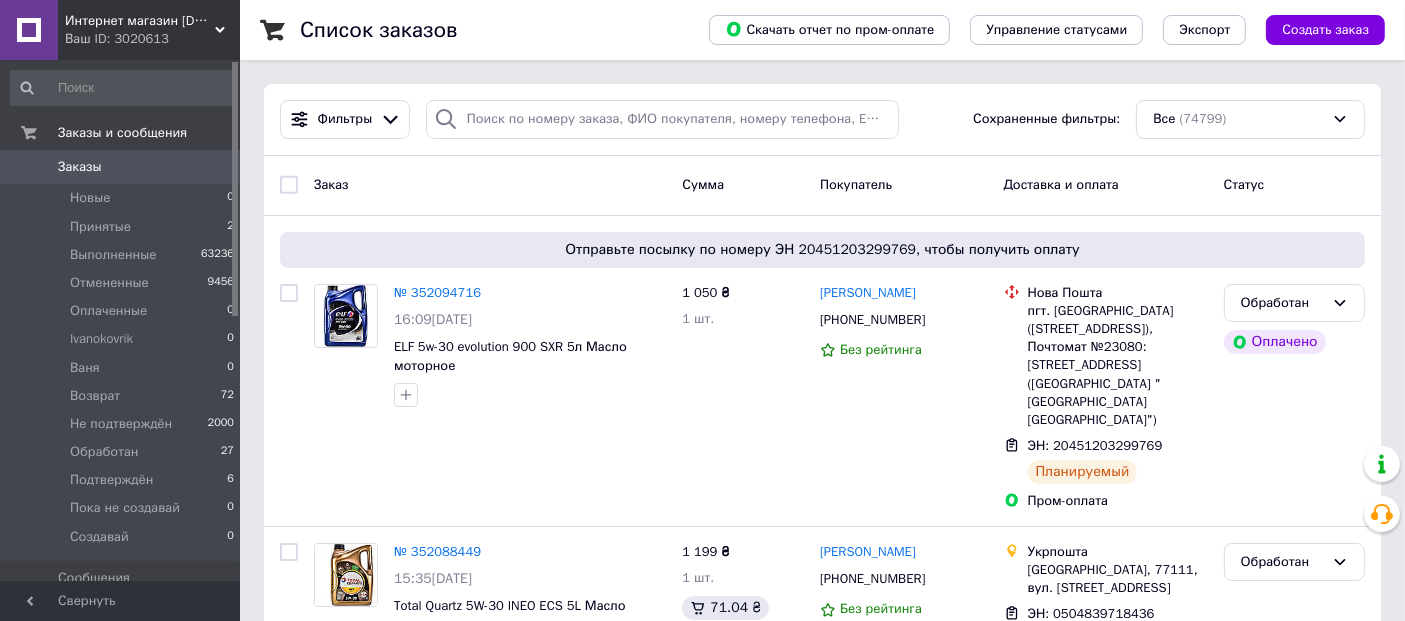 click on "Заказы" at bounding box center (80, 167) 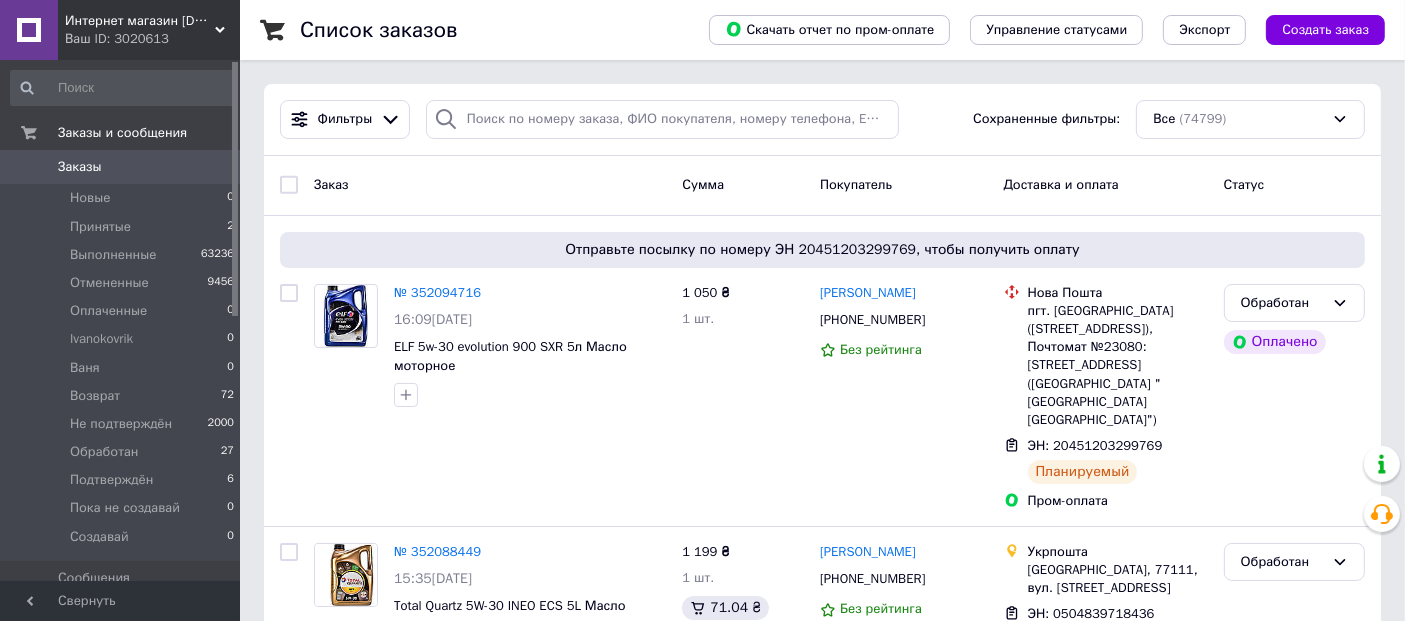 click on "Заказы" at bounding box center [121, 167] 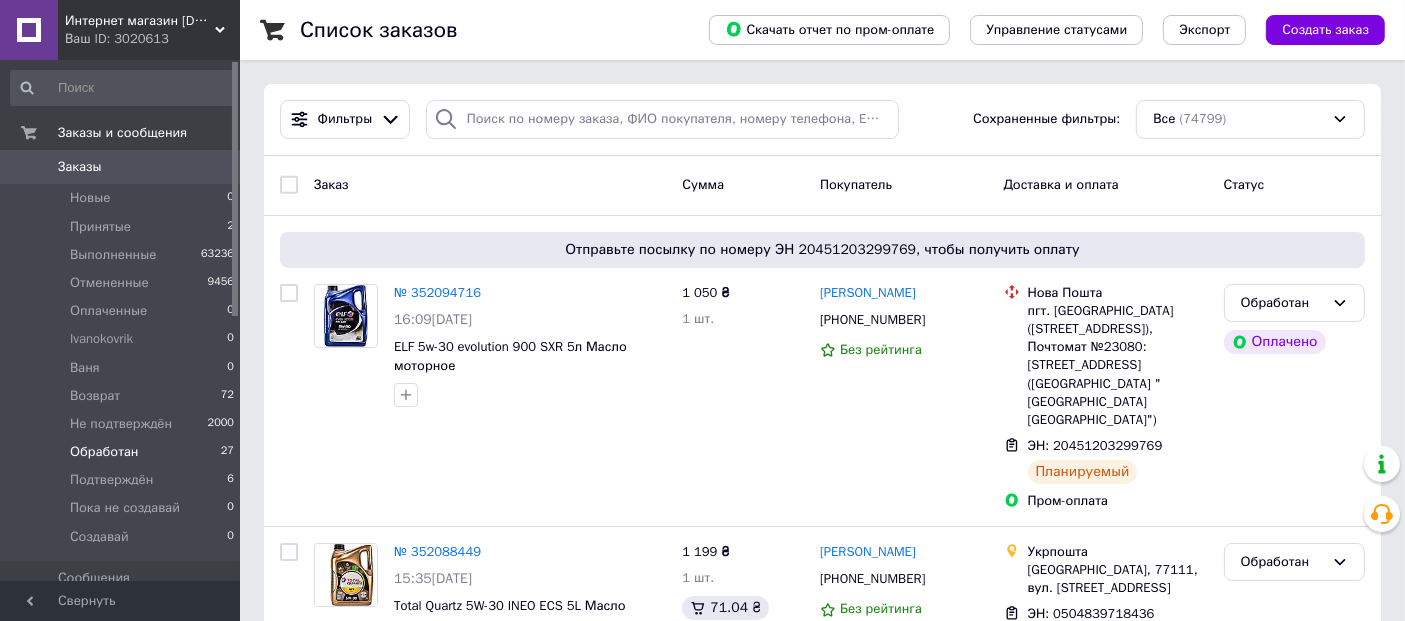 click on "Обработан" at bounding box center (104, 452) 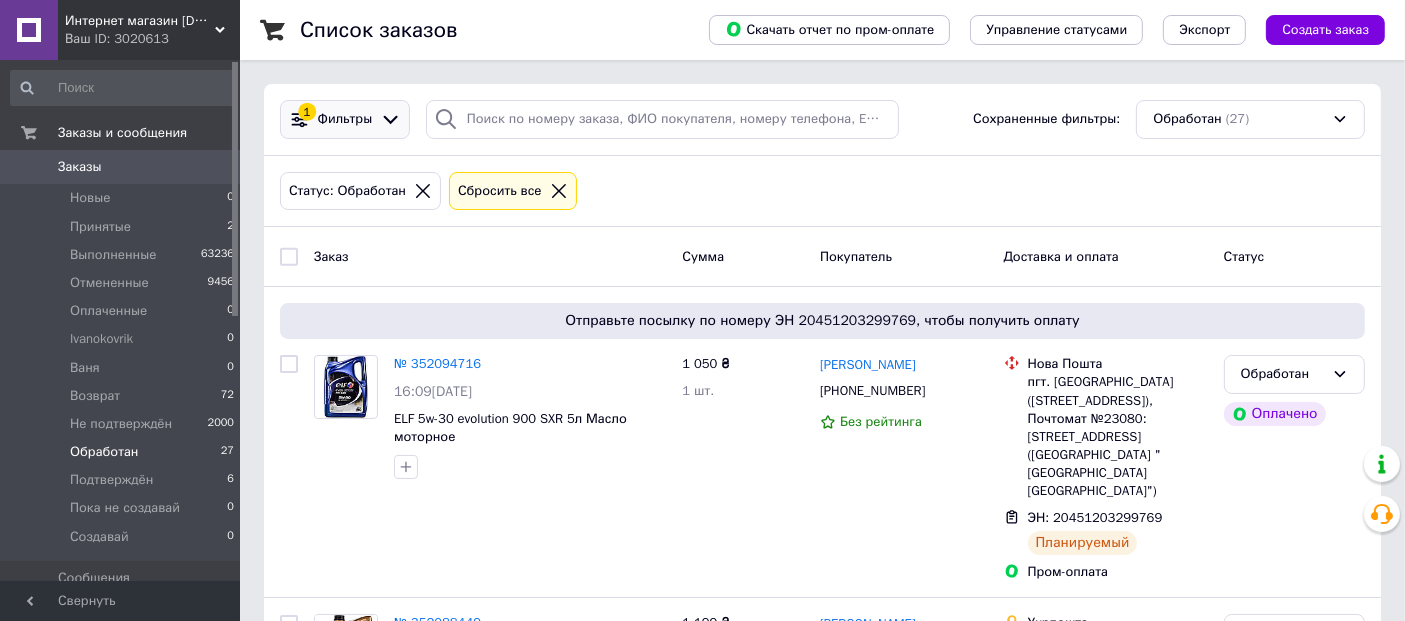 click on "Фильтры" at bounding box center (345, 119) 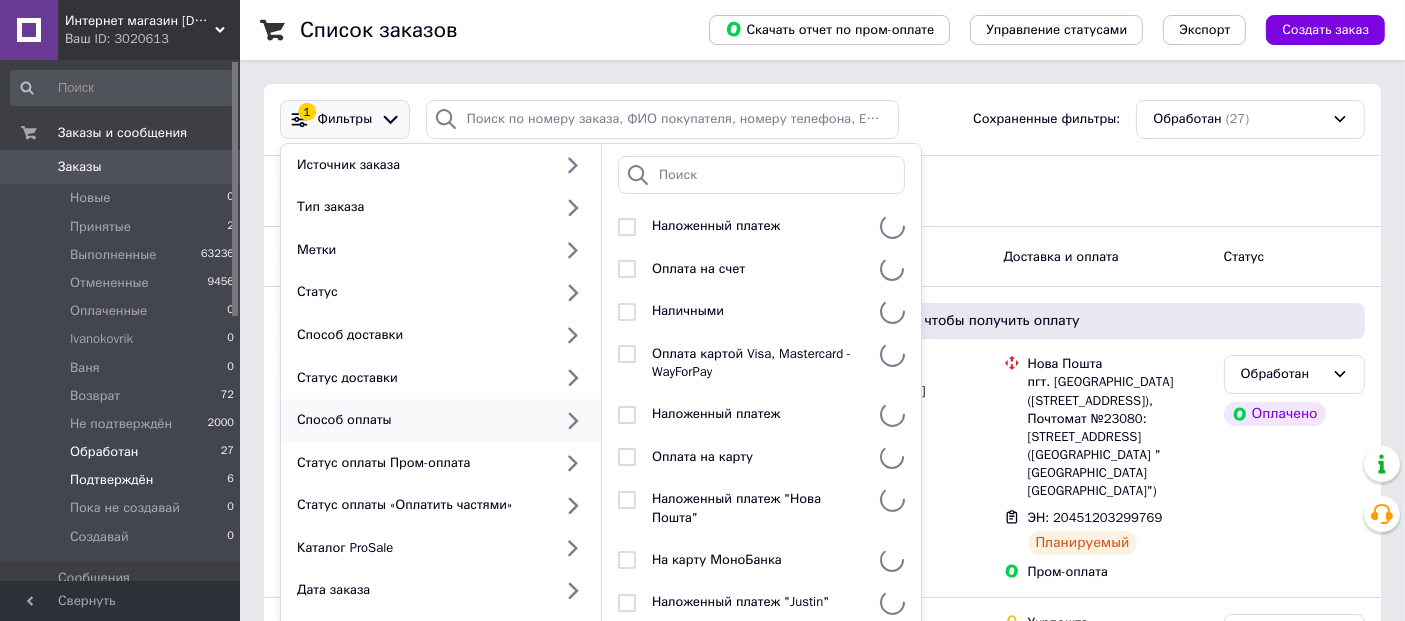 scroll, scrollTop: 84, scrollLeft: 0, axis: vertical 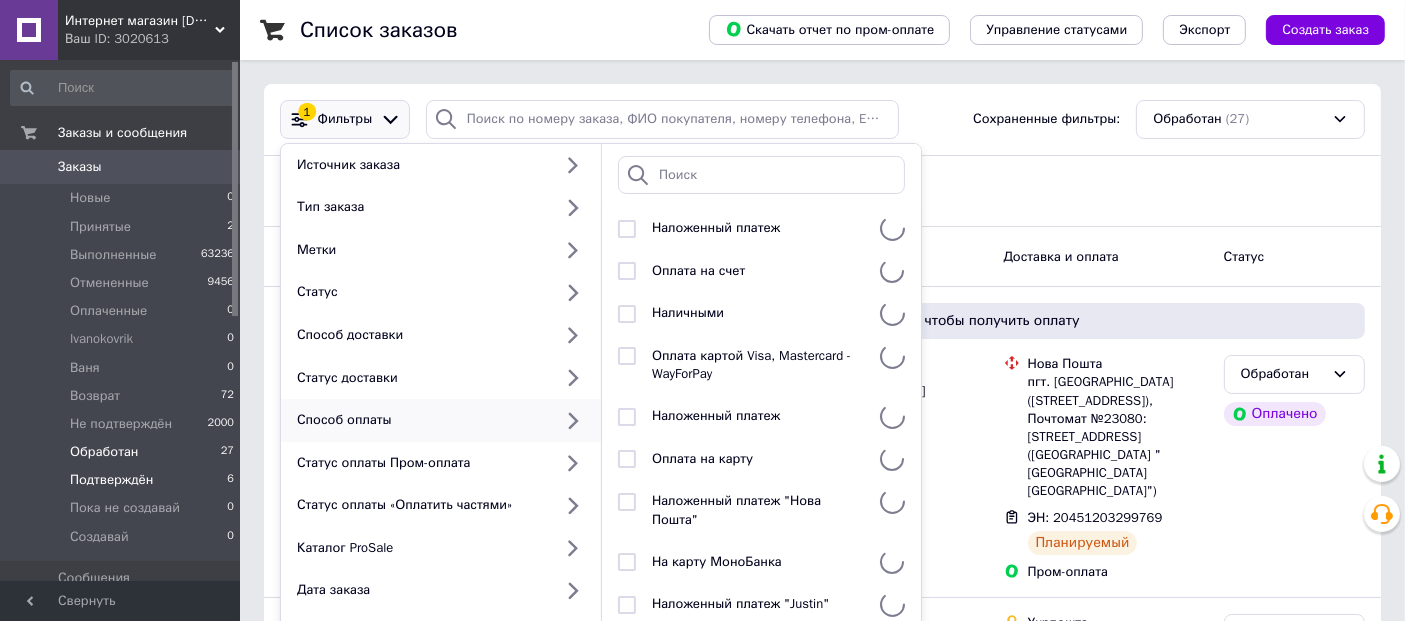 click on "Подтверждён" at bounding box center (111, 480) 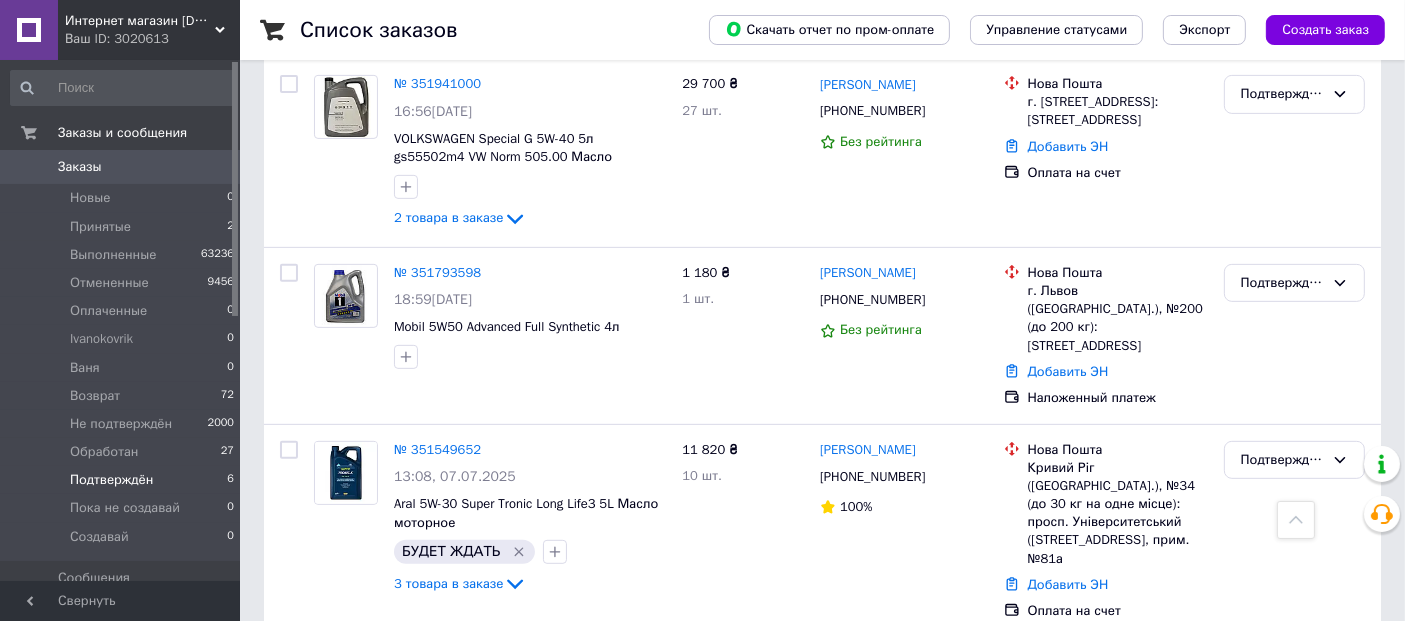 scroll, scrollTop: 797, scrollLeft: 0, axis: vertical 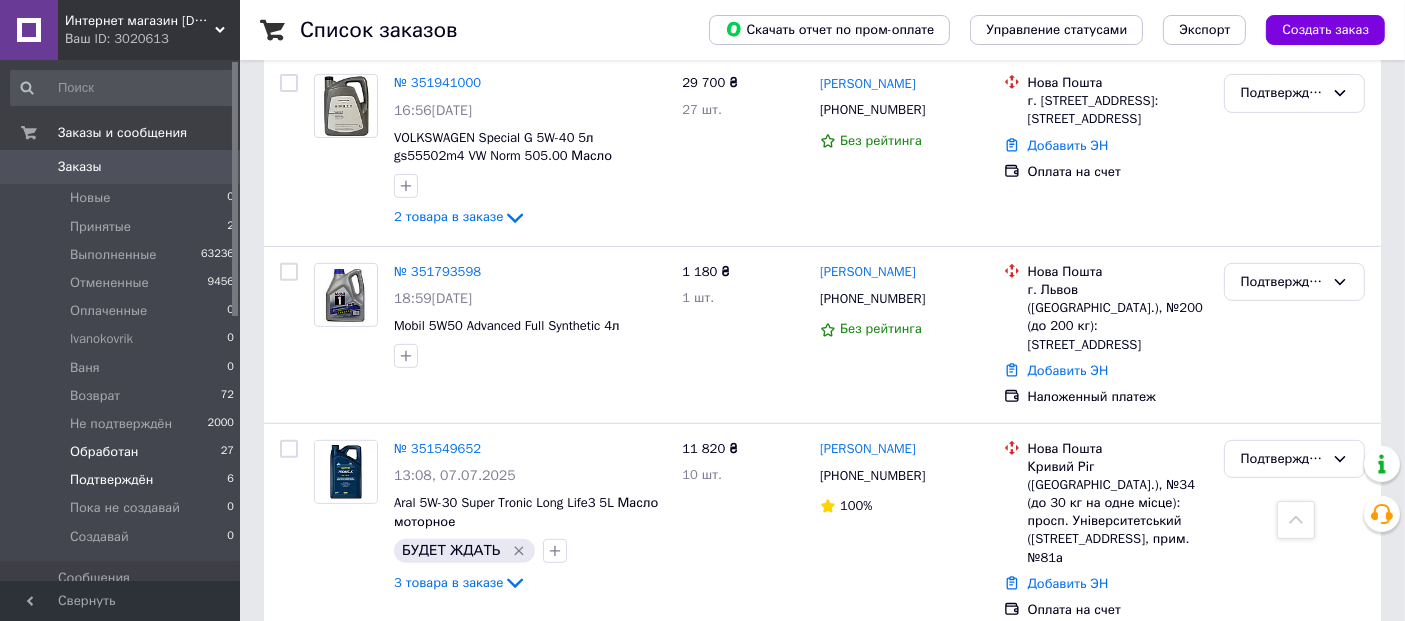 click on "Обработан" at bounding box center [104, 452] 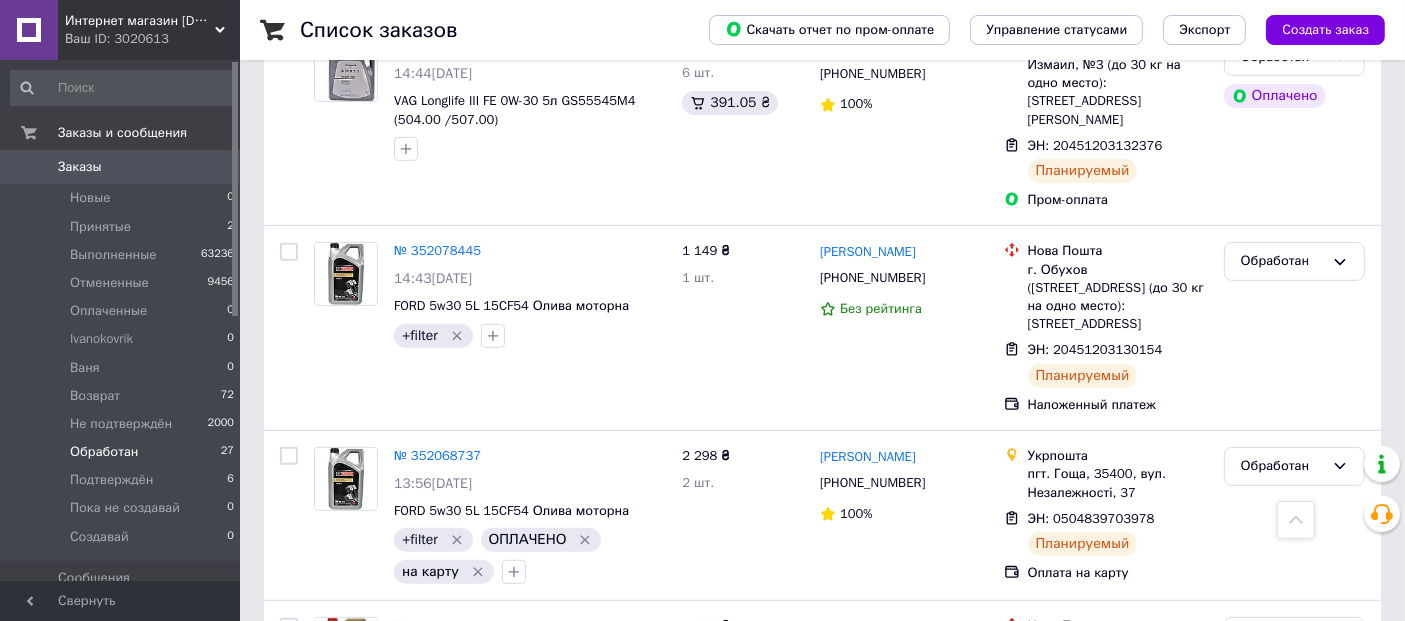 scroll, scrollTop: 0, scrollLeft: 0, axis: both 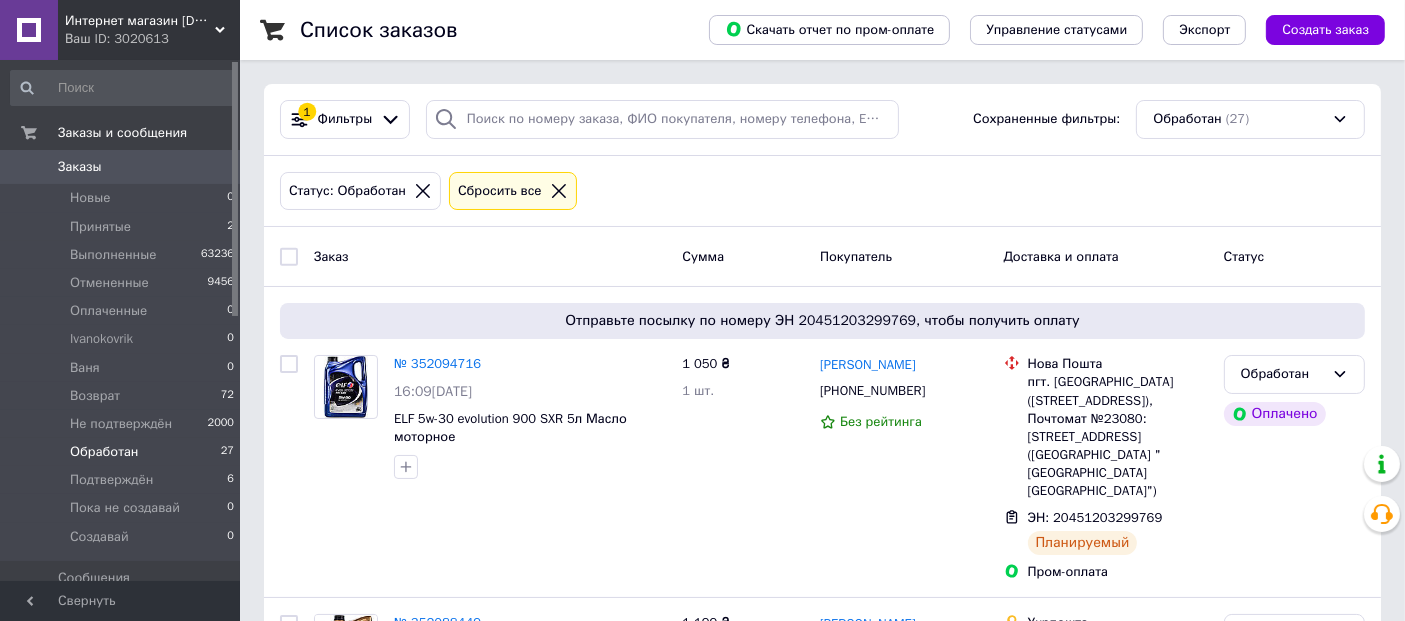 click at bounding box center [289, 257] 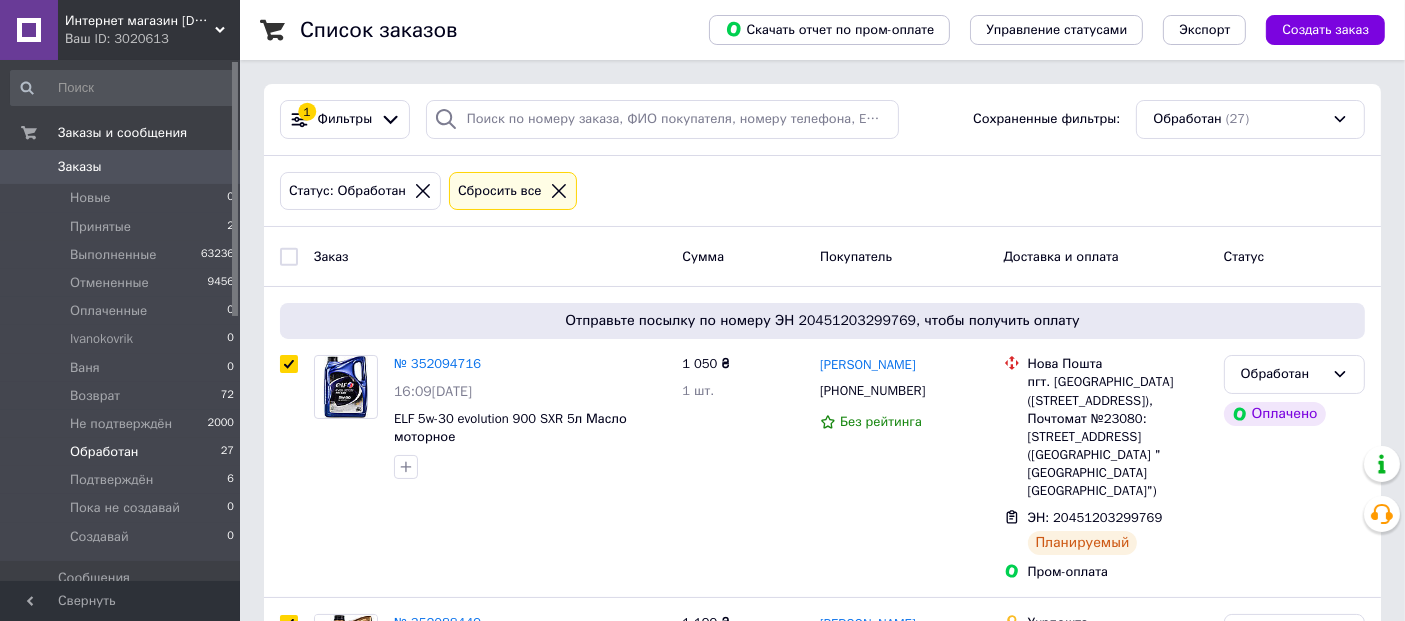 checkbox on "true" 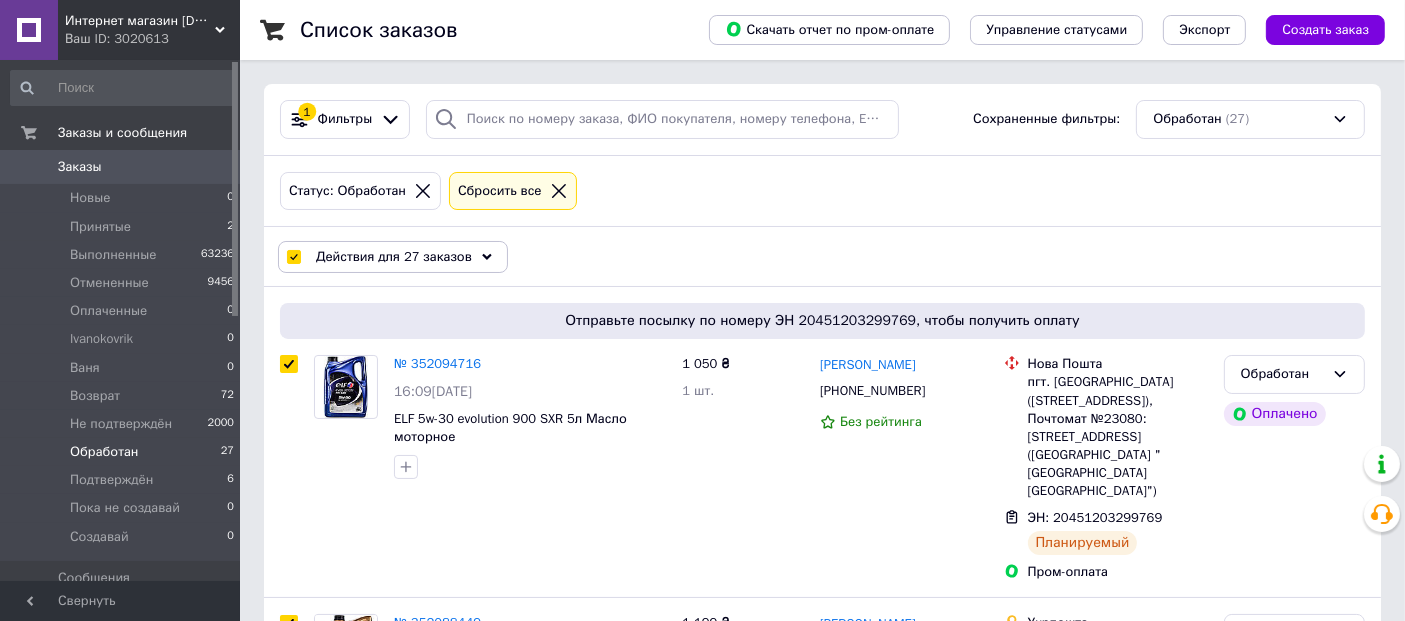 click at bounding box center [293, 257] 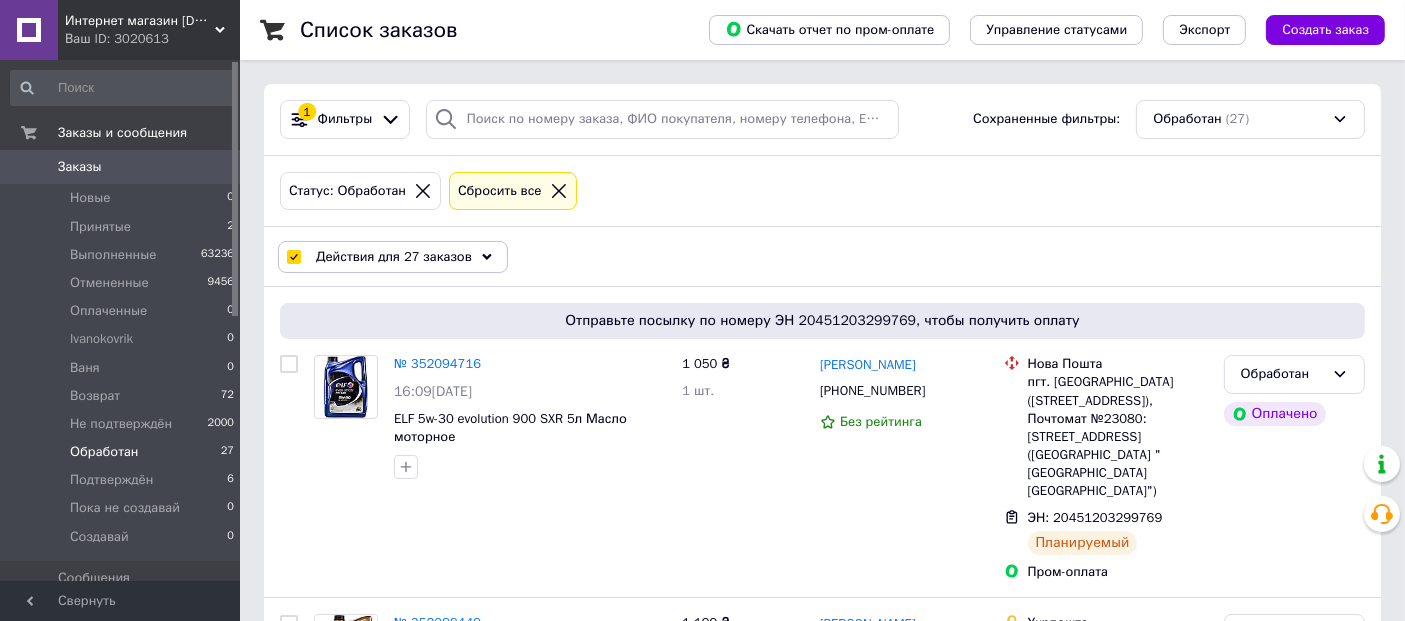 checkbox on "false" 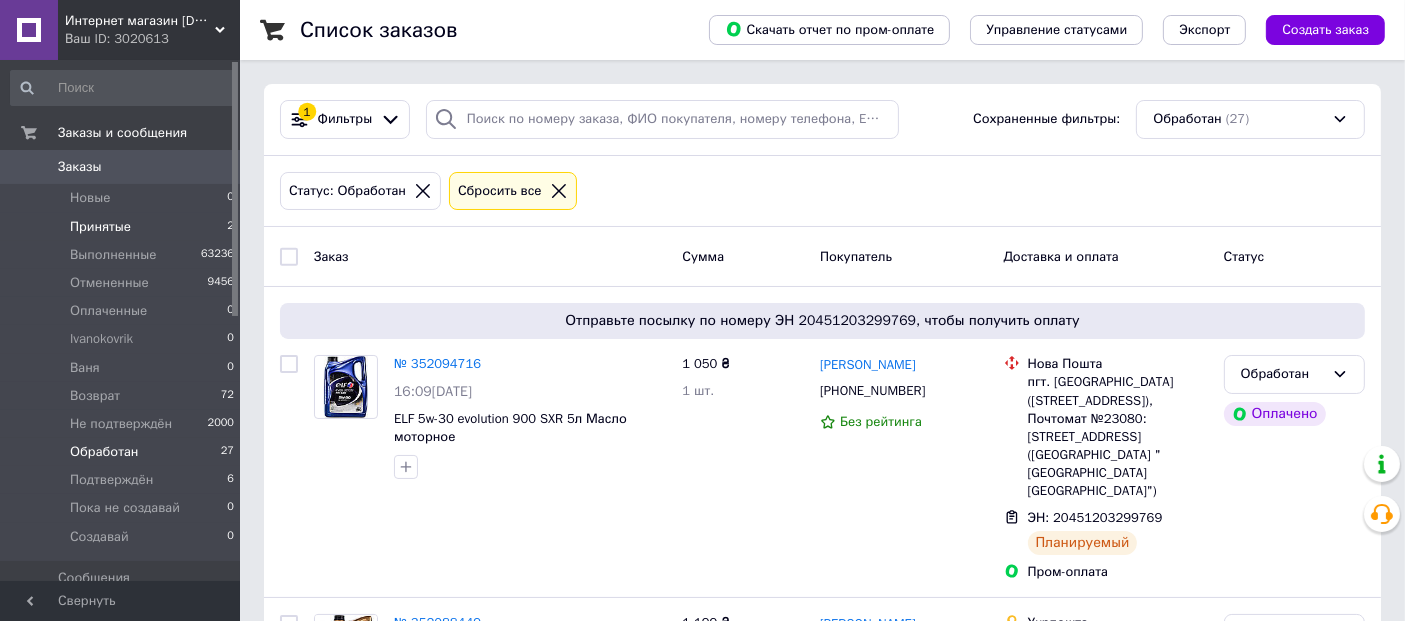 click on "Принятые" at bounding box center (100, 227) 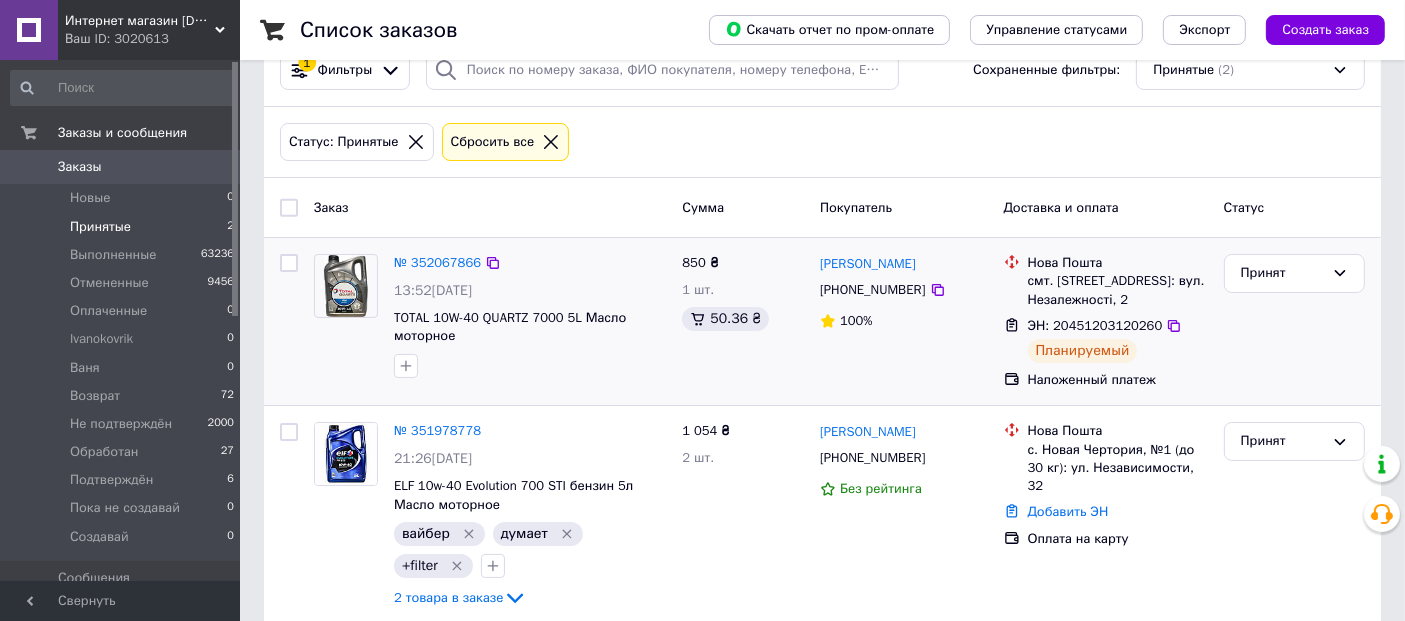 scroll, scrollTop: 76, scrollLeft: 0, axis: vertical 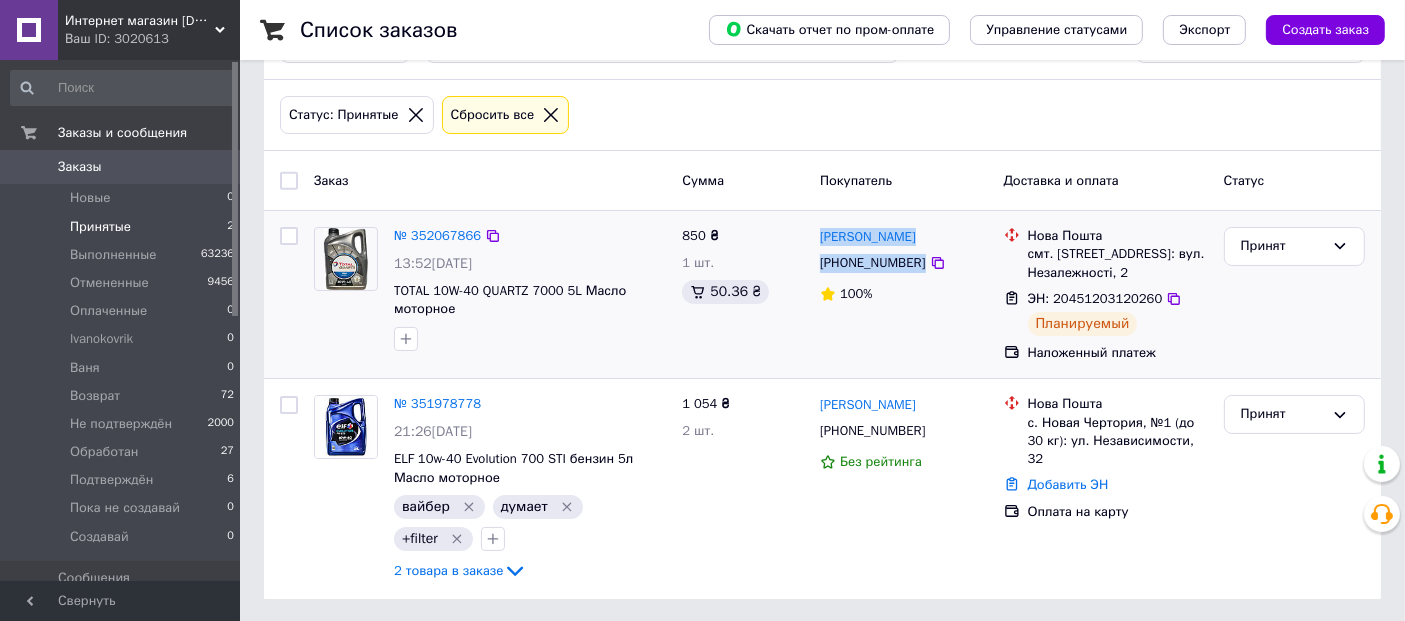 drag, startPoint x: 954, startPoint y: 266, endPoint x: 817, endPoint y: 238, distance: 139.83205 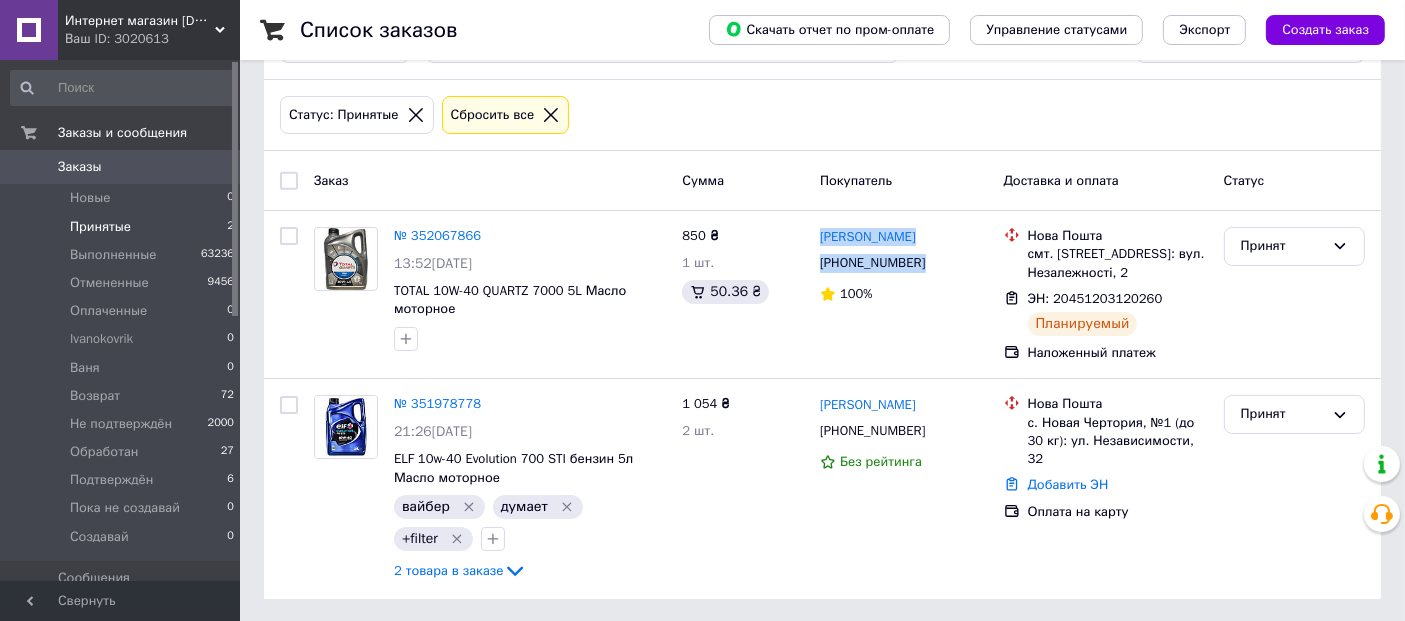 copy on "Володимир Сітчук +380669106595" 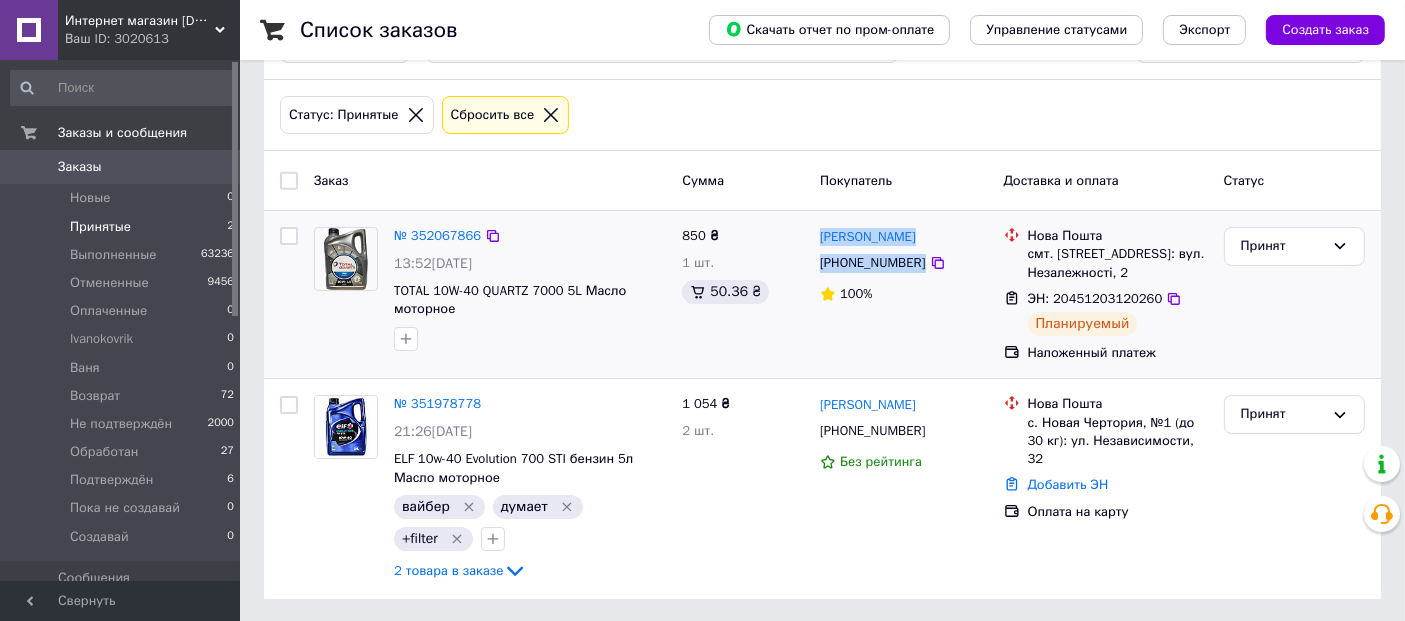 drag, startPoint x: 720, startPoint y: 269, endPoint x: 661, endPoint y: 264, distance: 59.211487 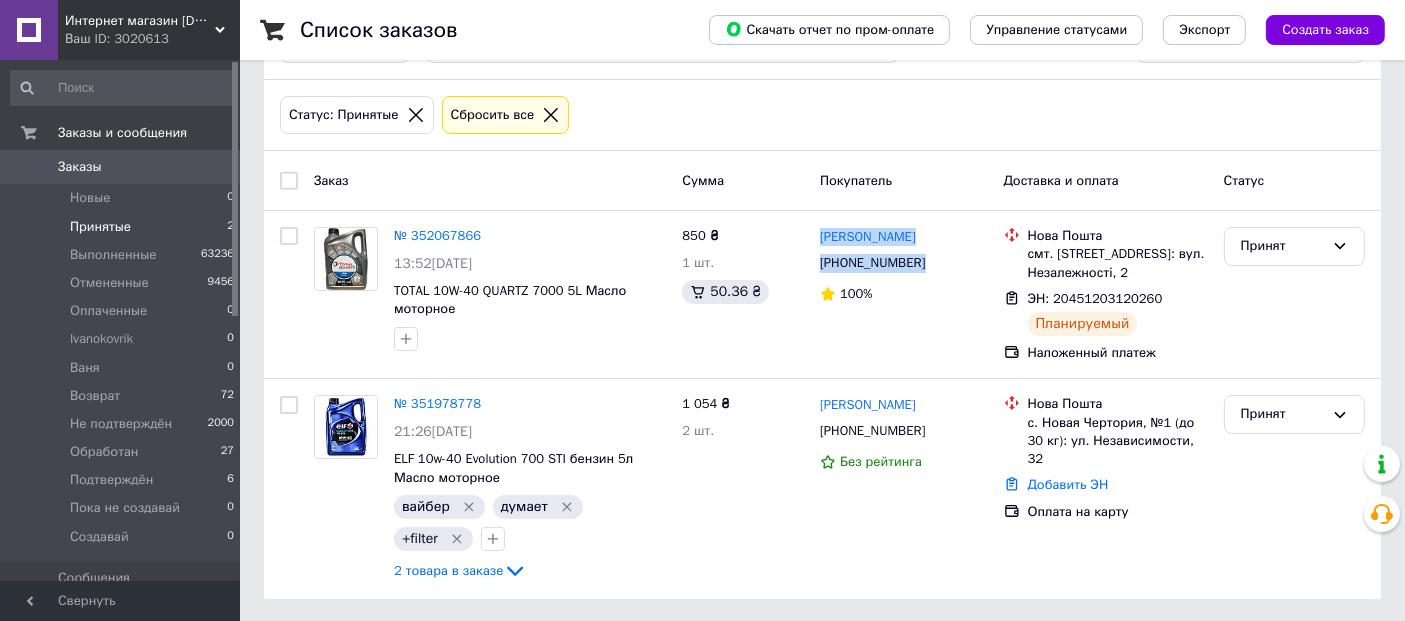 copy on "TOTAL 10W-40 QUARTZ 7000 5L Масло моторное 850 ₴ 1 шт." 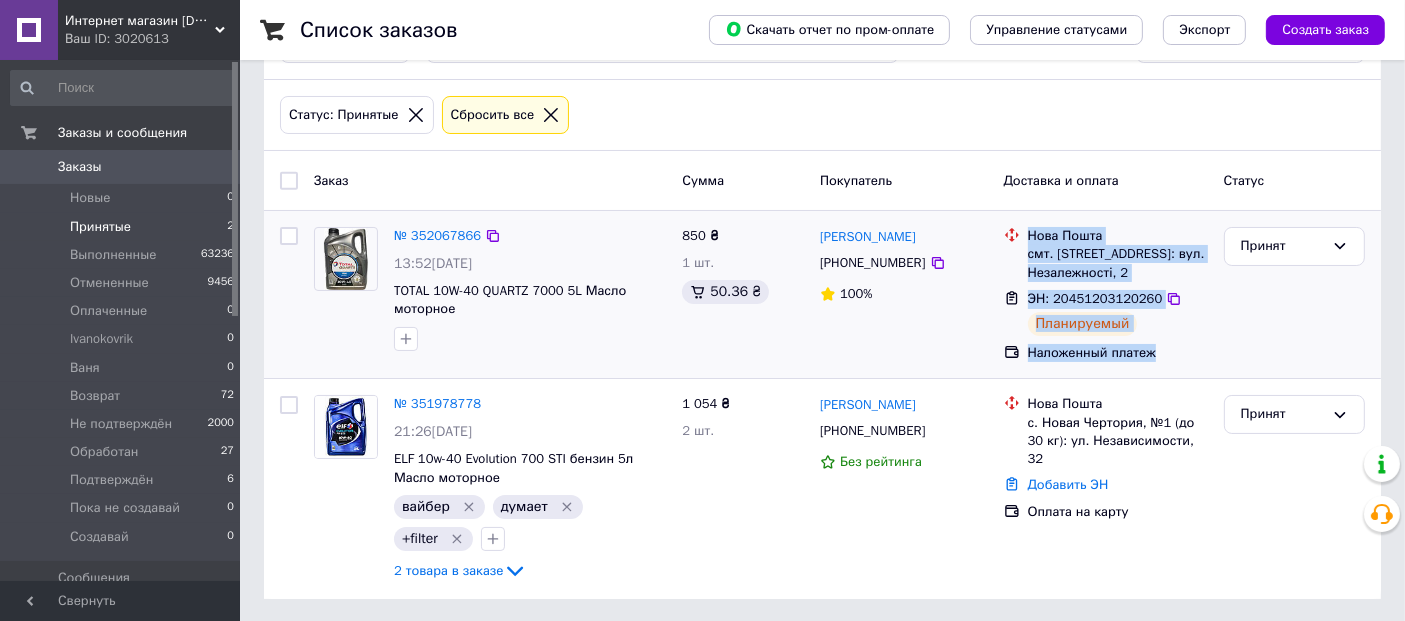 drag, startPoint x: 1173, startPoint y: 358, endPoint x: 1015, endPoint y: 229, distance: 203.97304 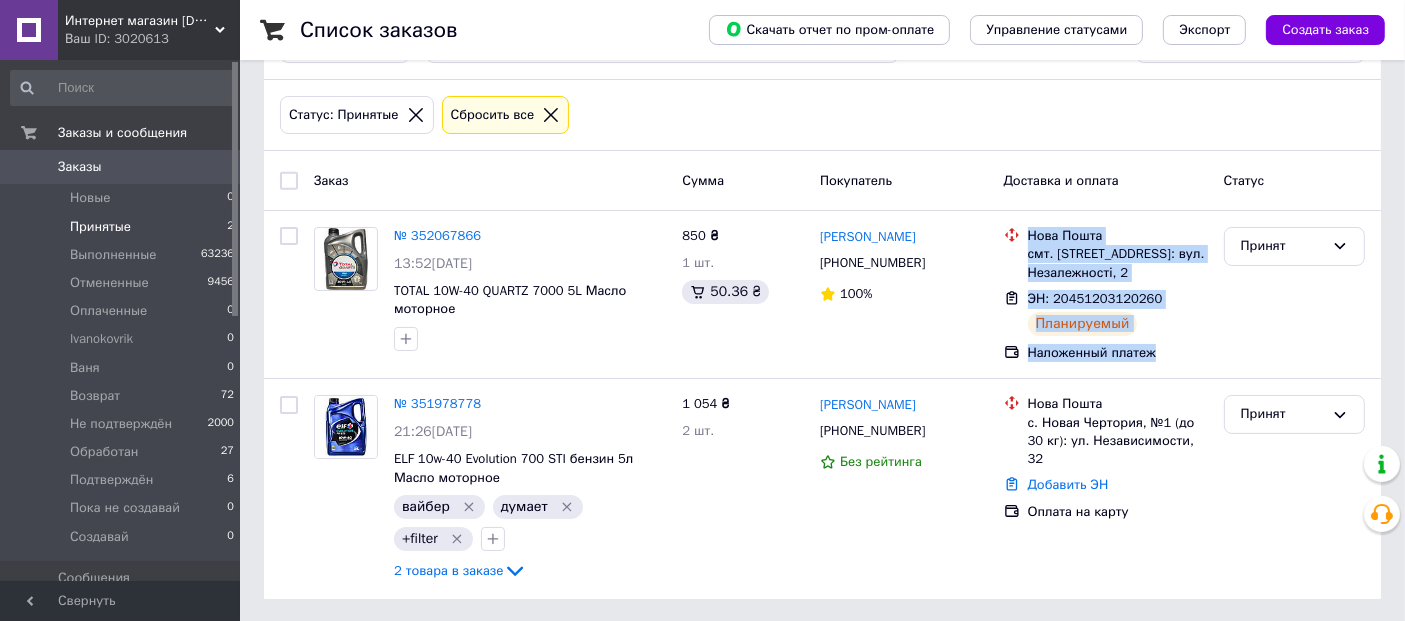 copy on "Нова Пошта смт. Люблинець, №1: вул. Незалежності, 2 ЭН: 20451203120260 Планируемый Наложенный платеж" 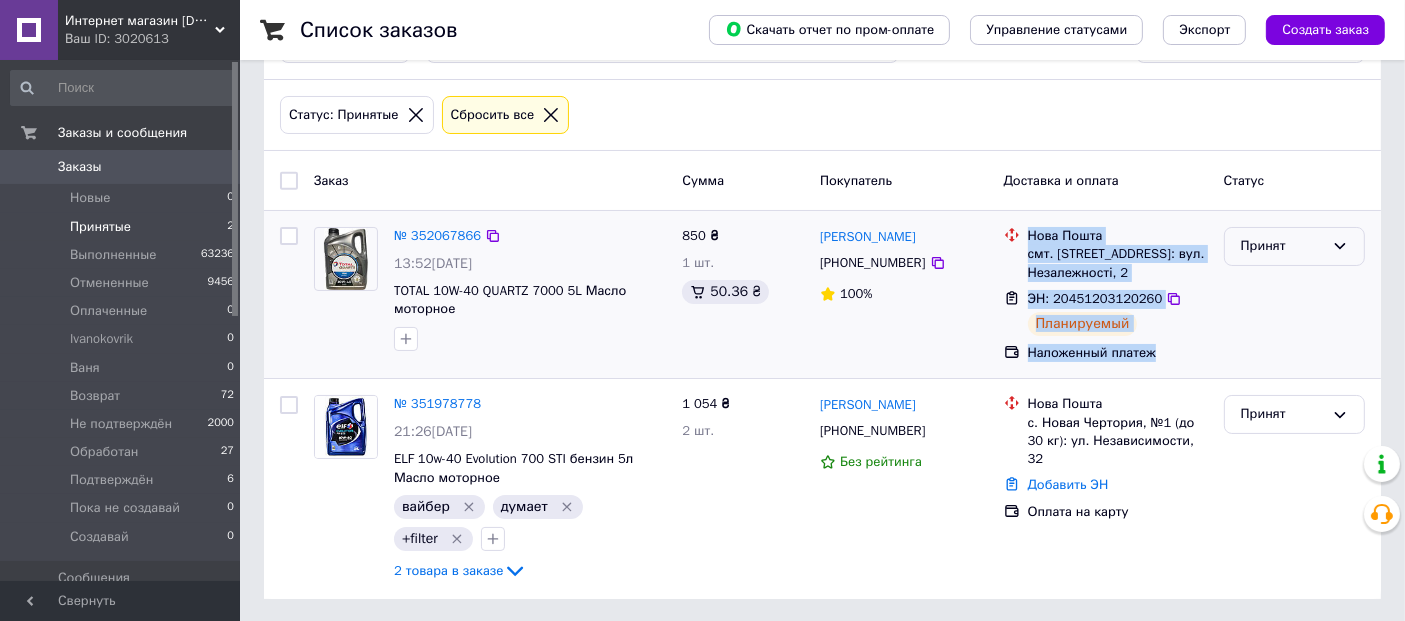 click on "Принят" at bounding box center (1282, 246) 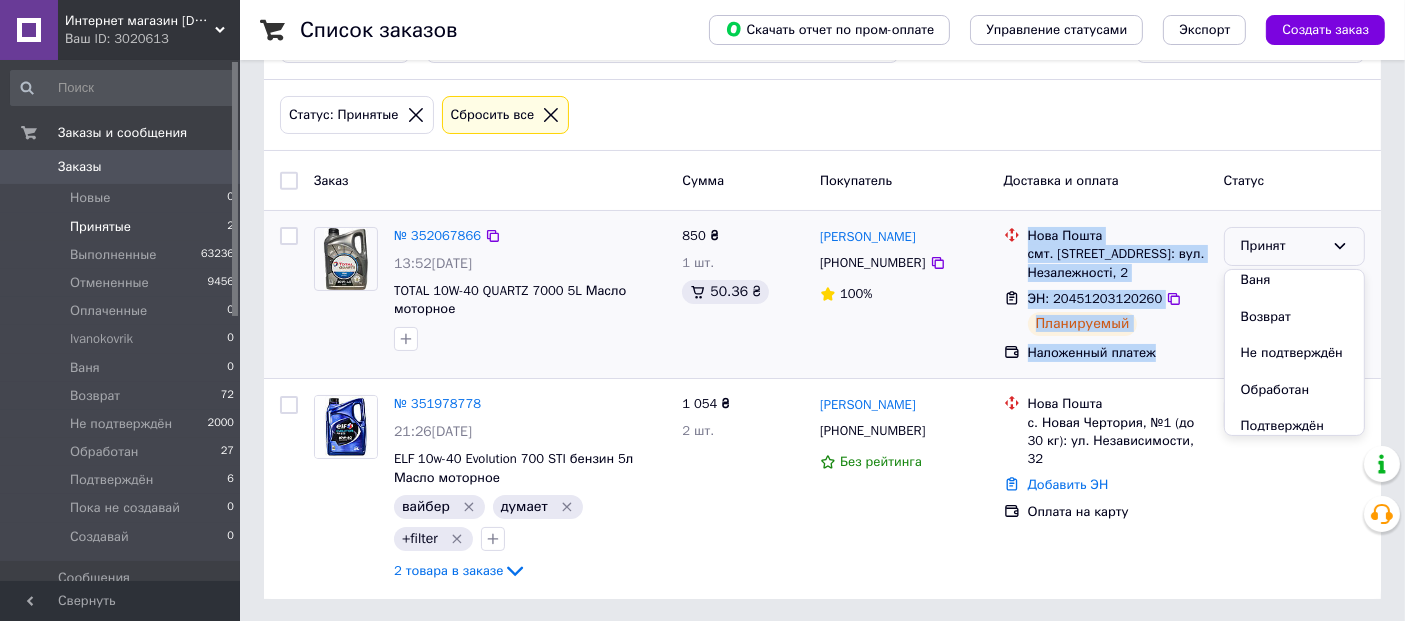 scroll, scrollTop: 257, scrollLeft: 0, axis: vertical 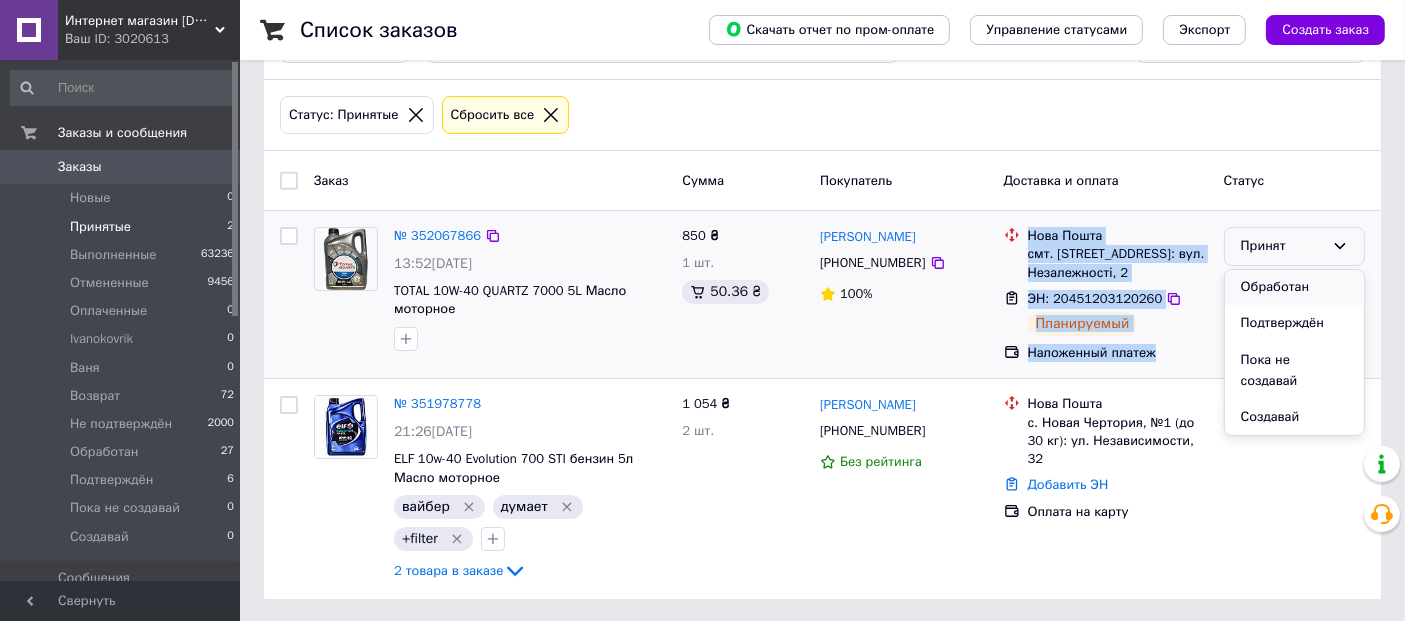 click on "Обработан" at bounding box center (1294, 287) 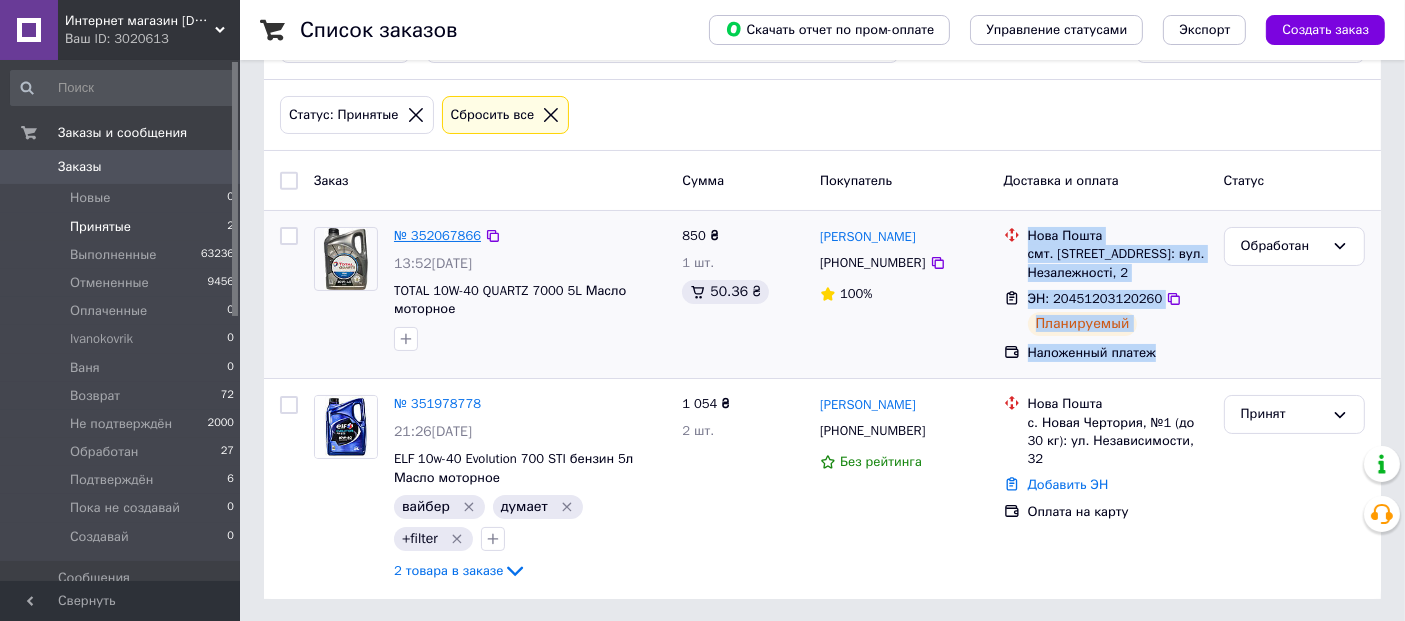 click on "№ 352067866" at bounding box center (437, 235) 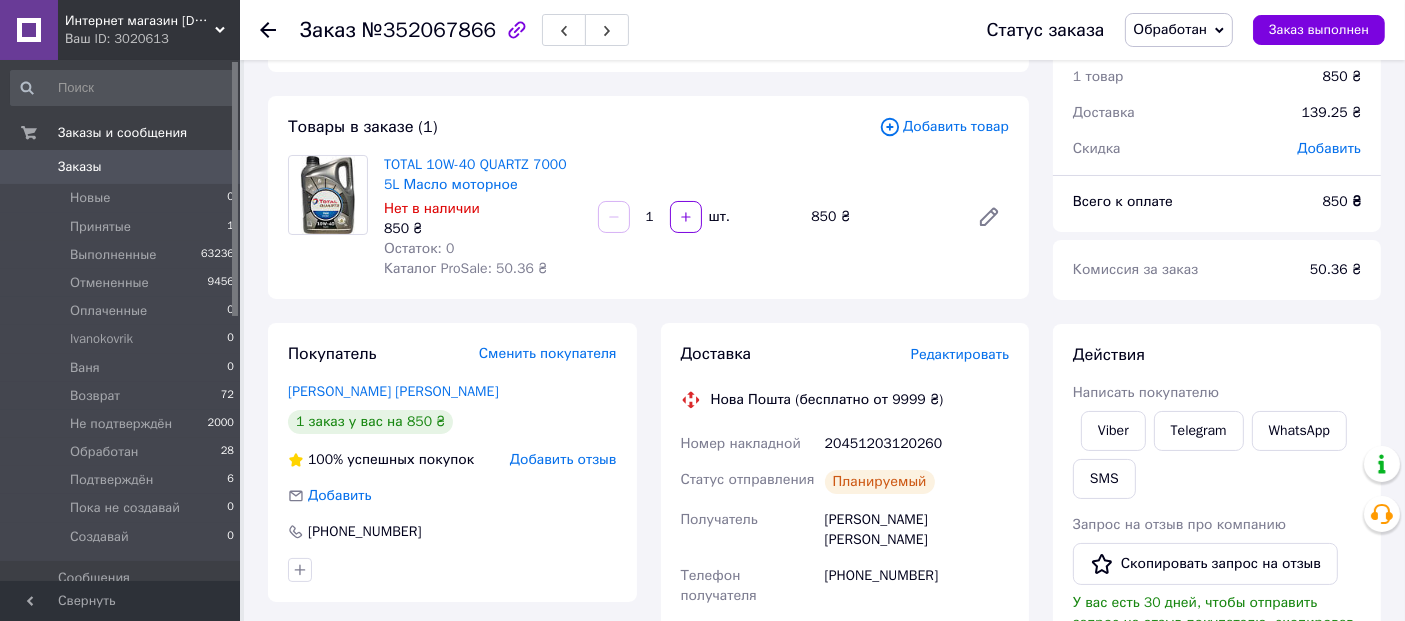 click on "Заказы" at bounding box center [80, 167] 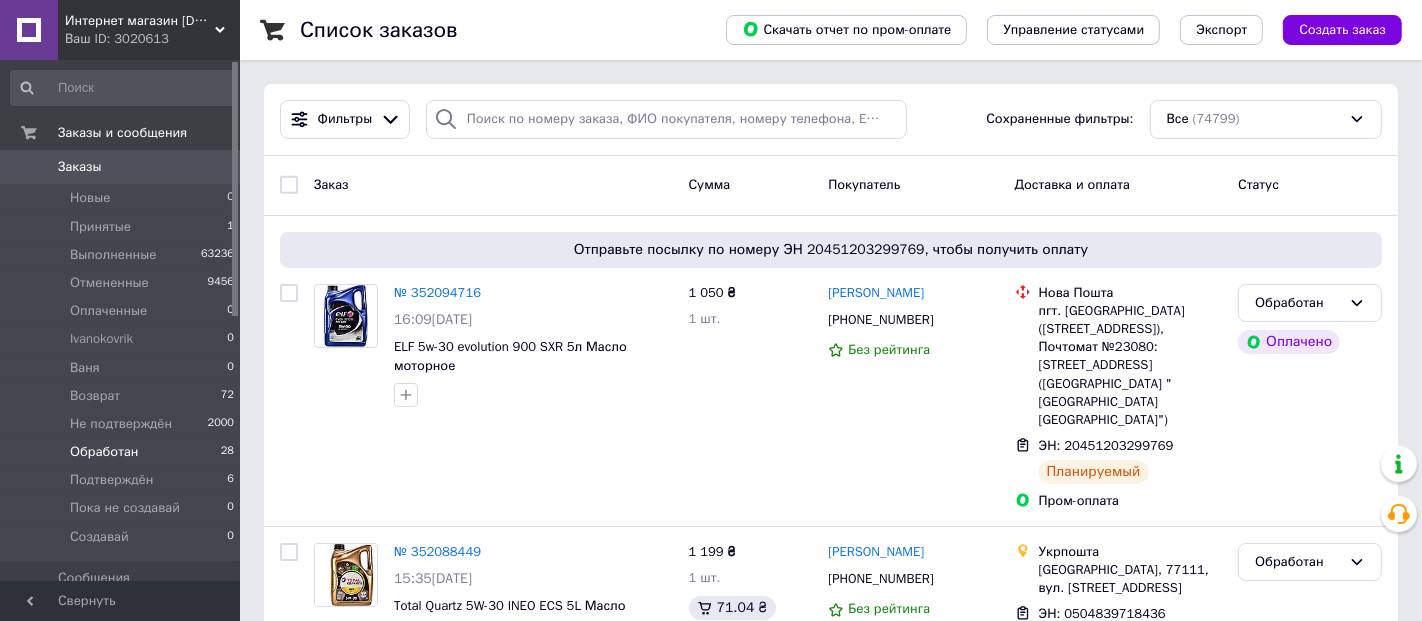 click on "Обработан 28" at bounding box center (123, 452) 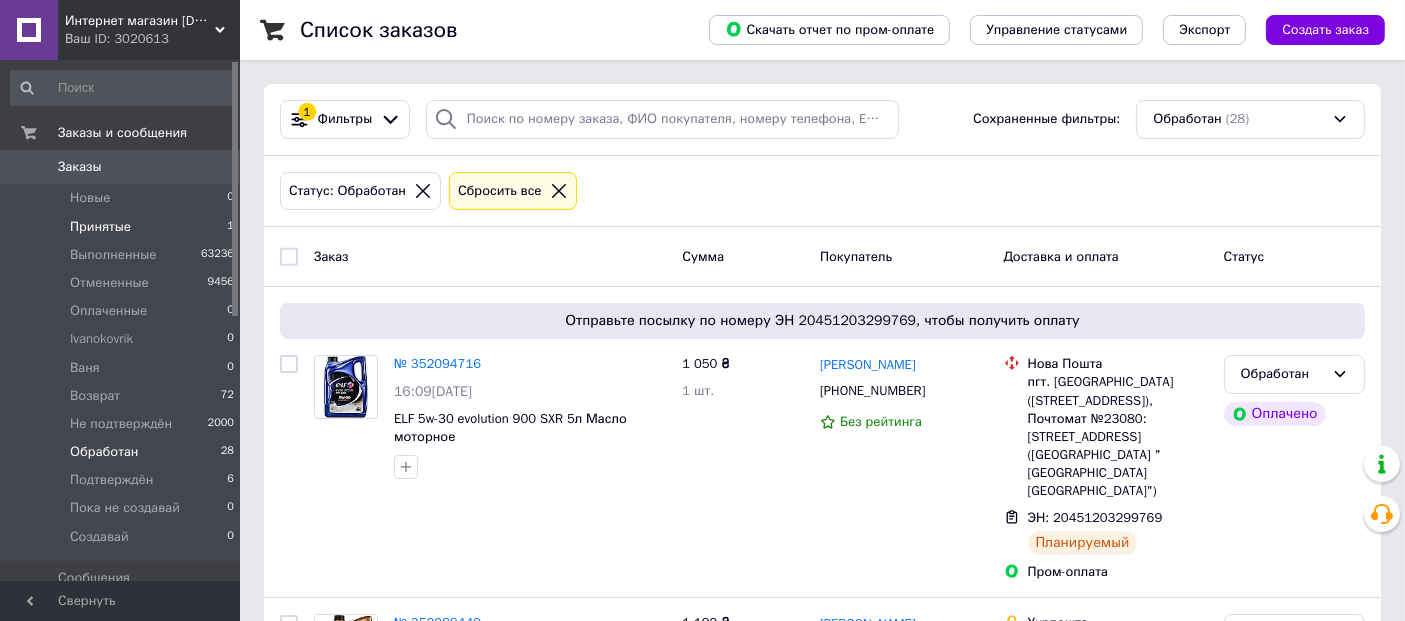 click on "Принятые" at bounding box center [100, 227] 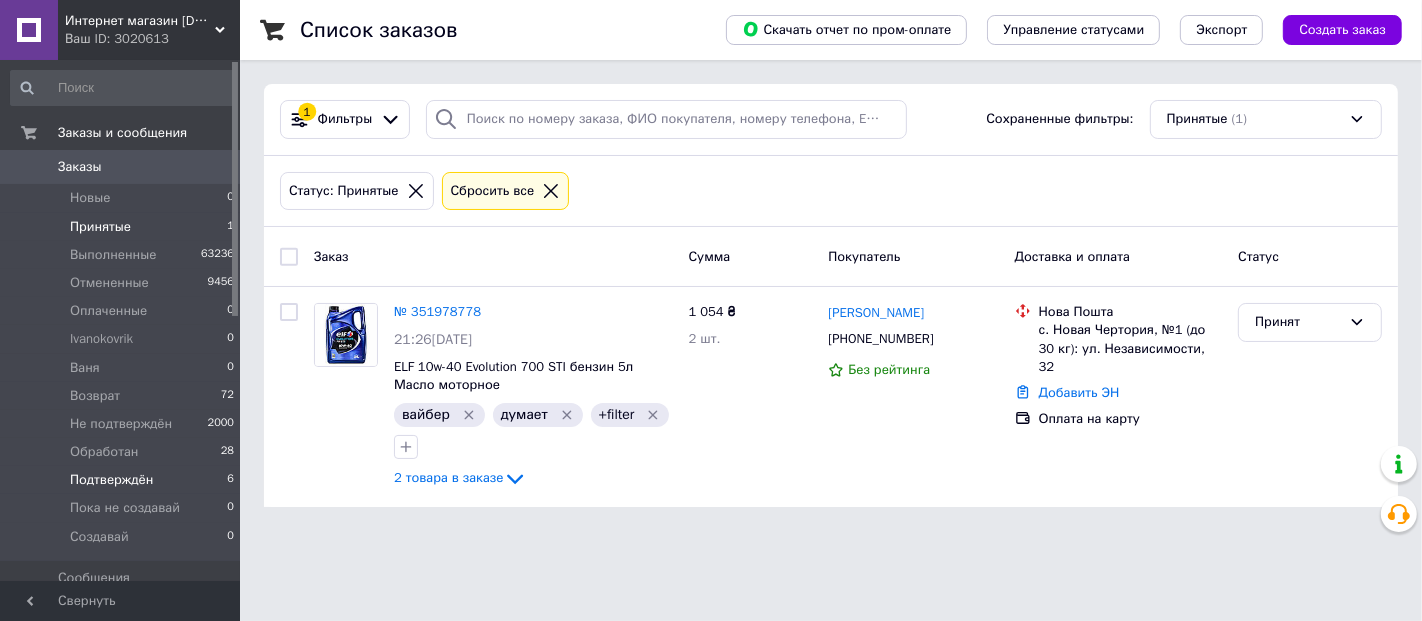 click on "Подтверждён" at bounding box center (111, 480) 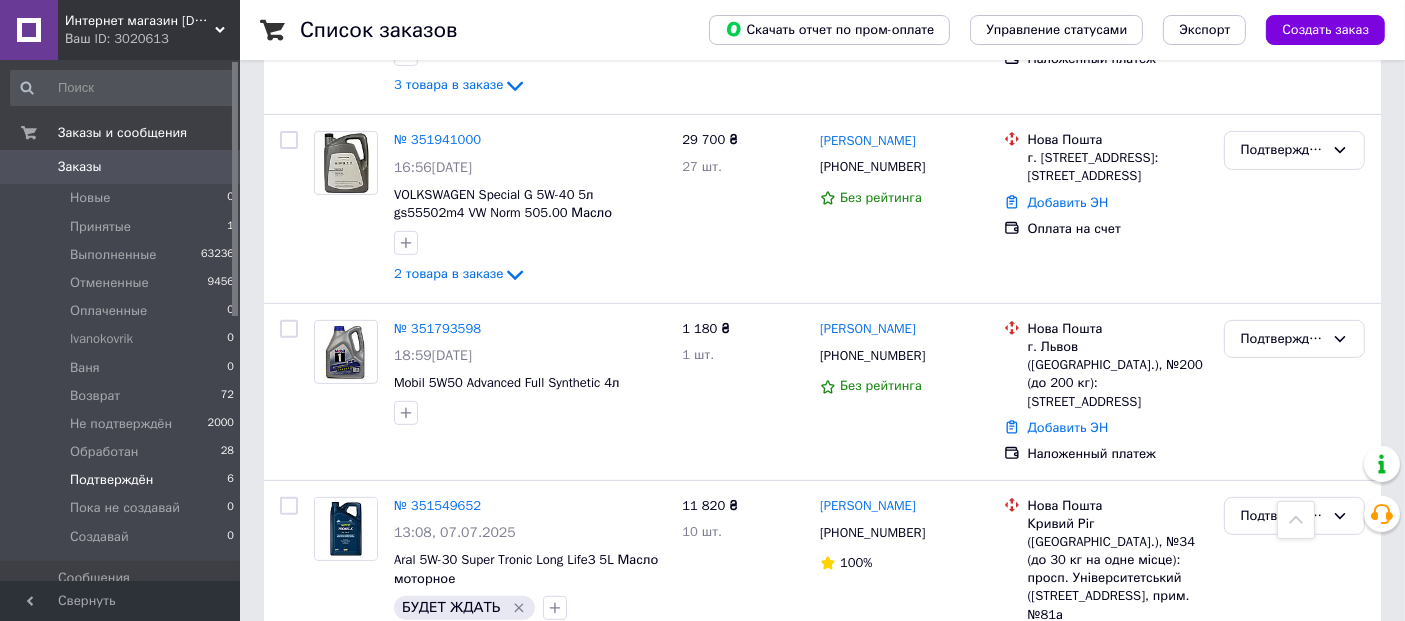 scroll, scrollTop: 797, scrollLeft: 0, axis: vertical 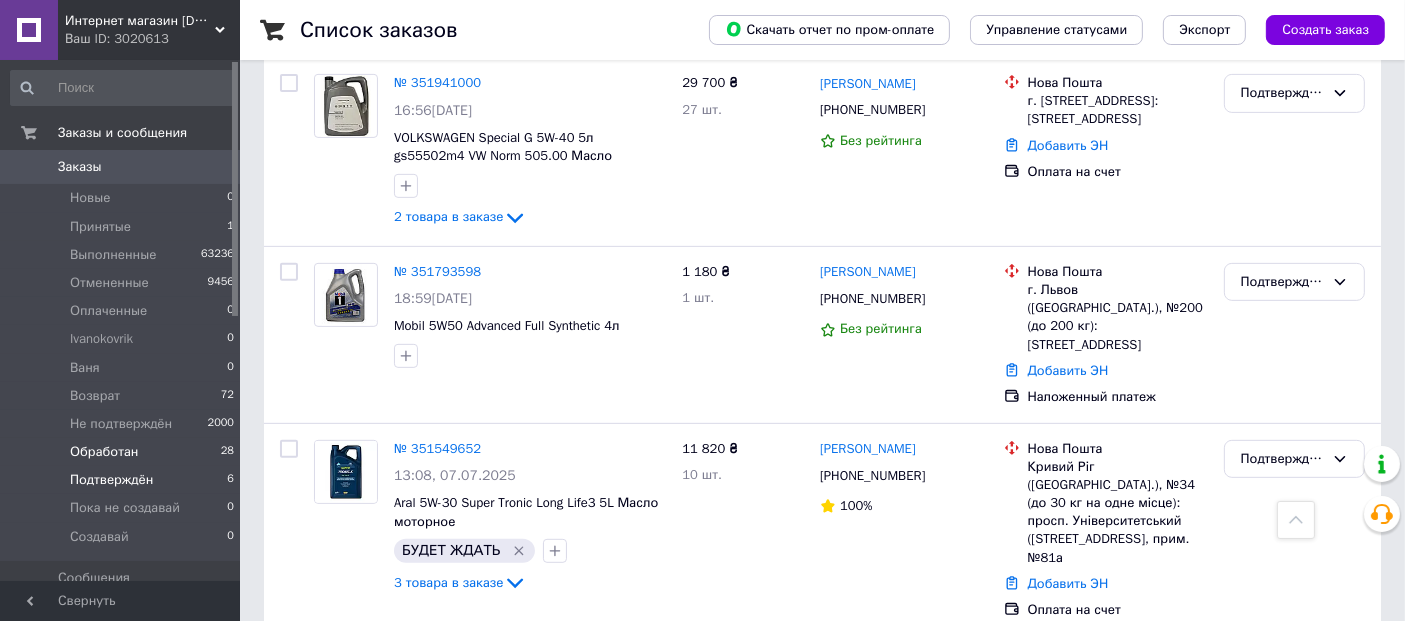 click on "Обработан" at bounding box center (104, 452) 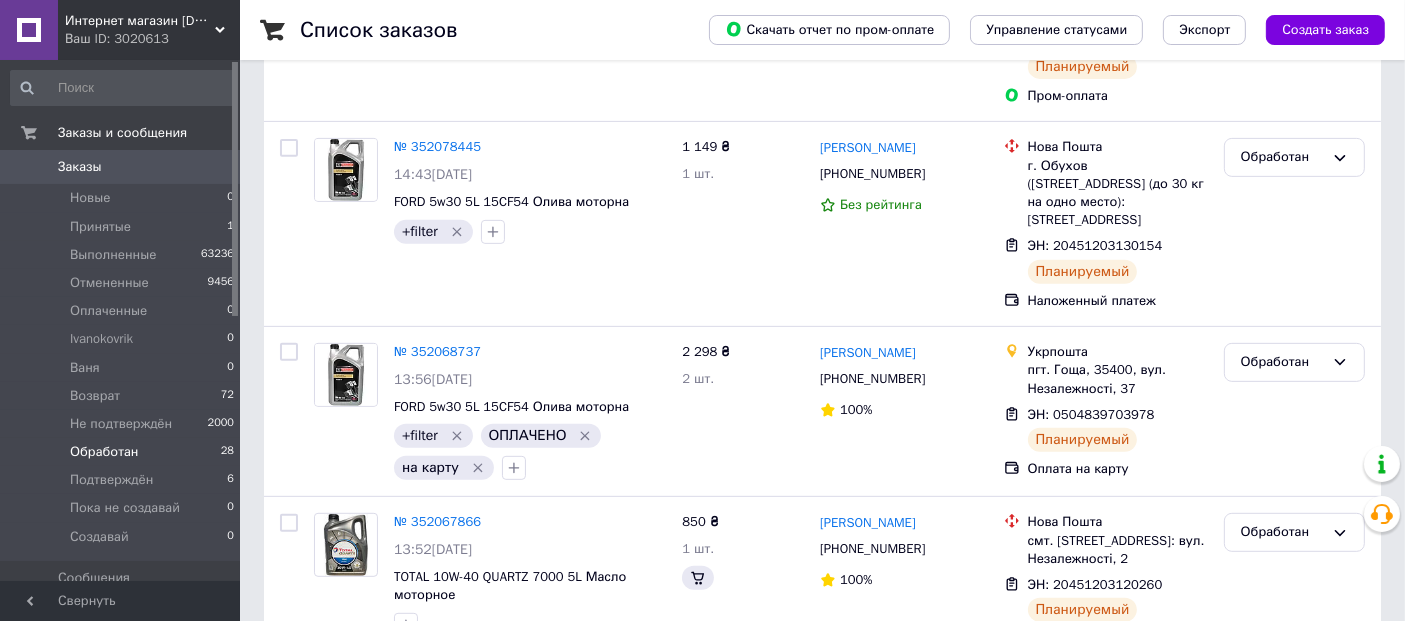 scroll, scrollTop: 0, scrollLeft: 0, axis: both 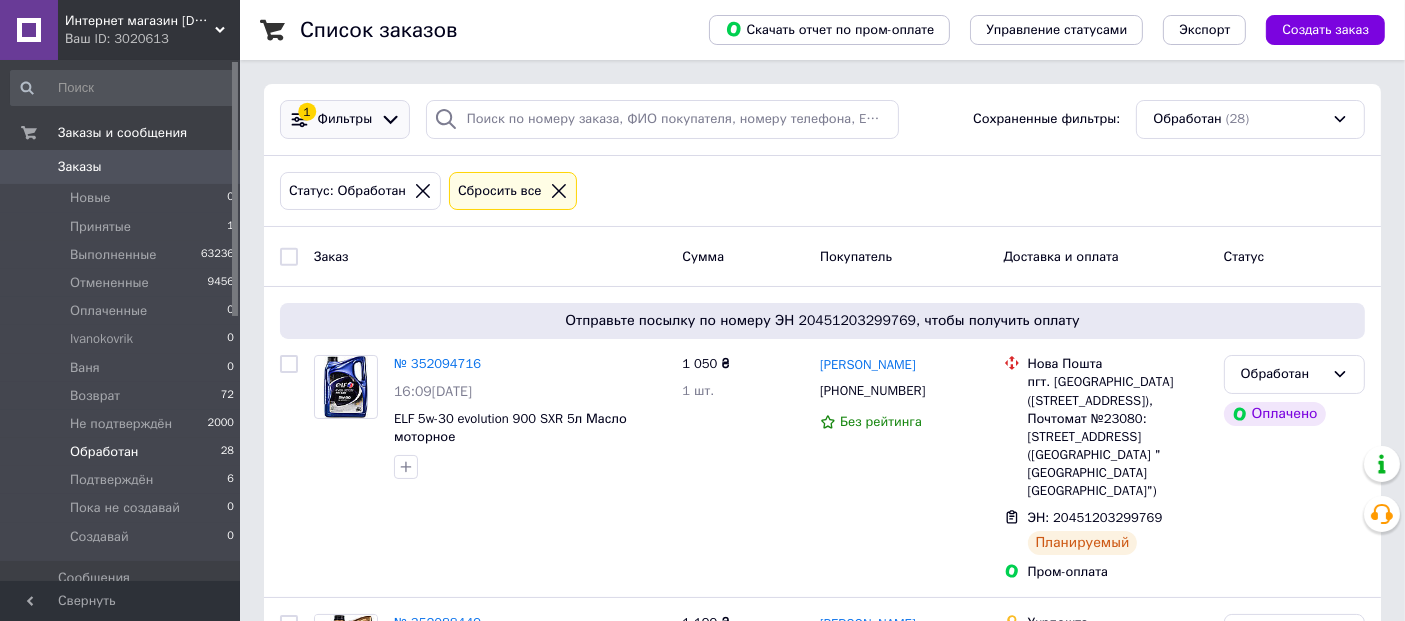 click on "Фильтры" at bounding box center (345, 119) 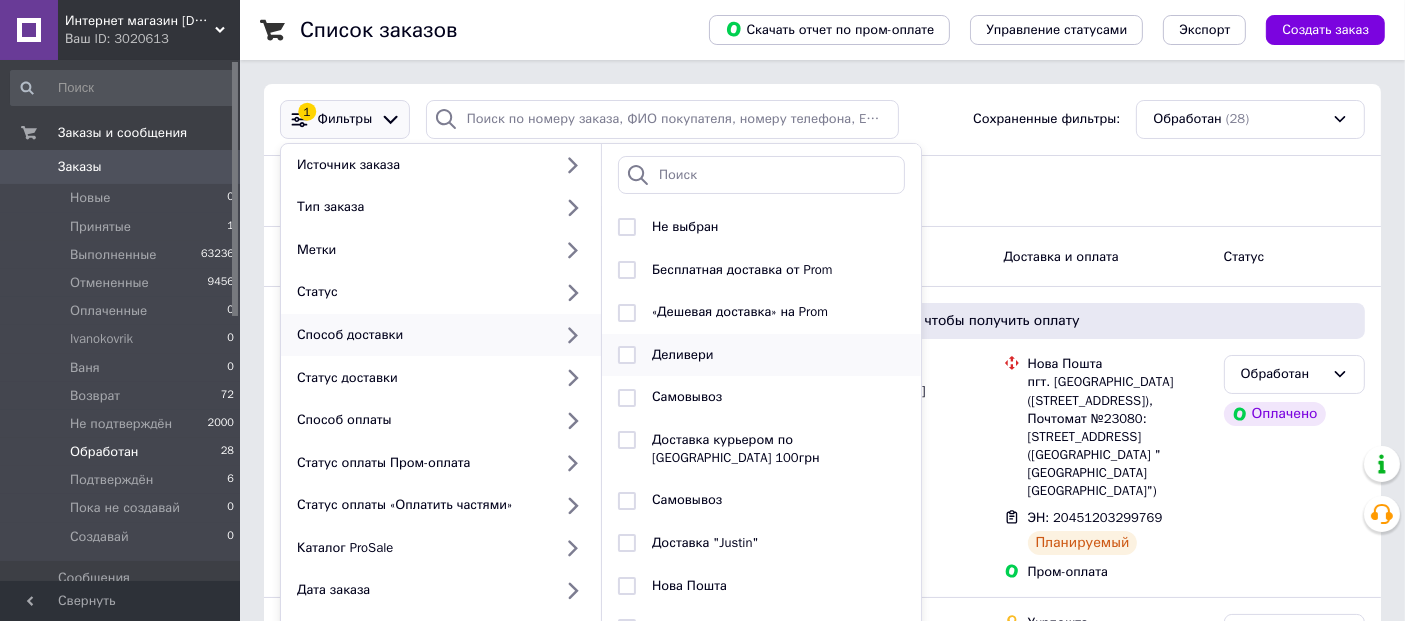 scroll, scrollTop: 130, scrollLeft: 0, axis: vertical 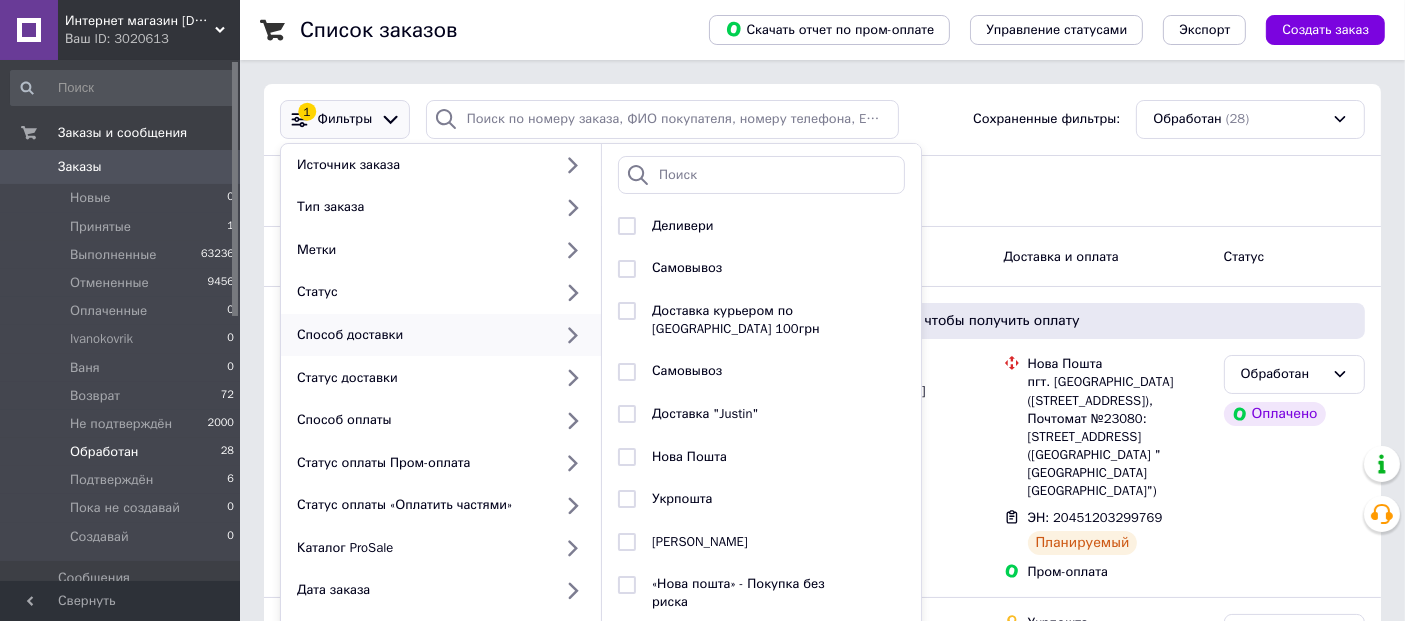 click on "Способ доставки" at bounding box center [420, 335] 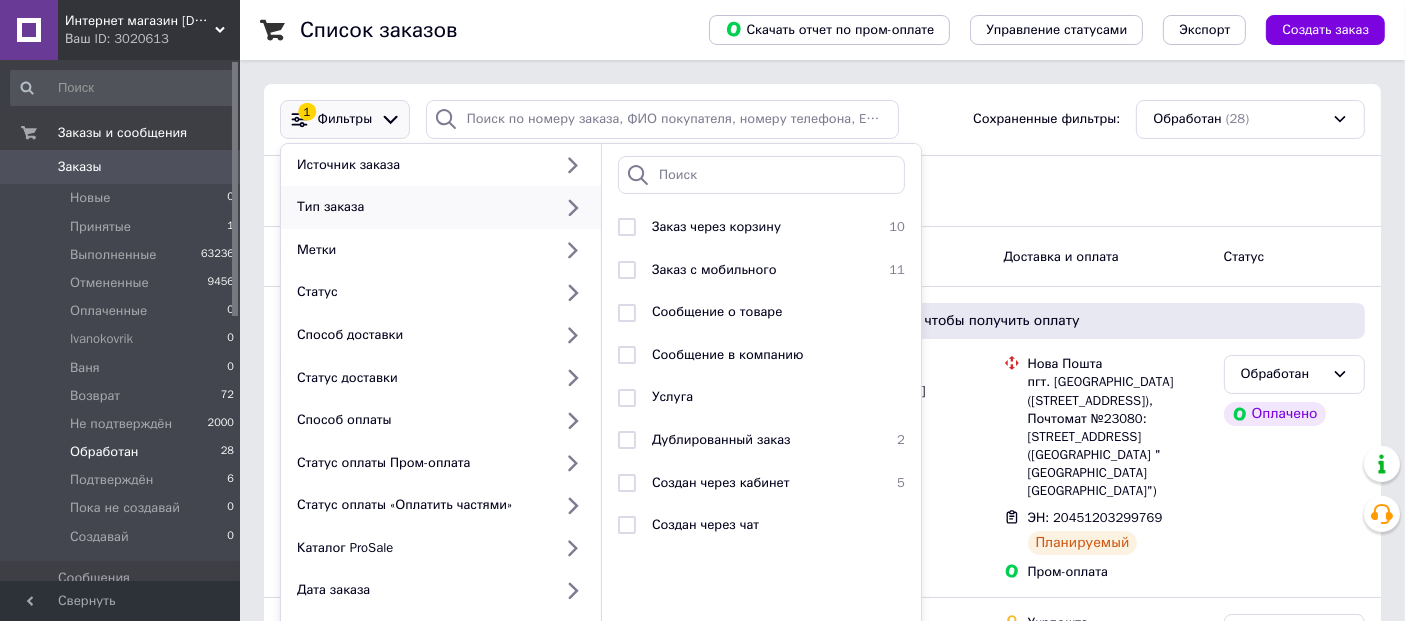 scroll, scrollTop: 0, scrollLeft: 0, axis: both 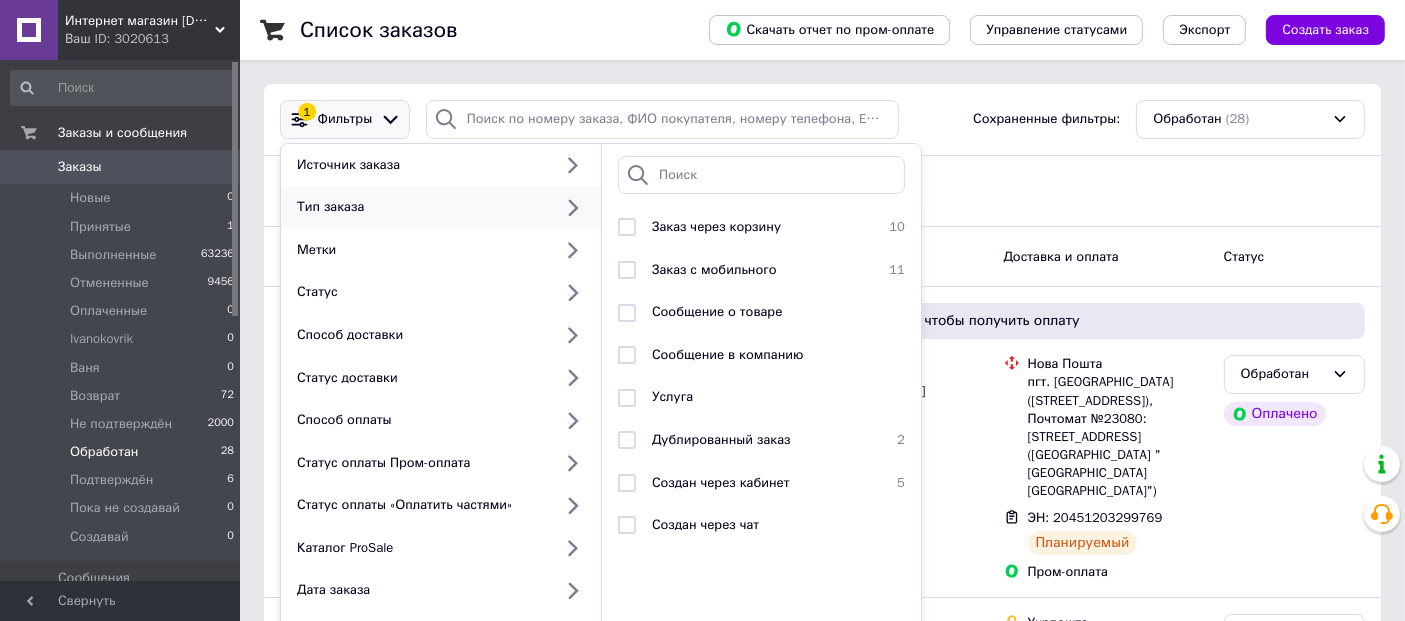 click on "Статус: Обработан Сбросить все" at bounding box center [822, 191] 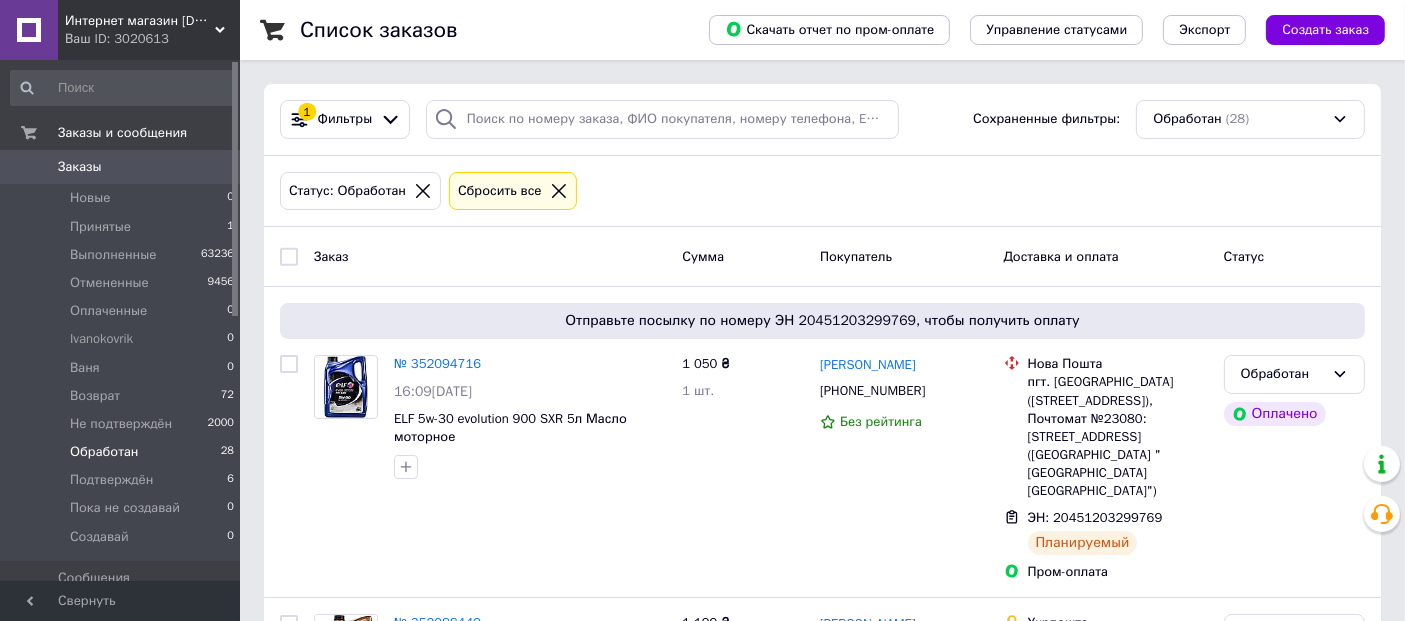 click on "Заказы" at bounding box center [80, 167] 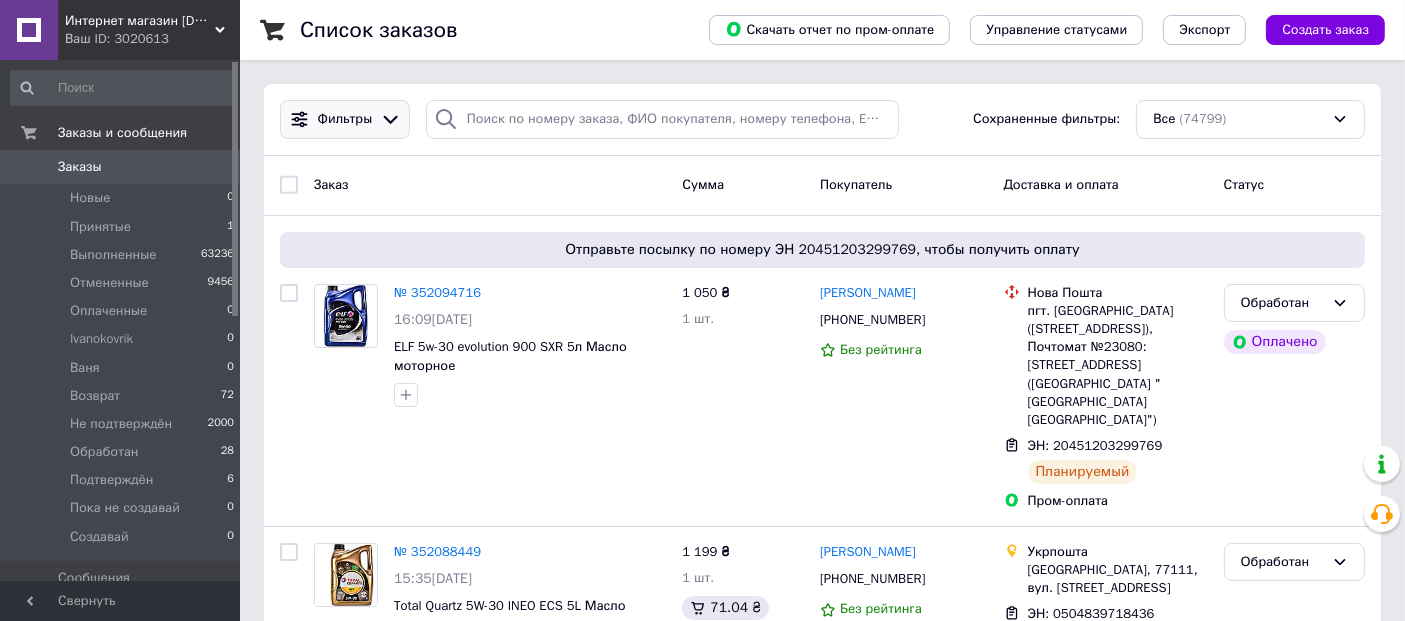 click on "Фильтры" at bounding box center [345, 119] 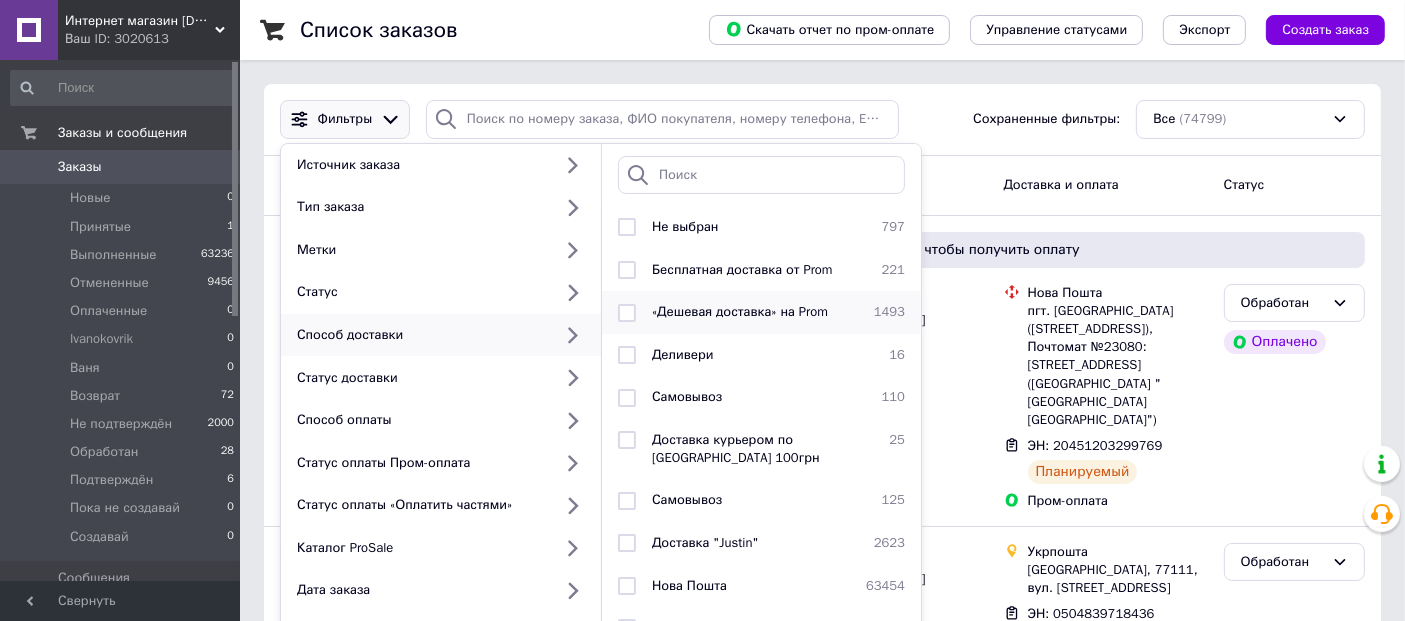 scroll, scrollTop: 130, scrollLeft: 0, axis: vertical 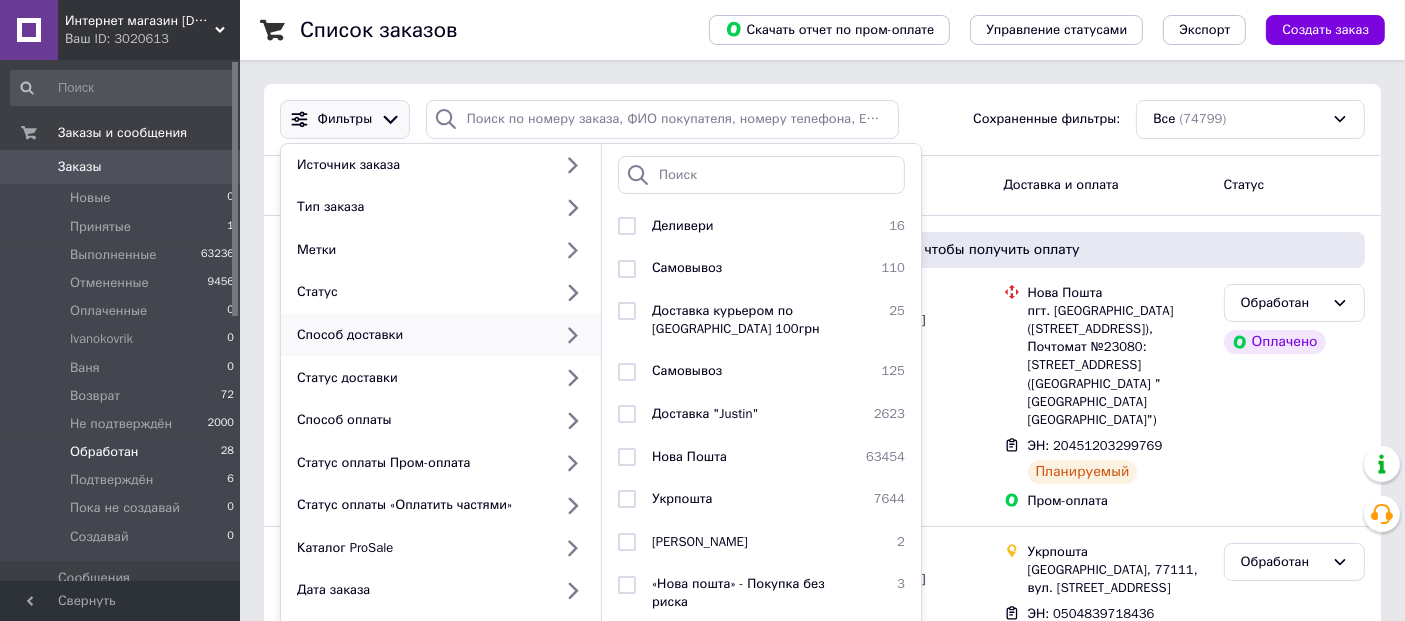 click on "Обработан" at bounding box center (104, 452) 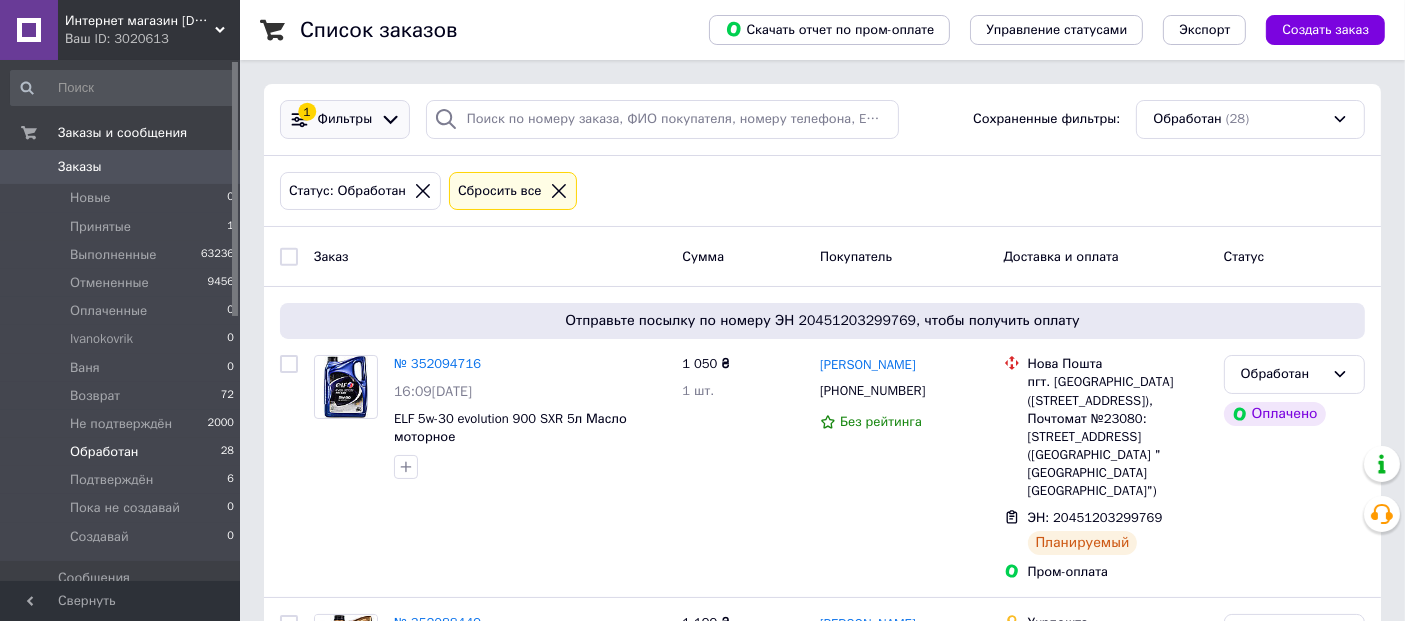 click at bounding box center (390, 119) 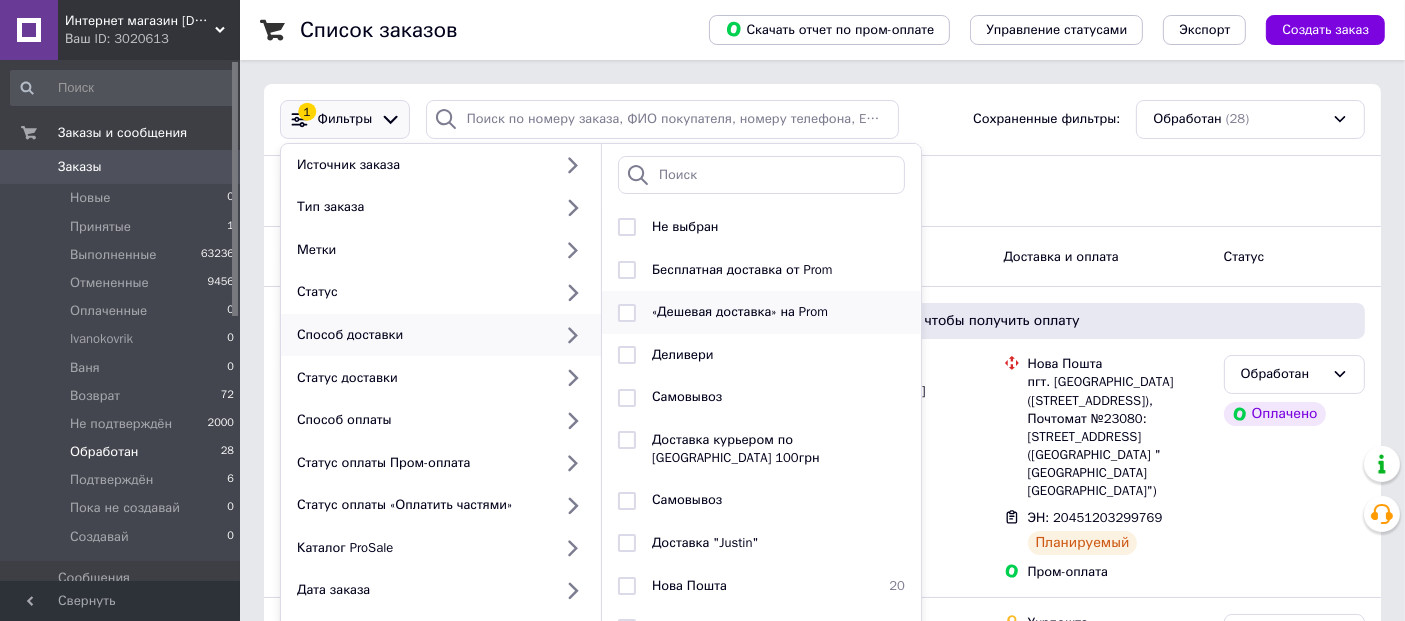 scroll, scrollTop: 130, scrollLeft: 0, axis: vertical 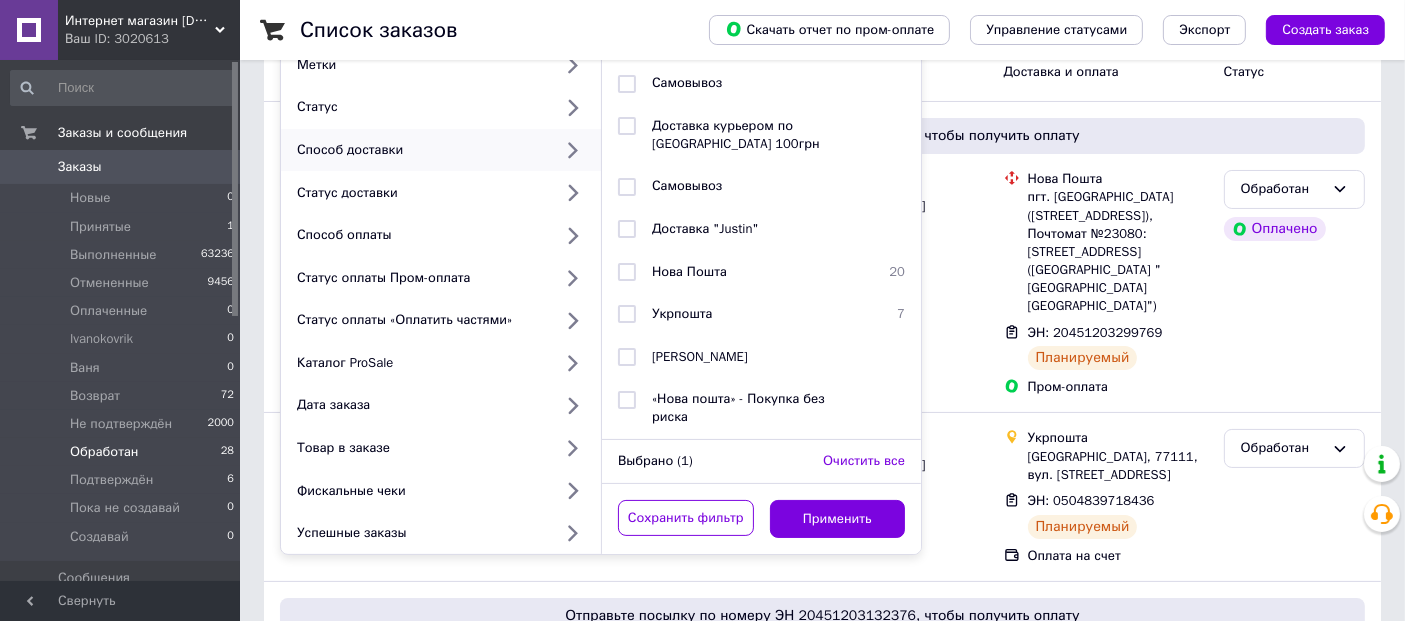 click on "Заказ Сумма Покупатель Доставка и оплата Статус" at bounding box center [822, 72] 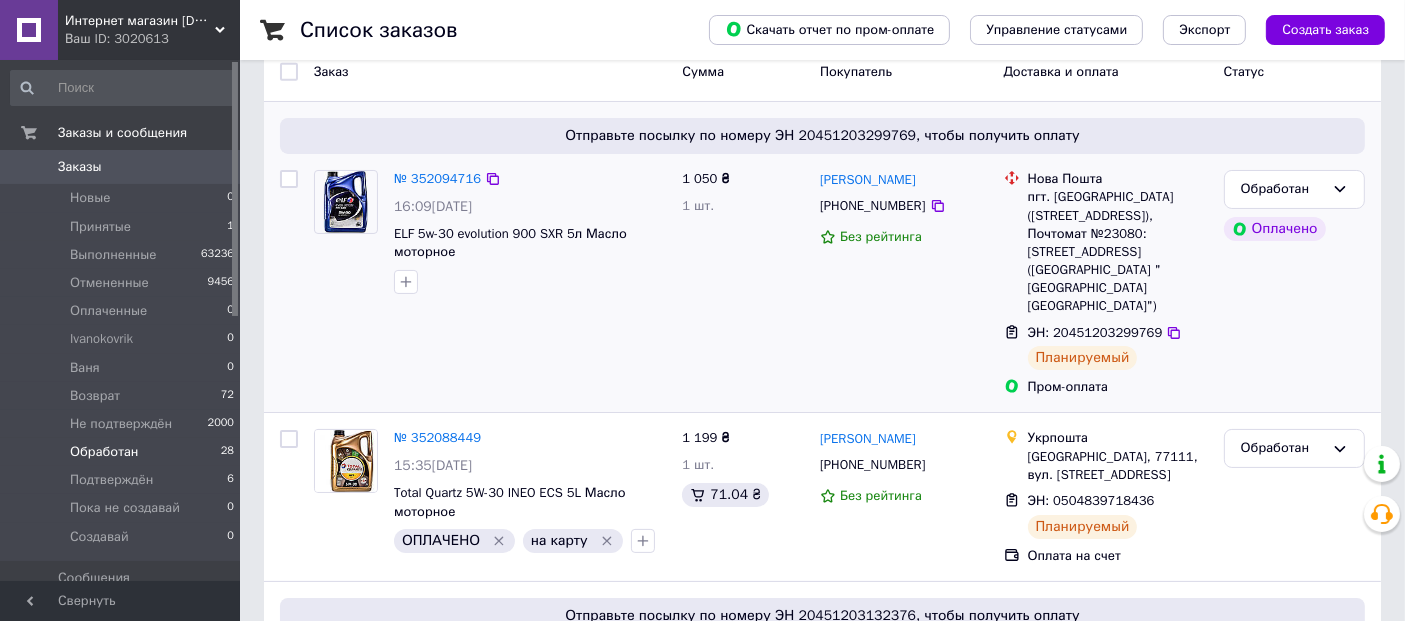 scroll, scrollTop: 0, scrollLeft: 0, axis: both 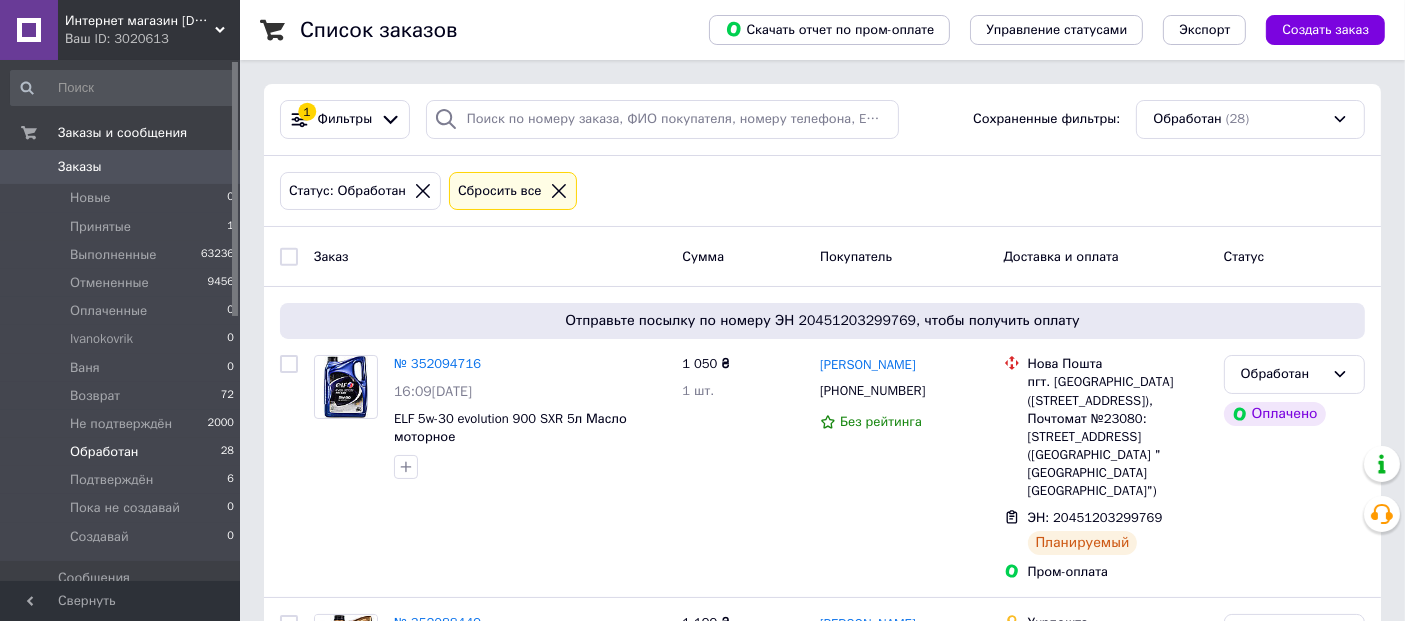 click at bounding box center [289, 257] 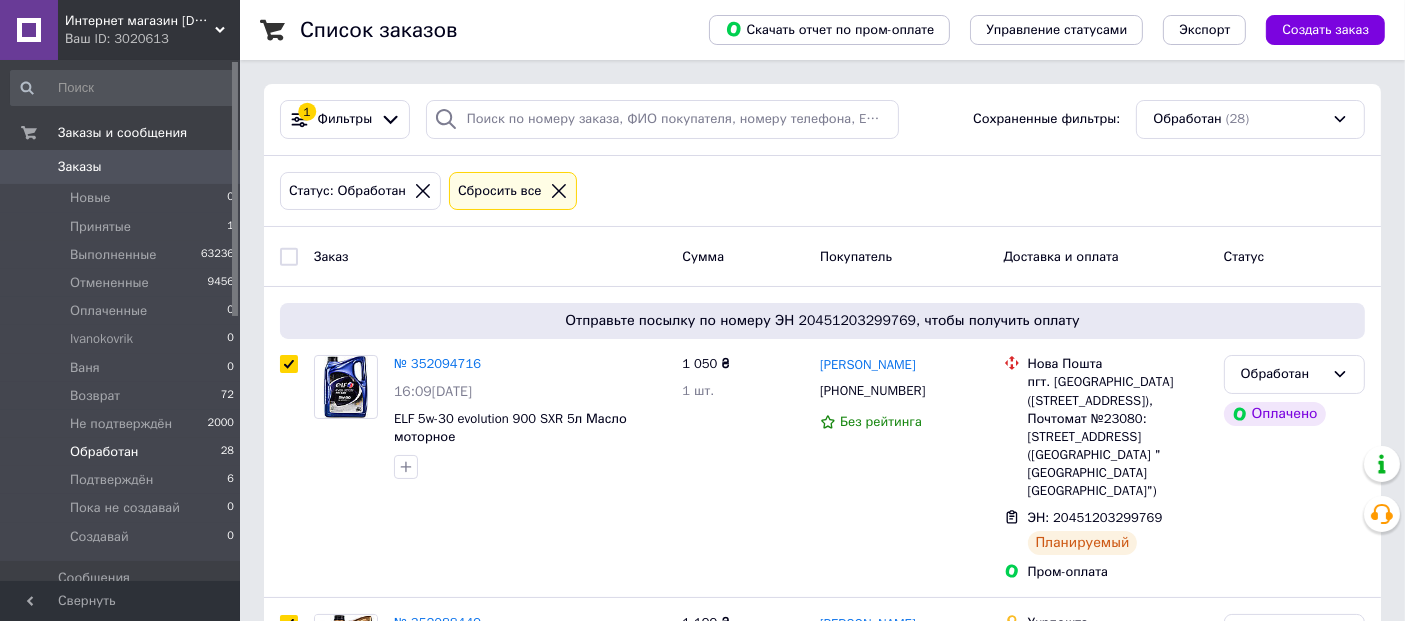 checkbox on "true" 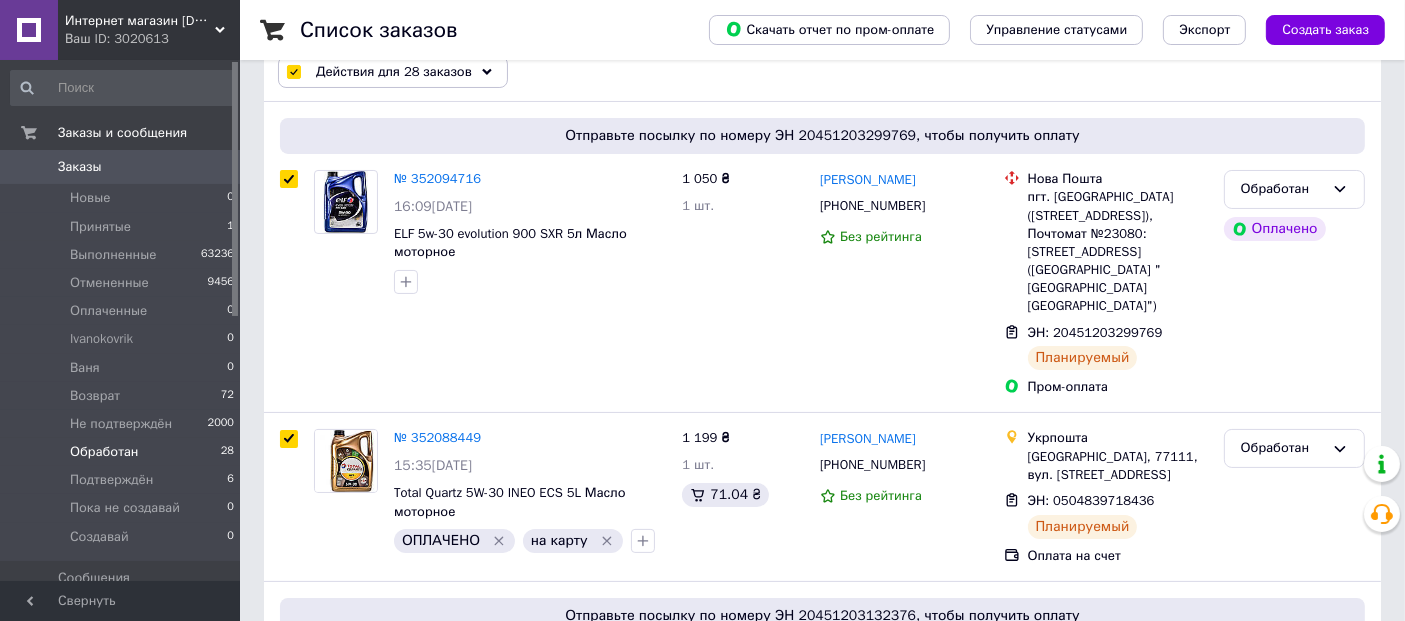 scroll, scrollTop: 0, scrollLeft: 0, axis: both 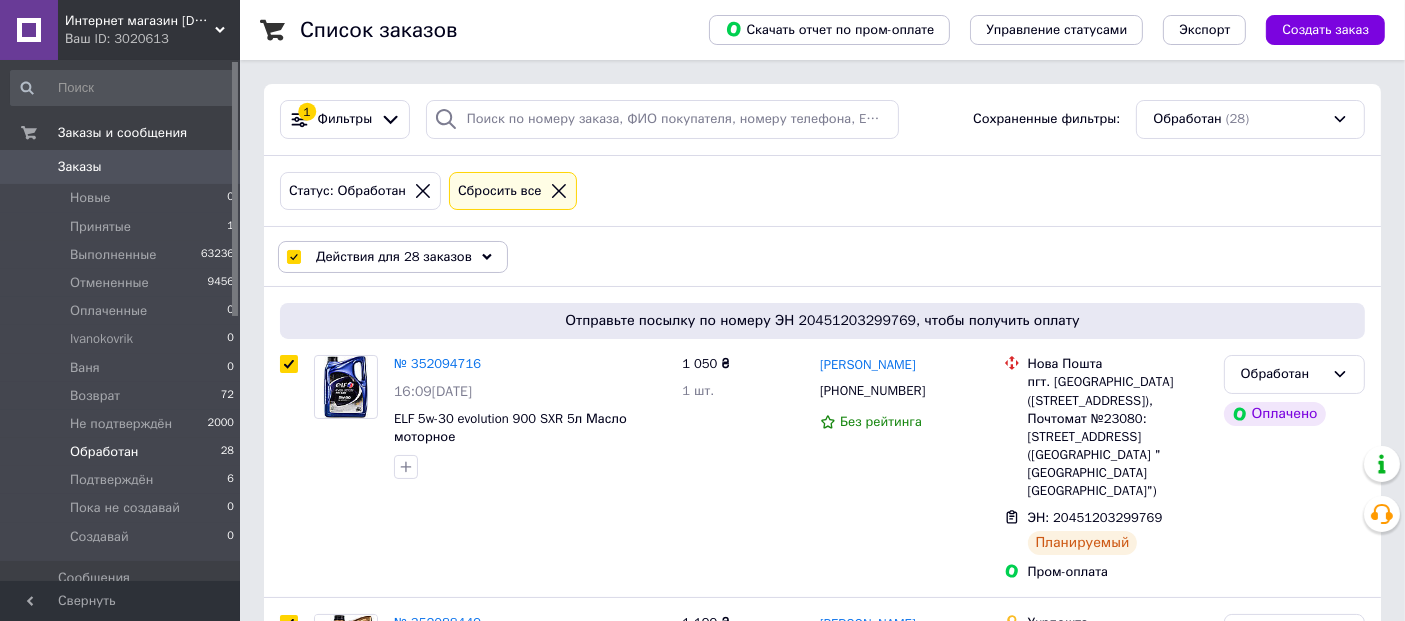 click at bounding box center (293, 257) 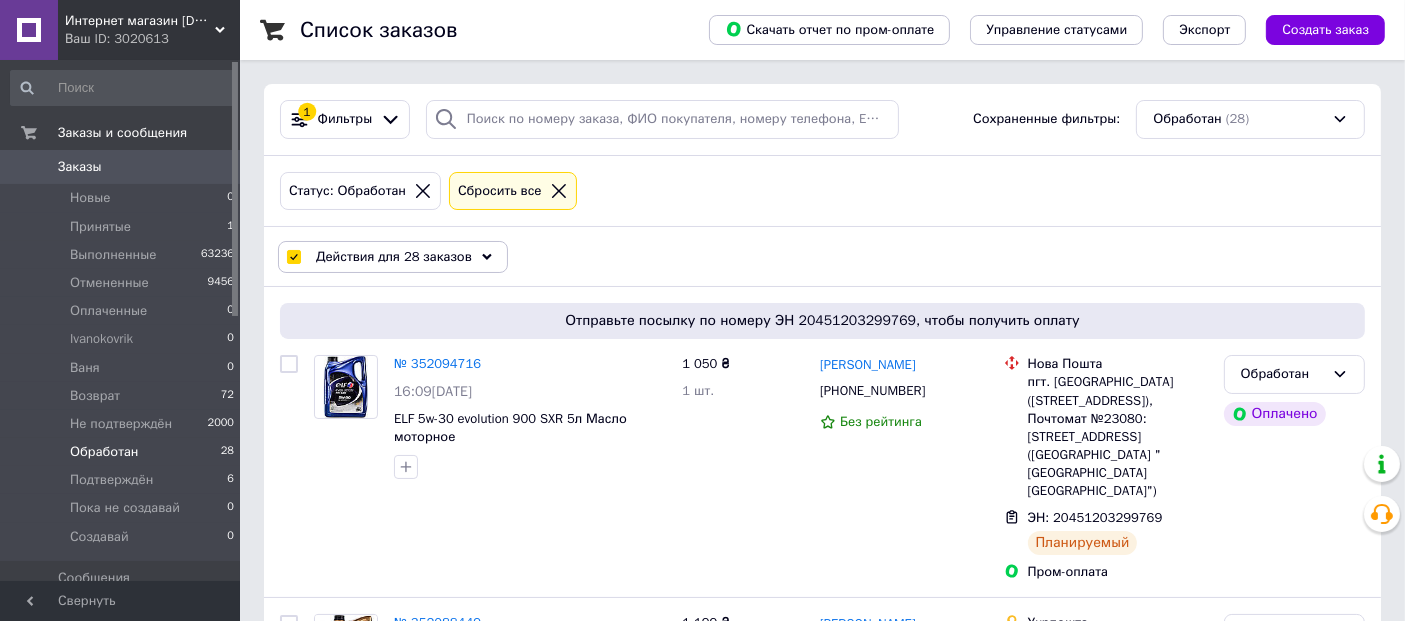 checkbox on "false" 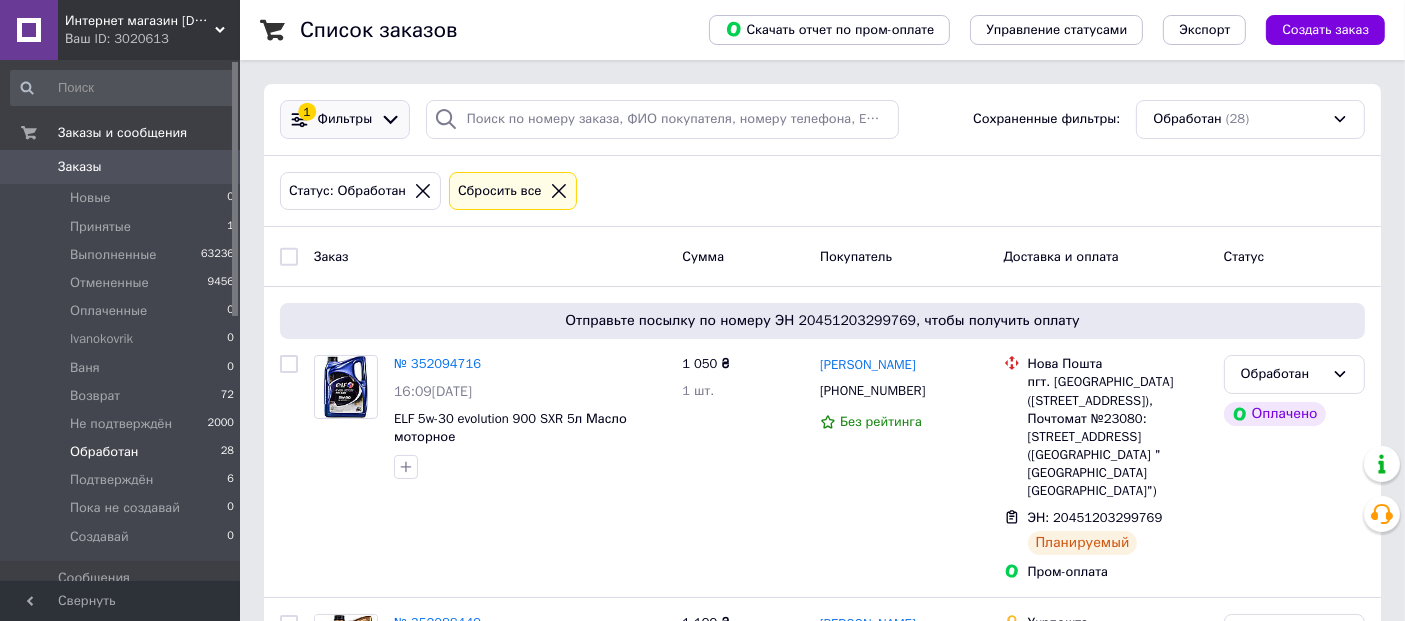 click on "Фильтры" at bounding box center (345, 119) 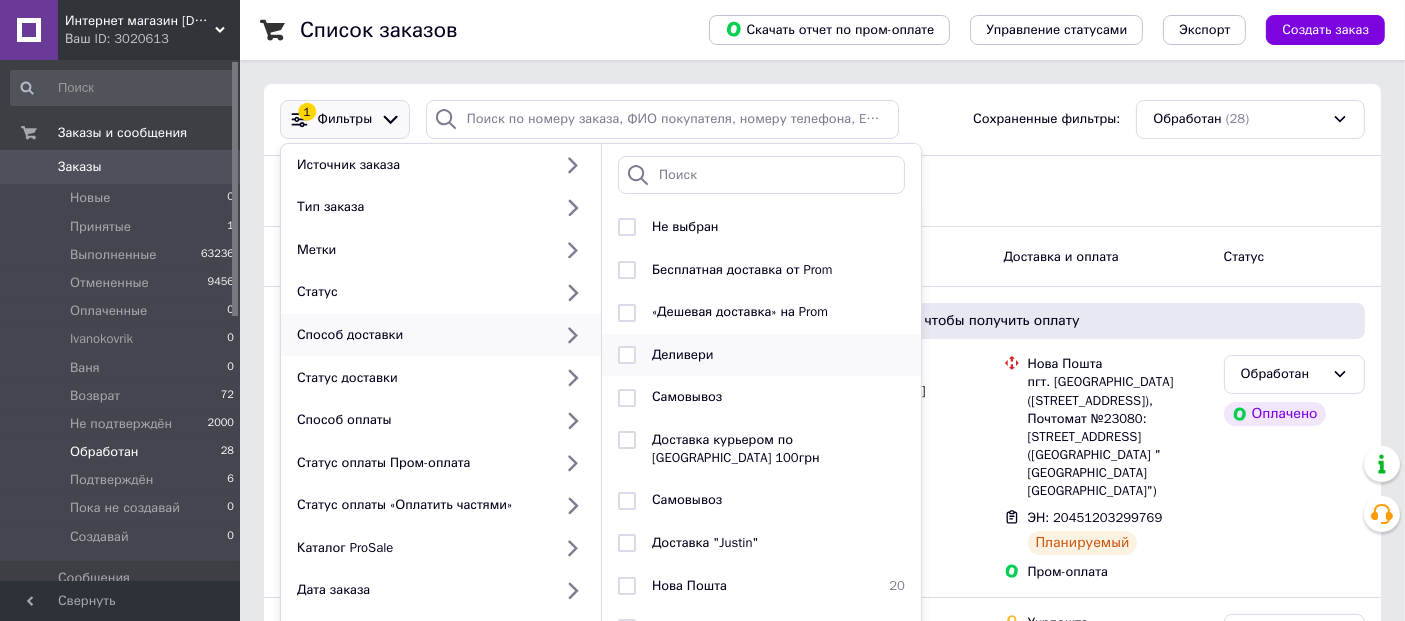 scroll, scrollTop: 130, scrollLeft: 0, axis: vertical 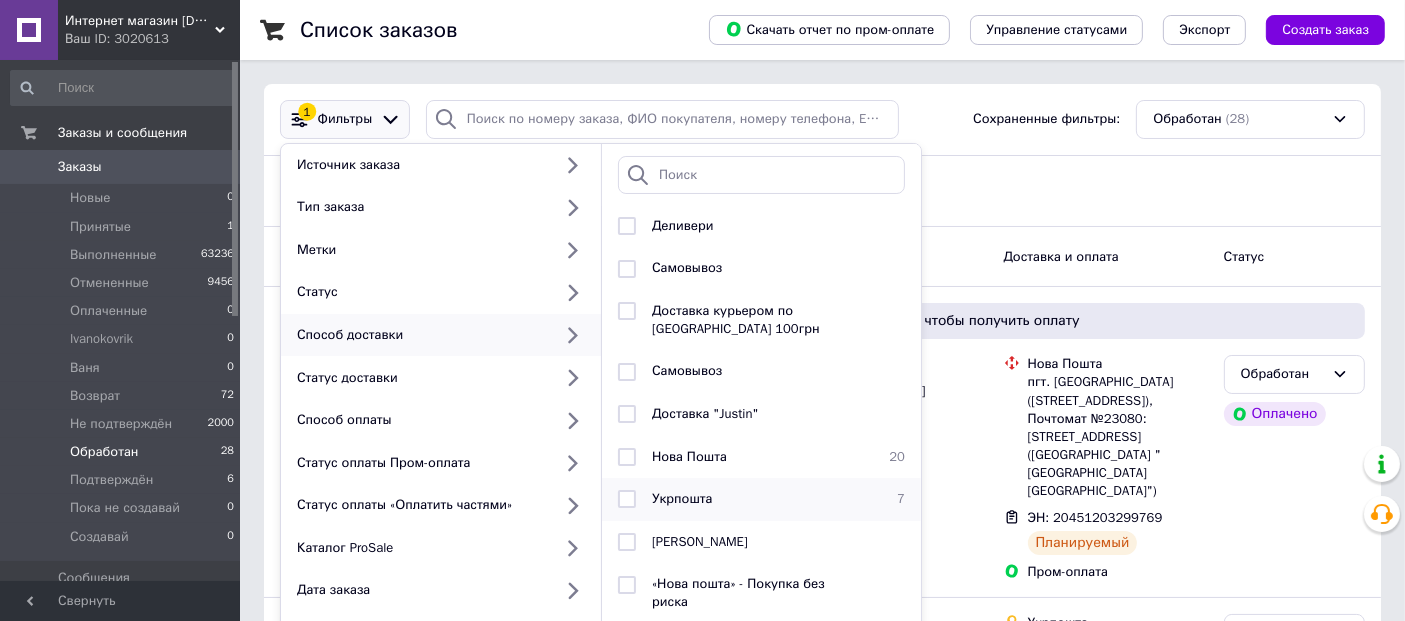 click at bounding box center (627, 499) 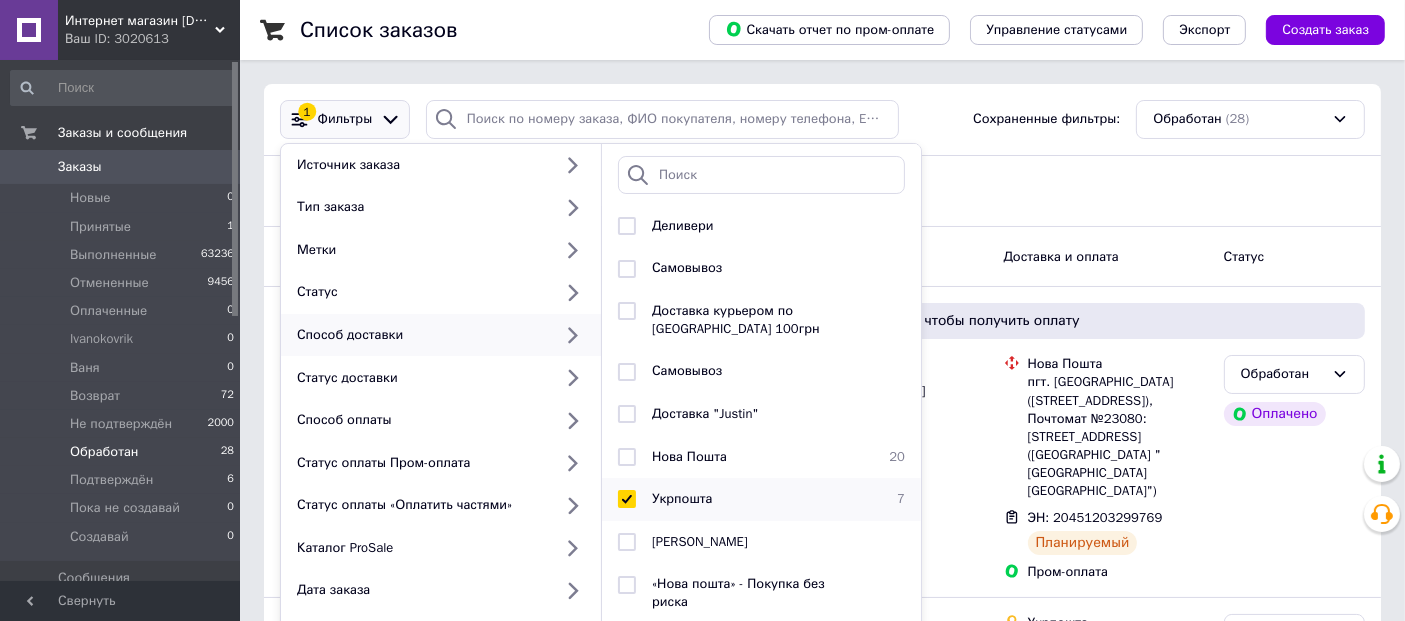 checkbox on "true" 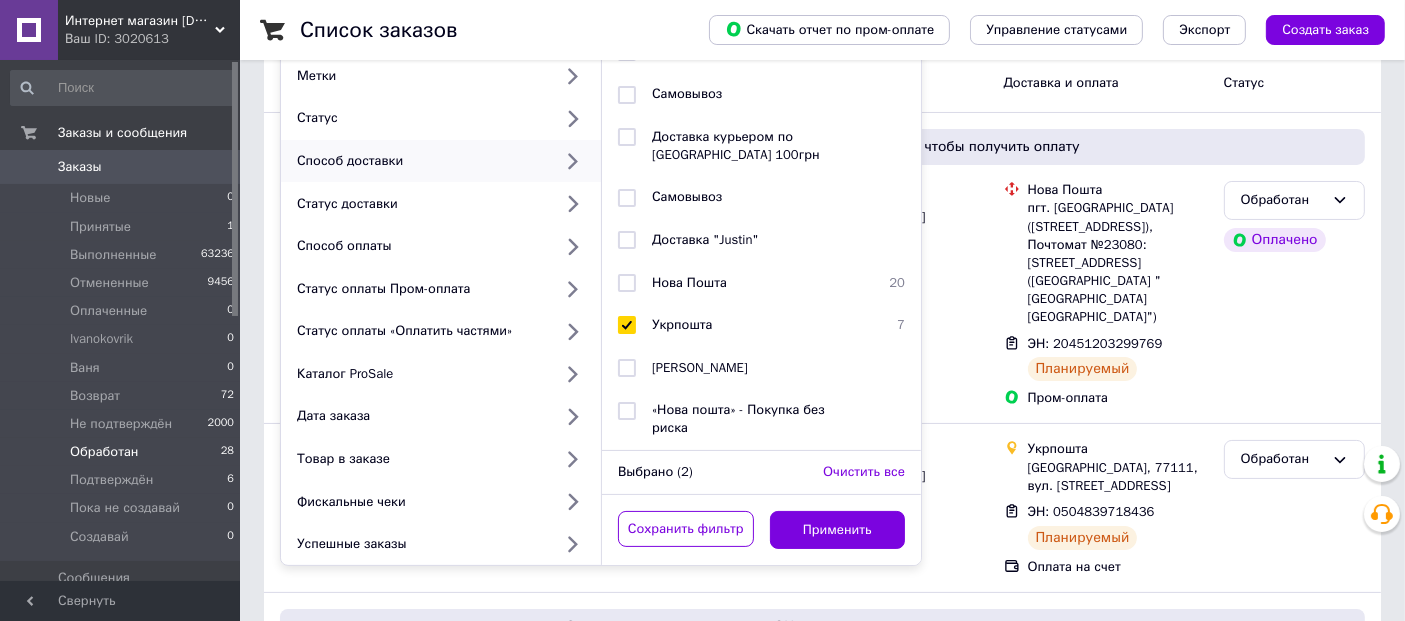 scroll, scrollTop: 185, scrollLeft: 0, axis: vertical 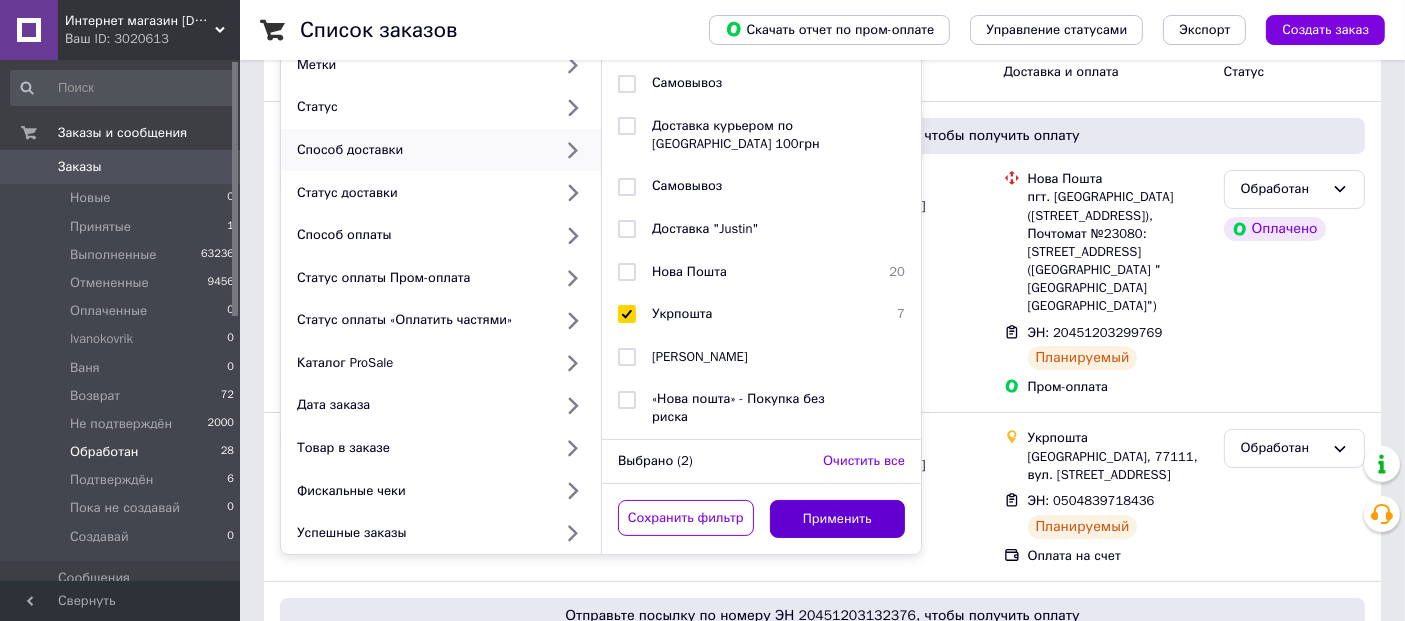 click on "Применить" at bounding box center (838, 519) 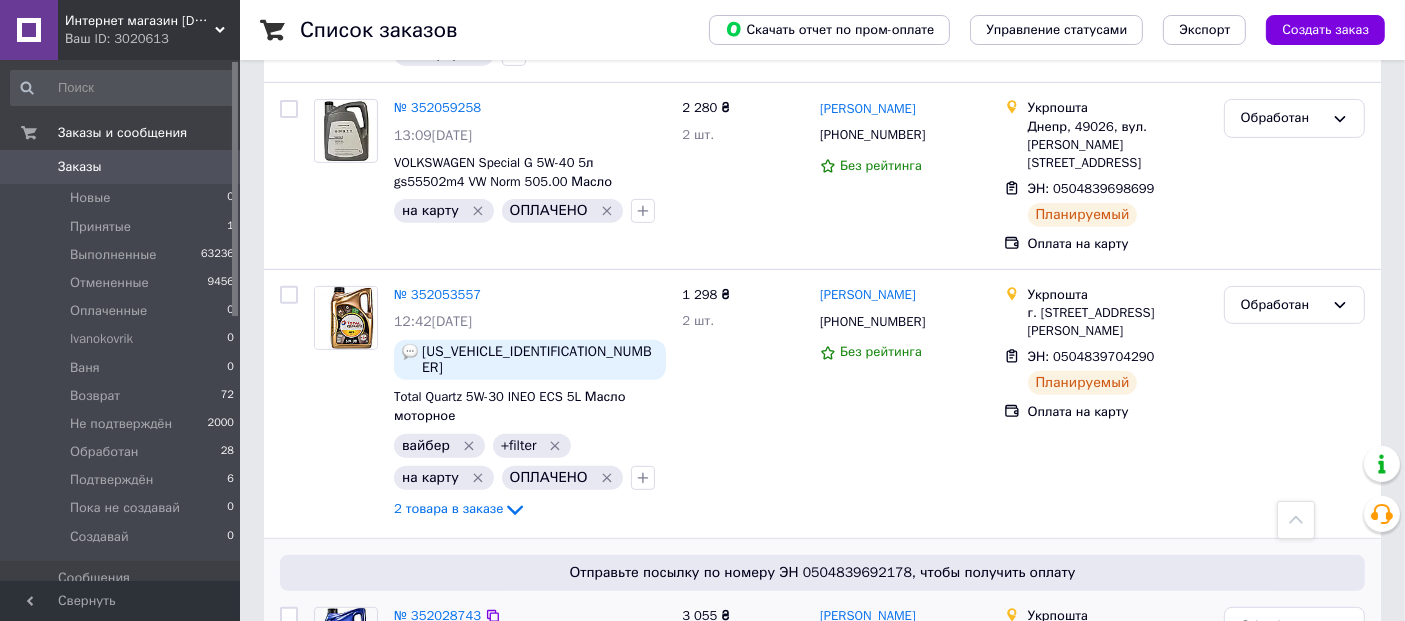 scroll, scrollTop: 726, scrollLeft: 0, axis: vertical 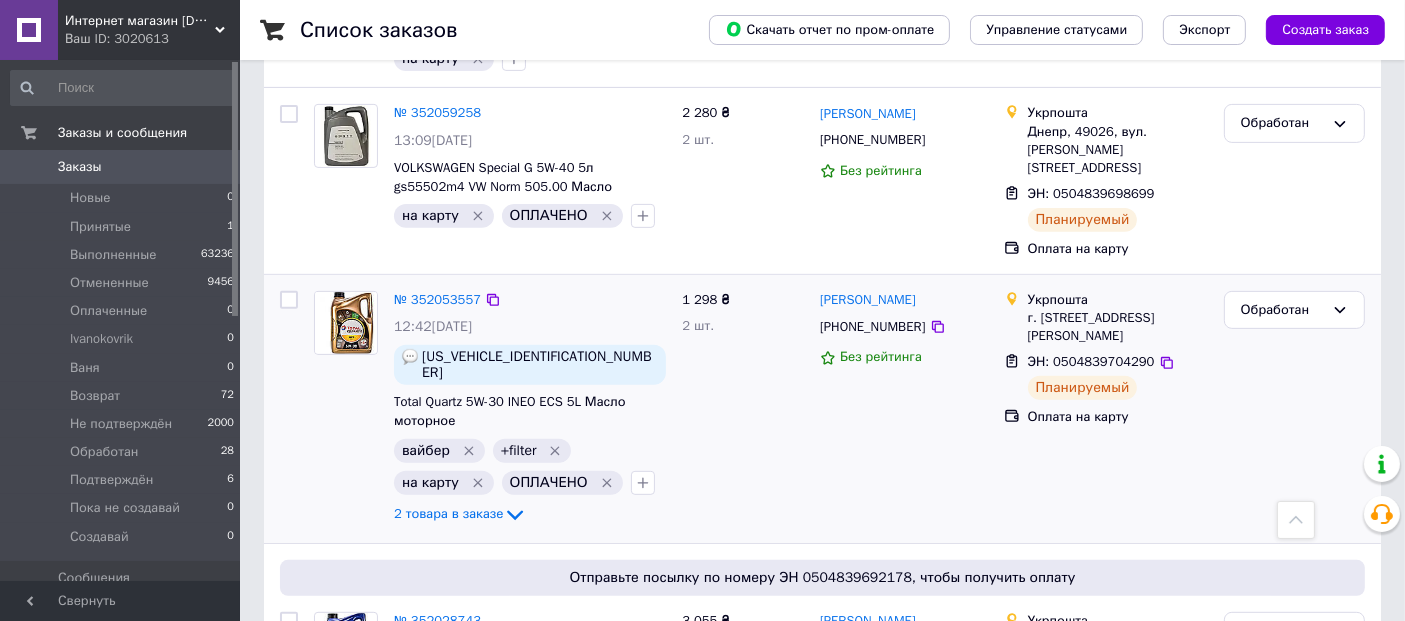 click at bounding box center [289, 300] 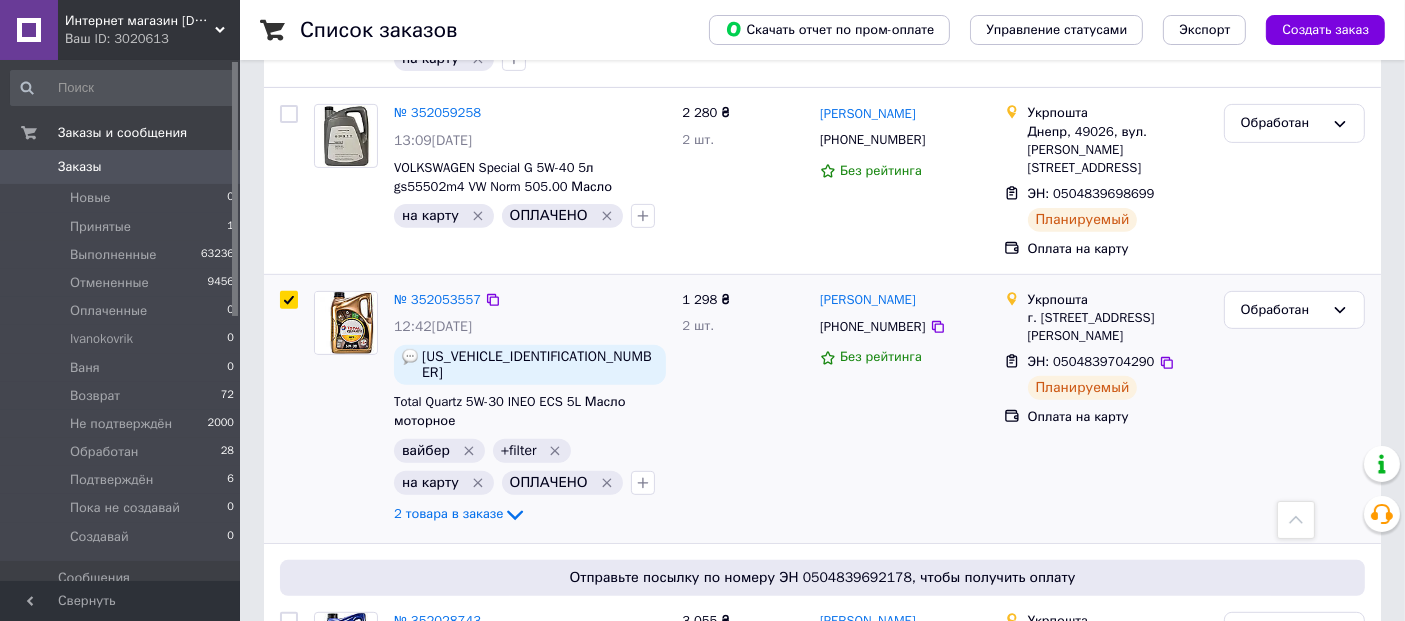 checkbox on "true" 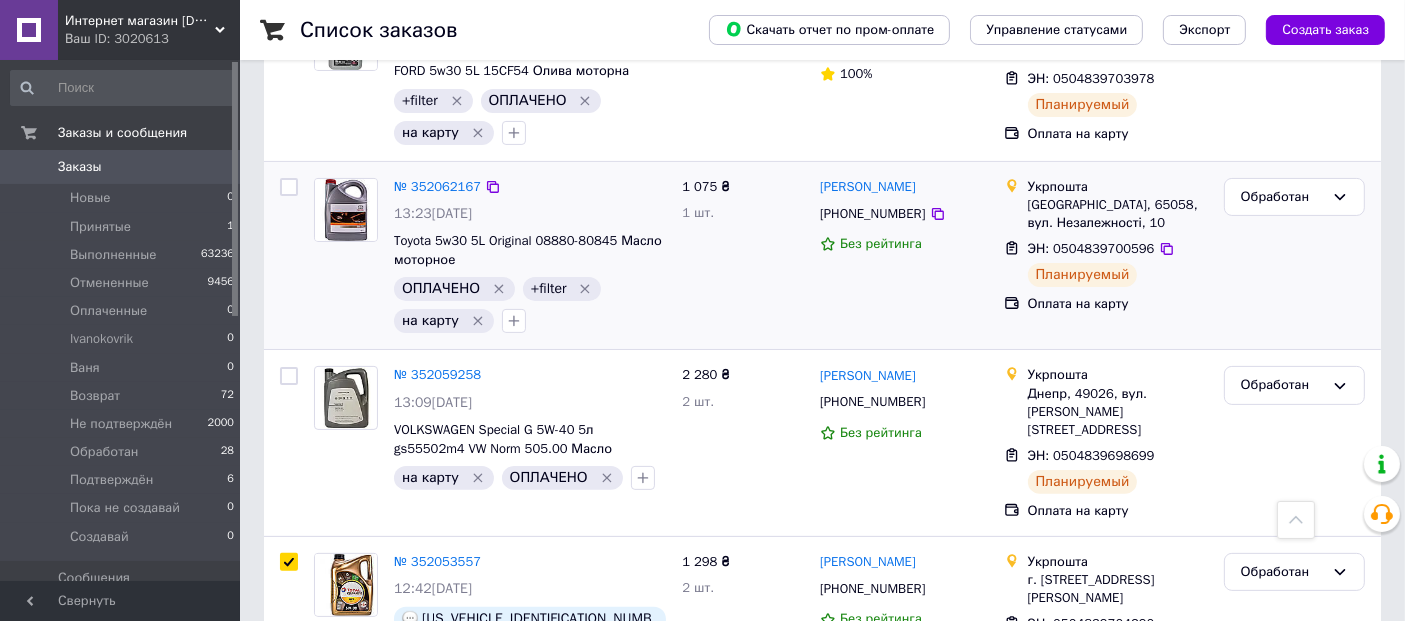 scroll, scrollTop: 356, scrollLeft: 0, axis: vertical 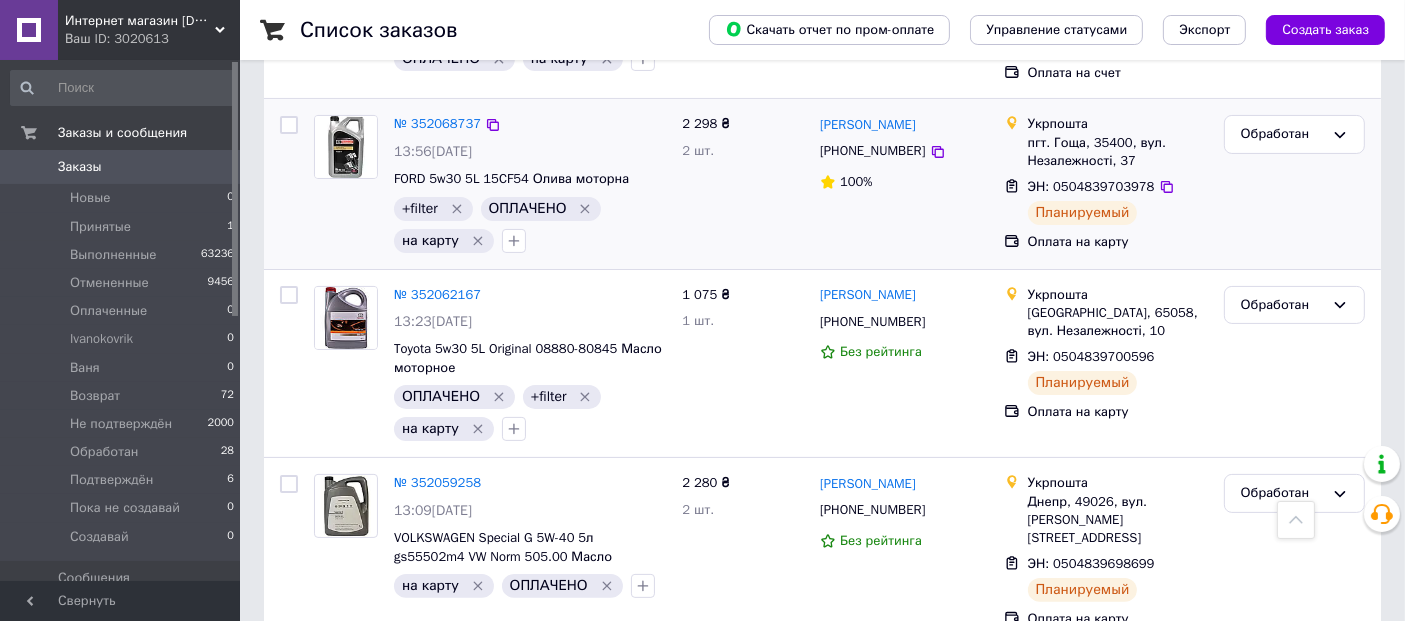 click at bounding box center [289, 125] 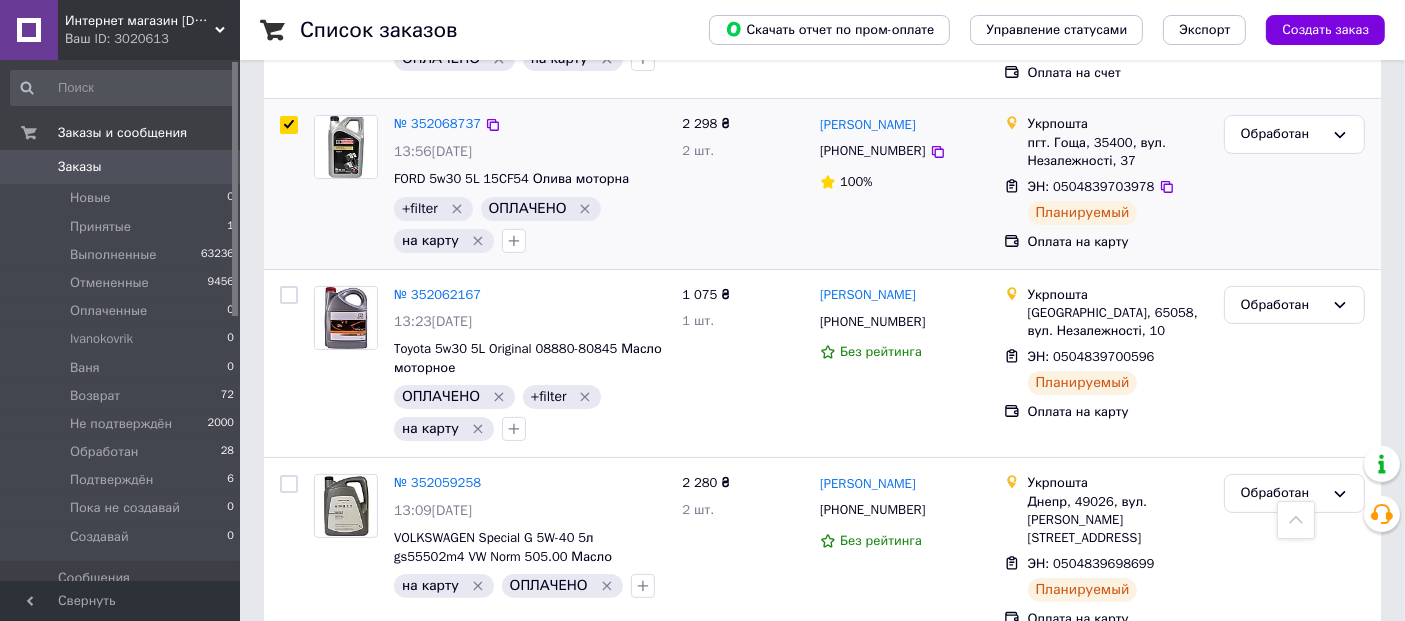 checkbox on "true" 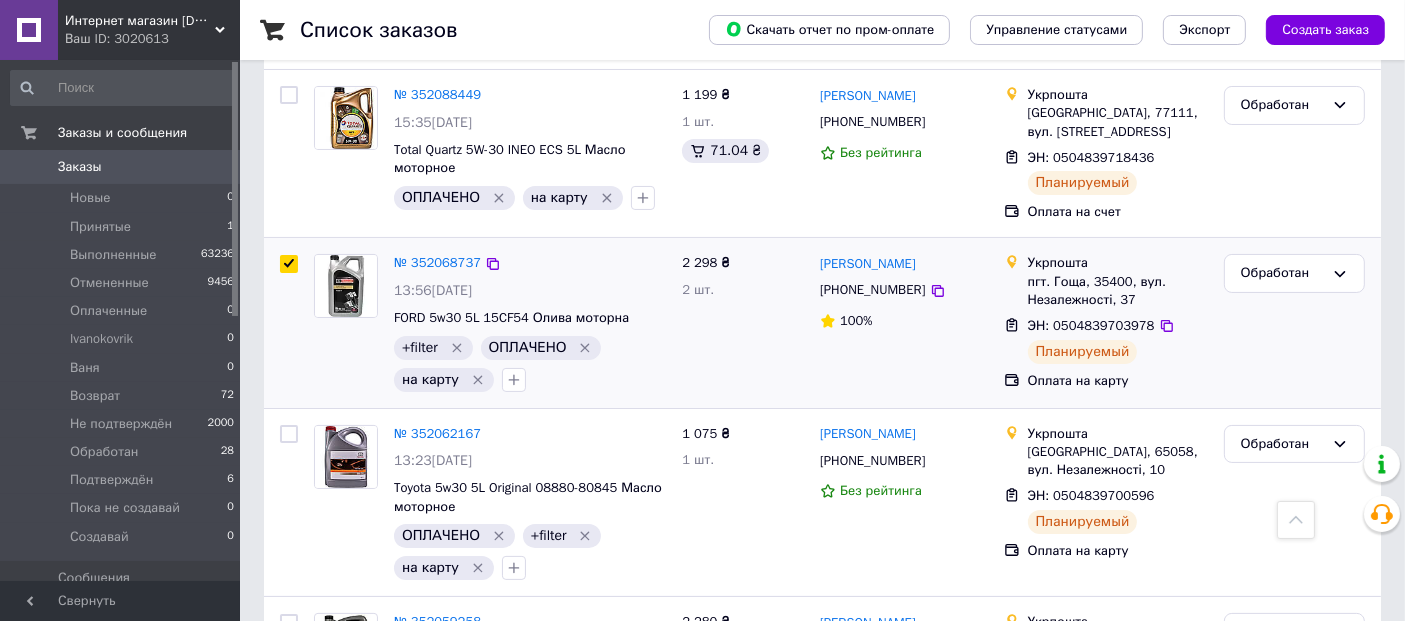 scroll, scrollTop: 171, scrollLeft: 0, axis: vertical 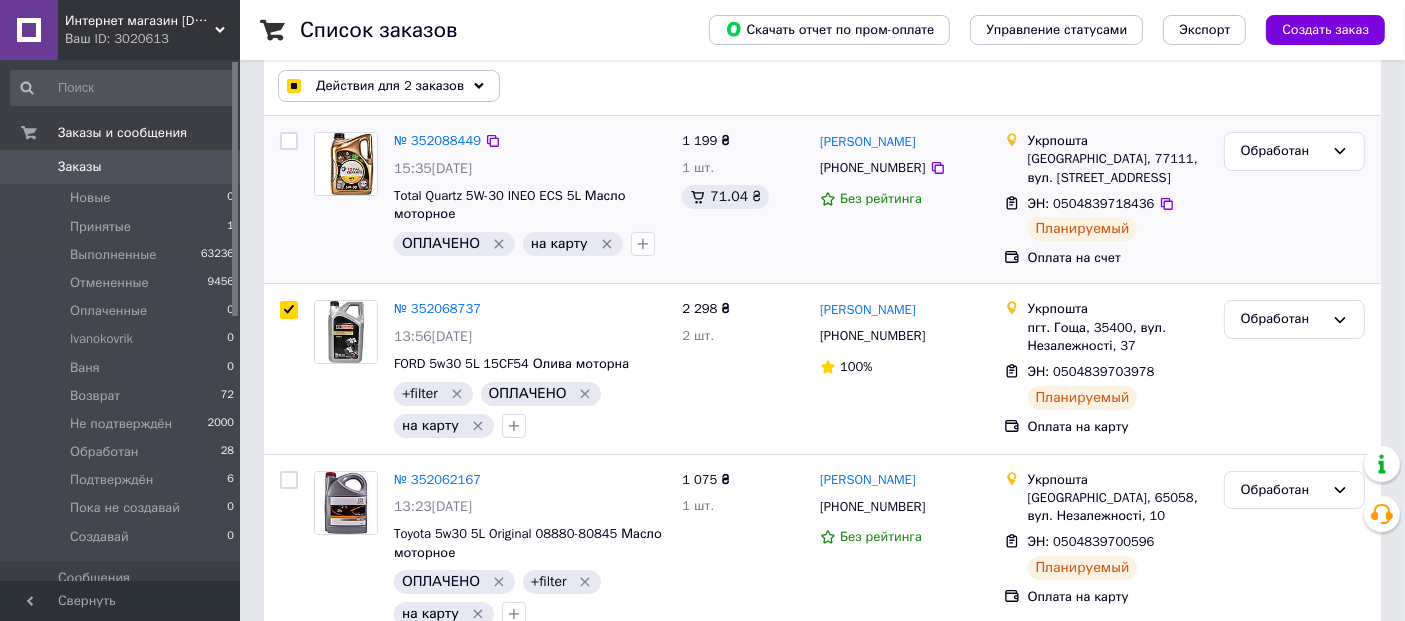 click at bounding box center (289, 141) 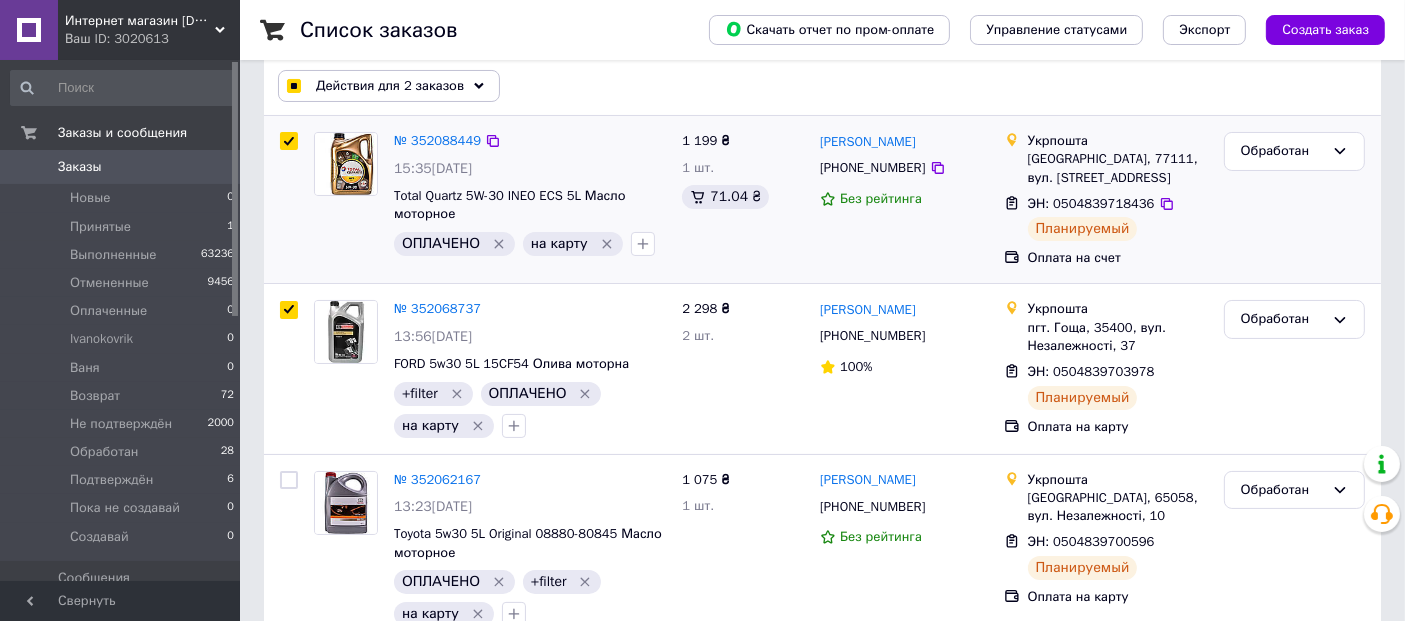 checkbox on "true" 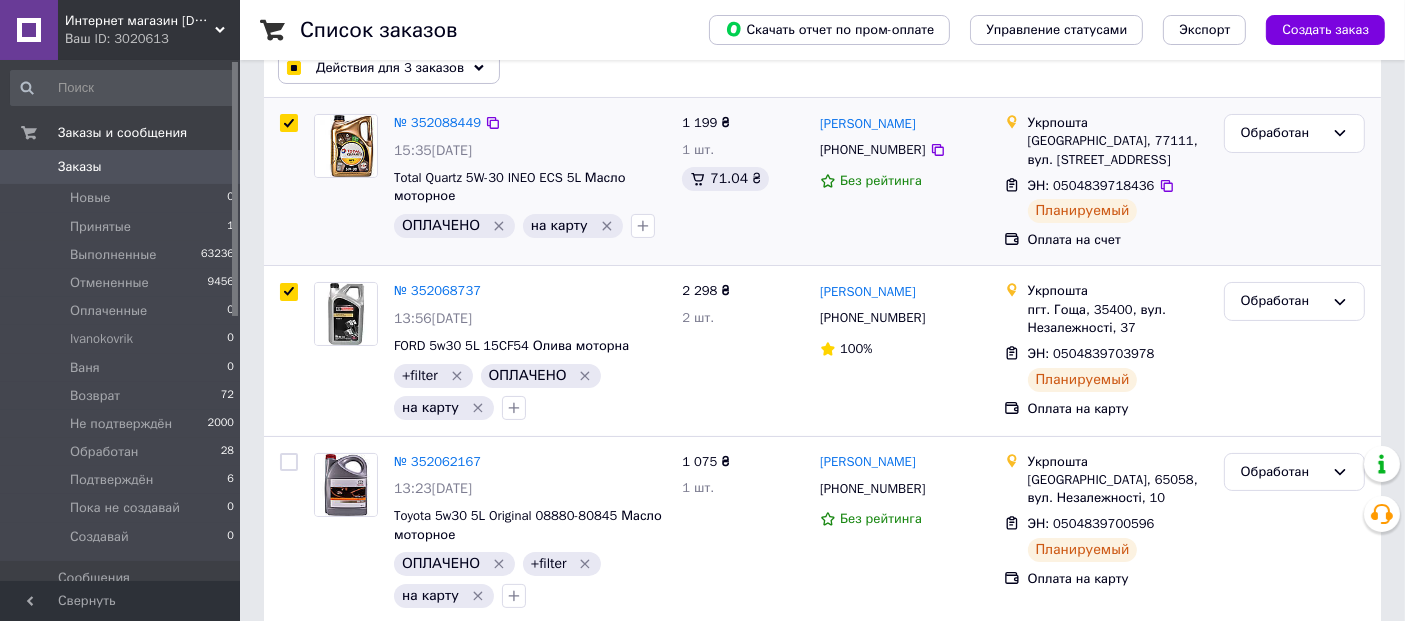 scroll, scrollTop: 370, scrollLeft: 0, axis: vertical 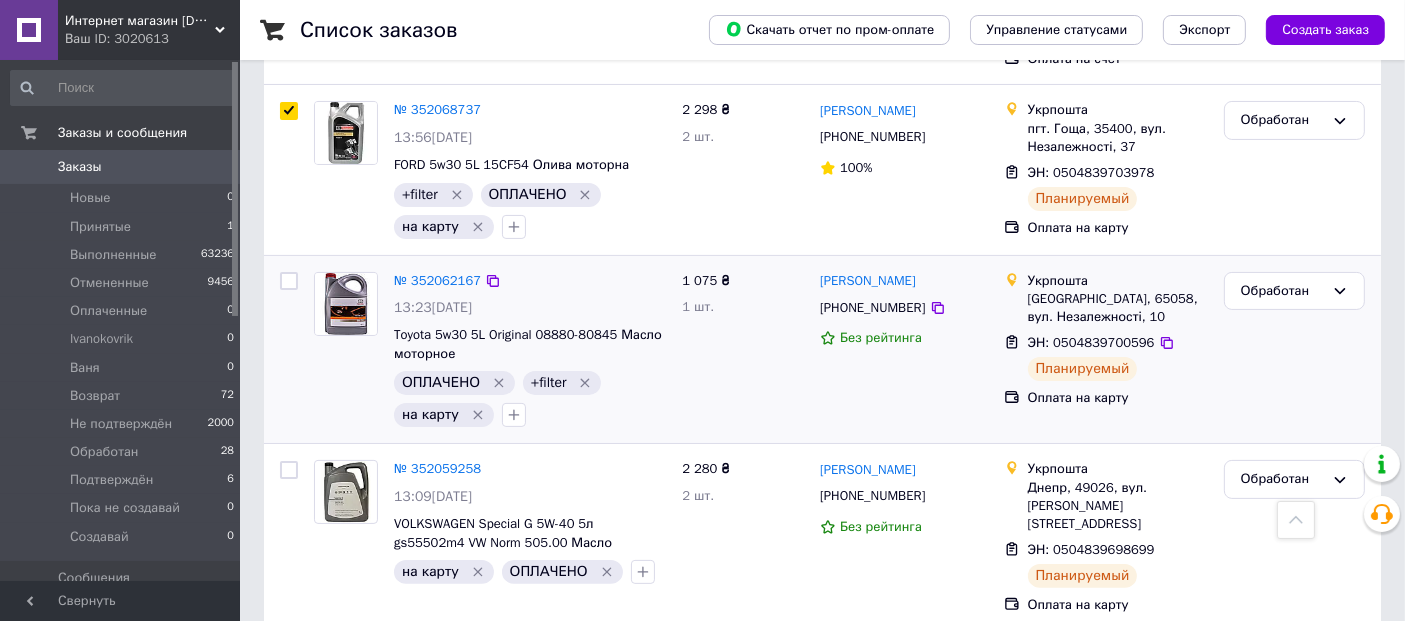 click at bounding box center (289, 281) 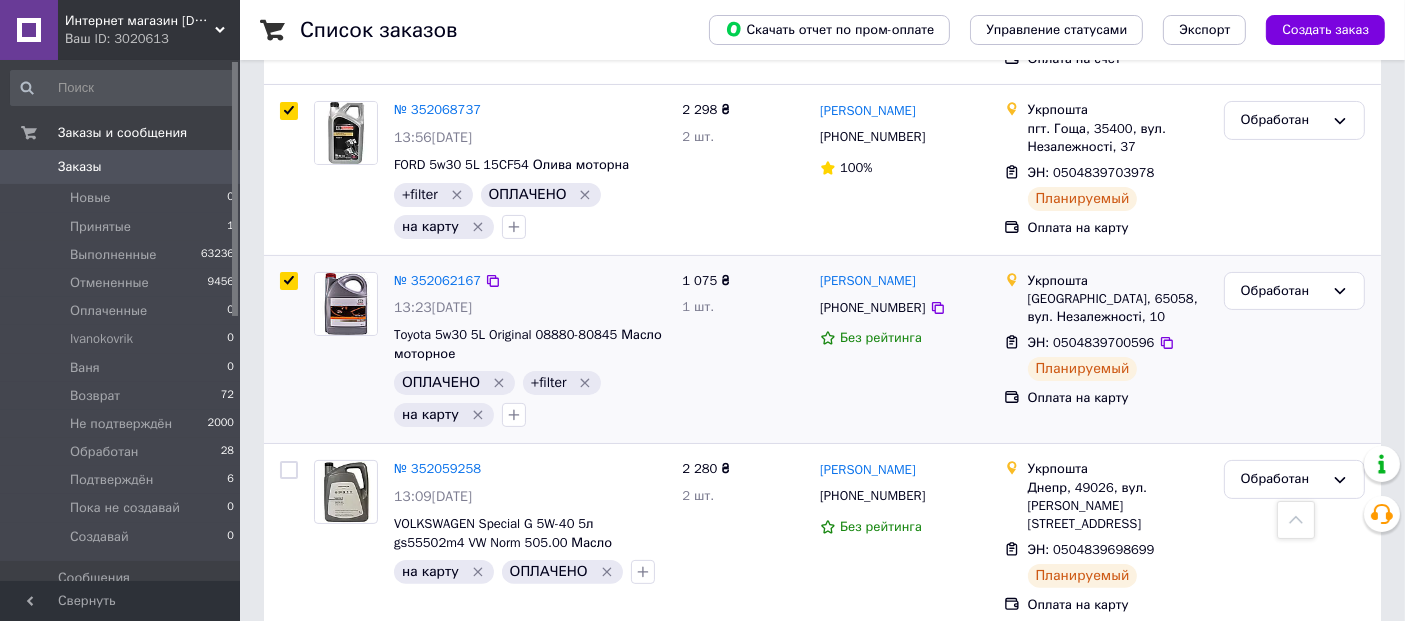 checkbox on "true" 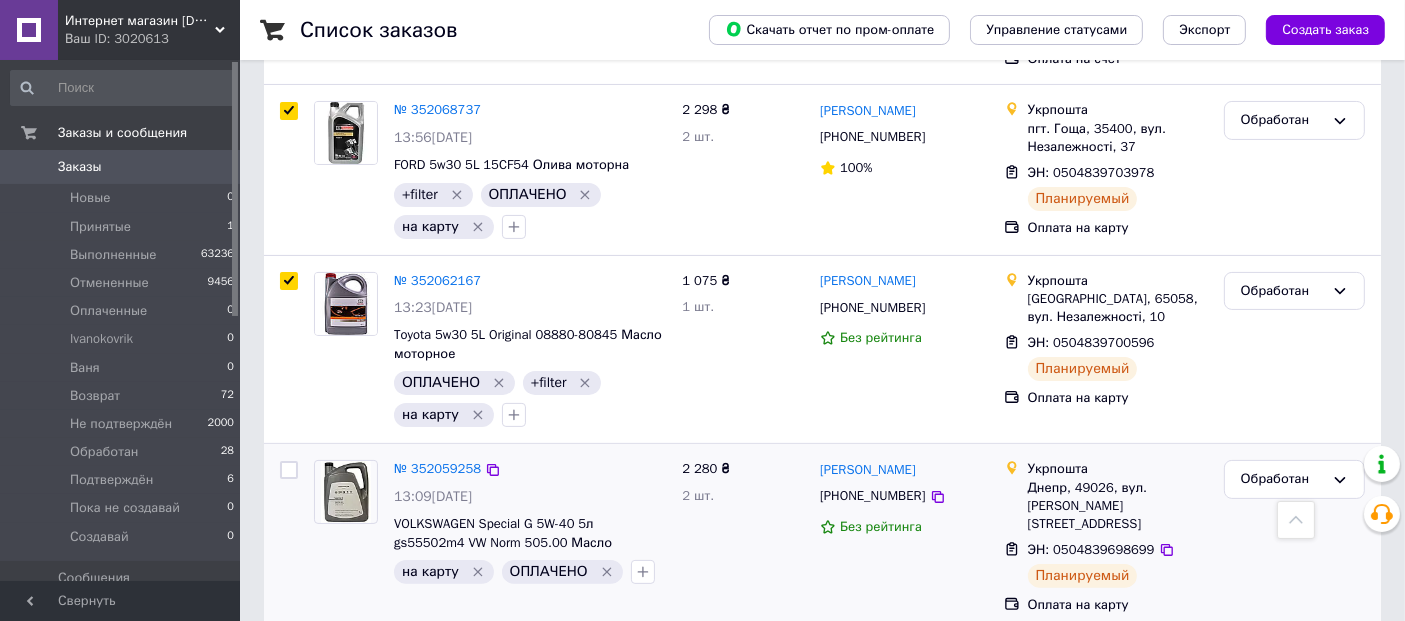click at bounding box center (289, 470) 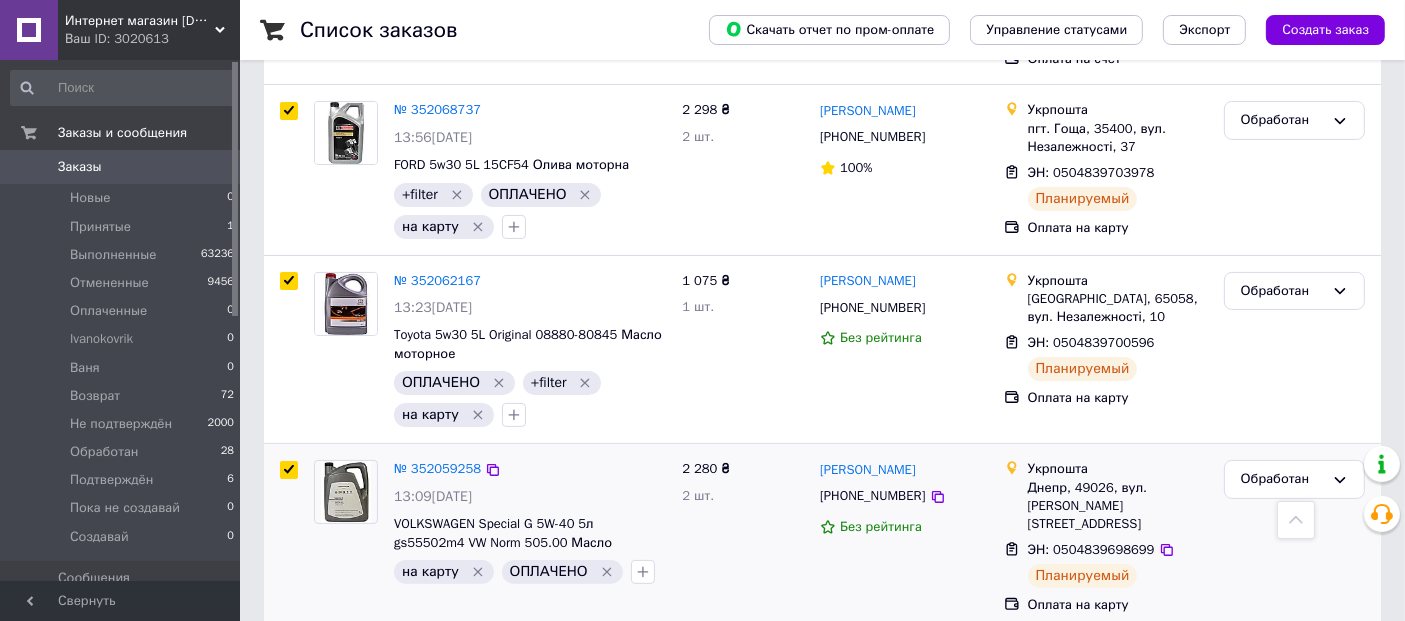 checkbox on "true" 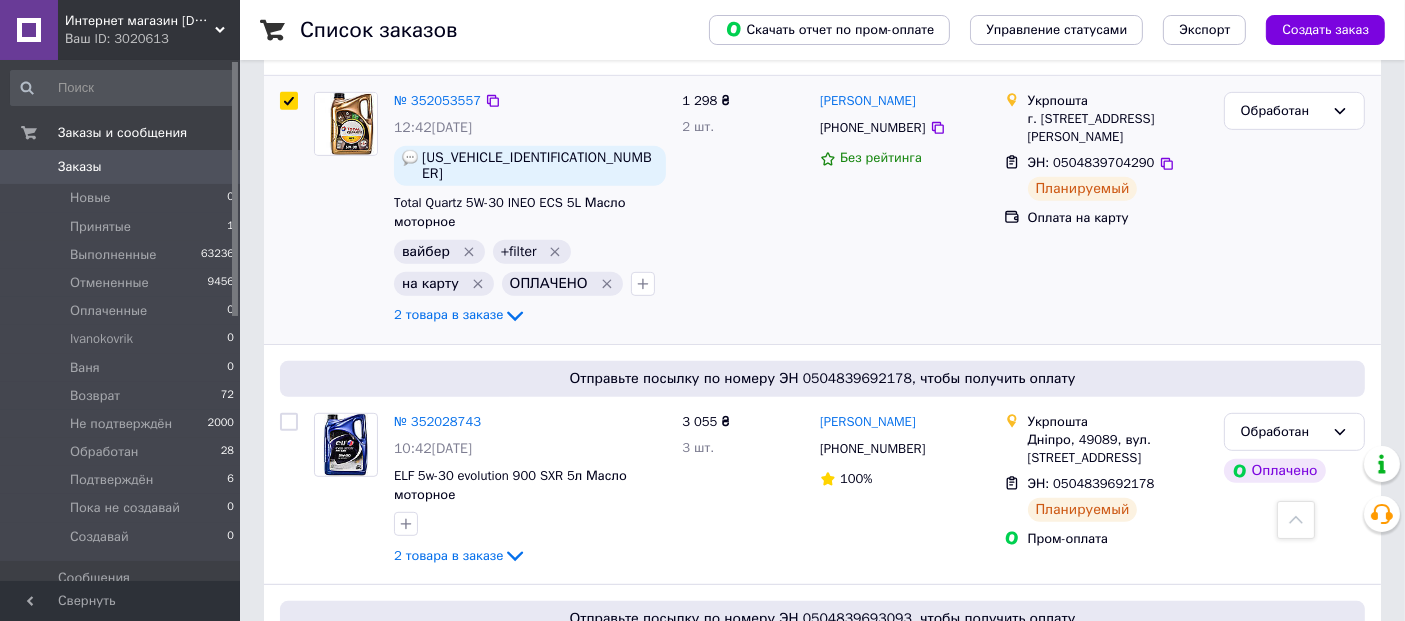 scroll, scrollTop: 1097, scrollLeft: 0, axis: vertical 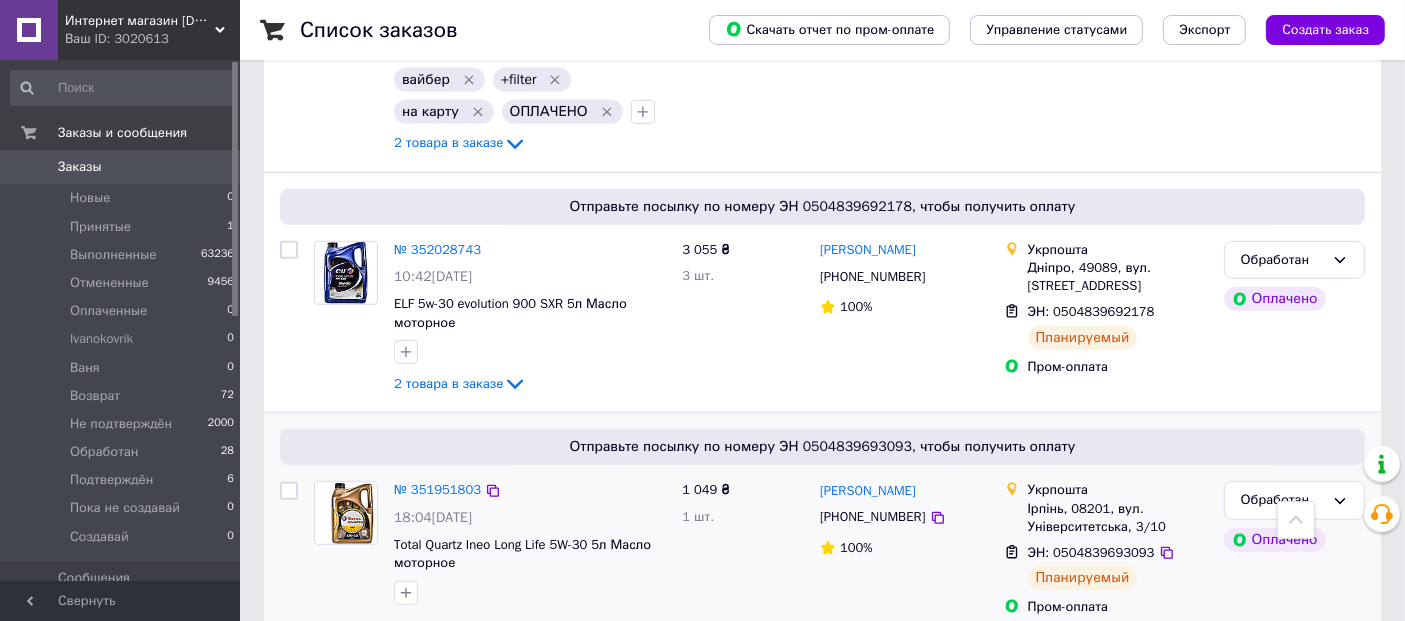 click at bounding box center [289, 491] 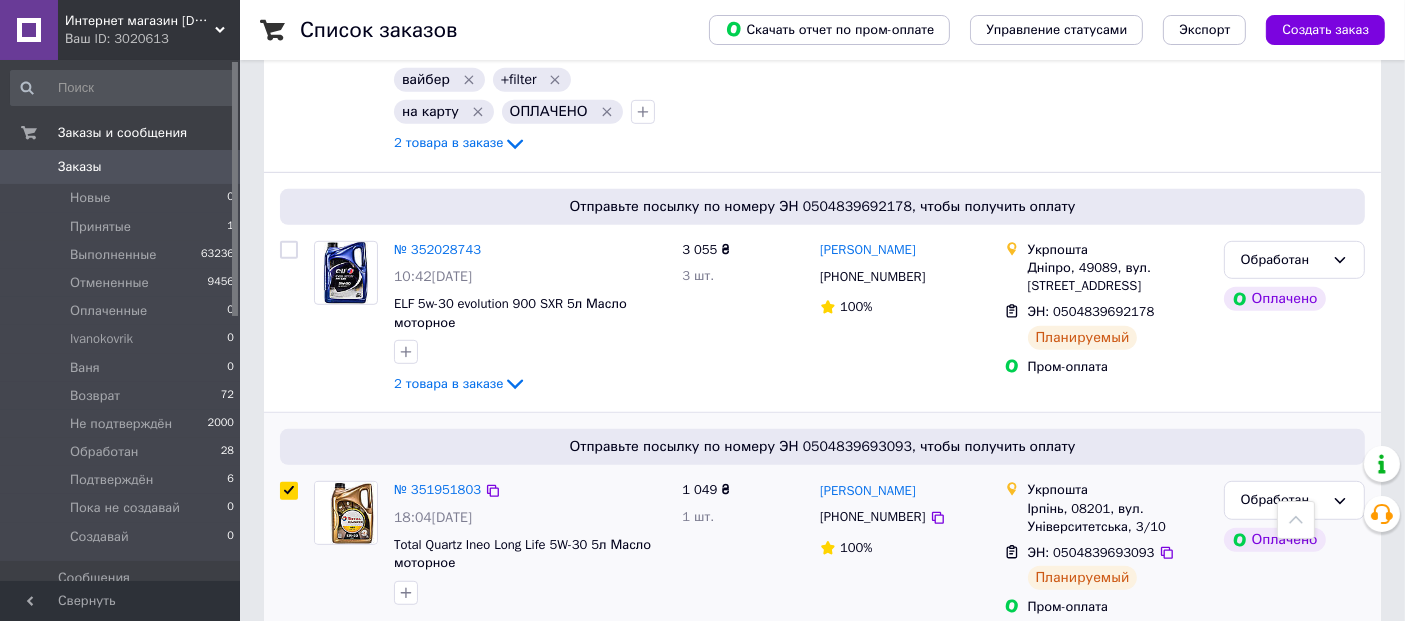 checkbox on "true" 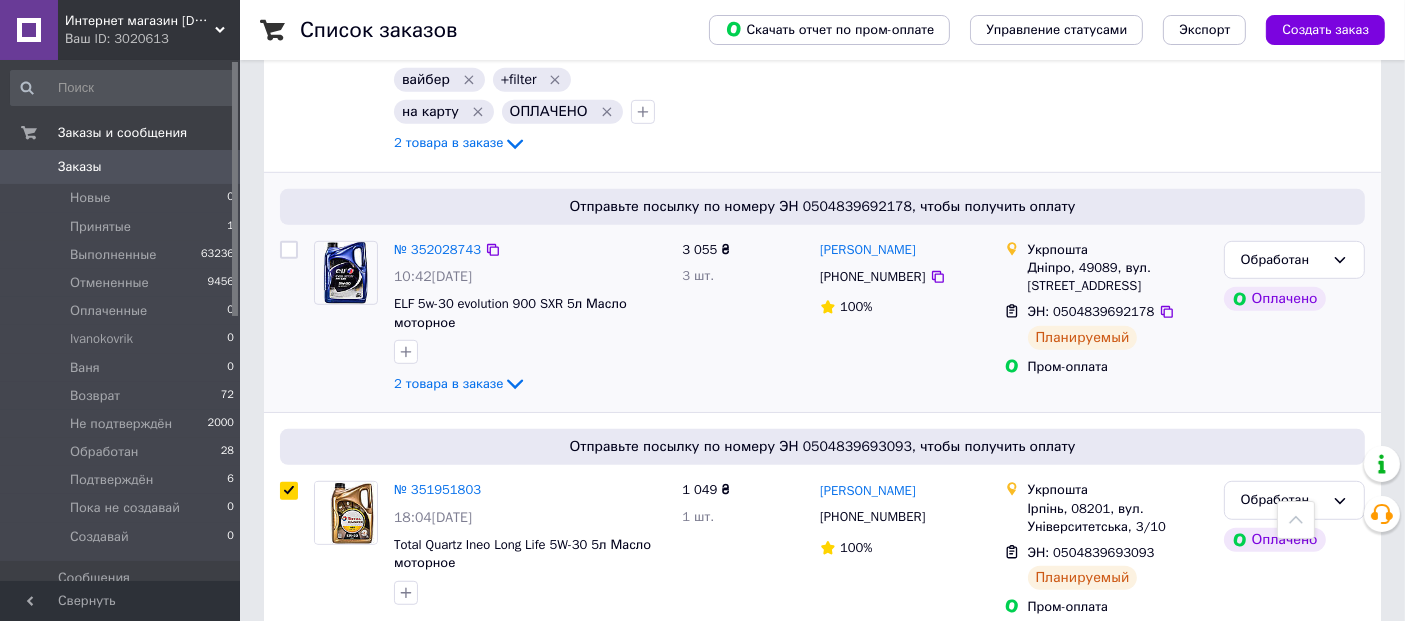 click at bounding box center [289, 250] 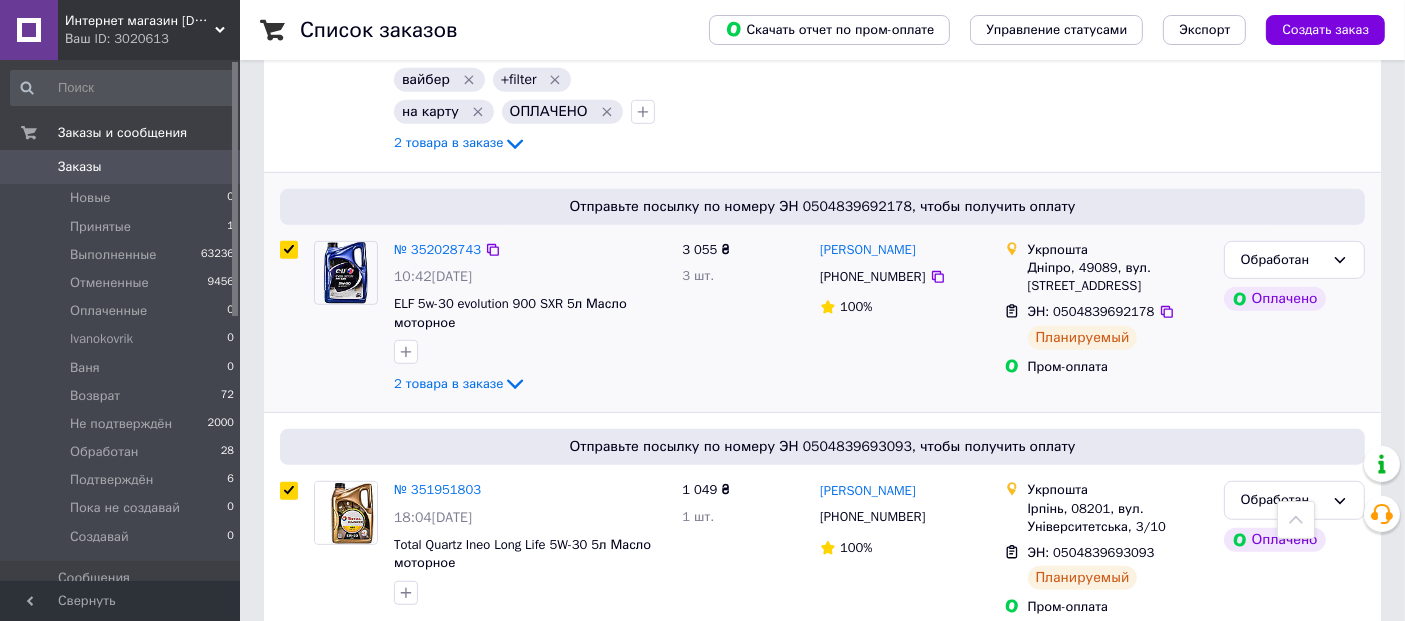 checkbox on "true" 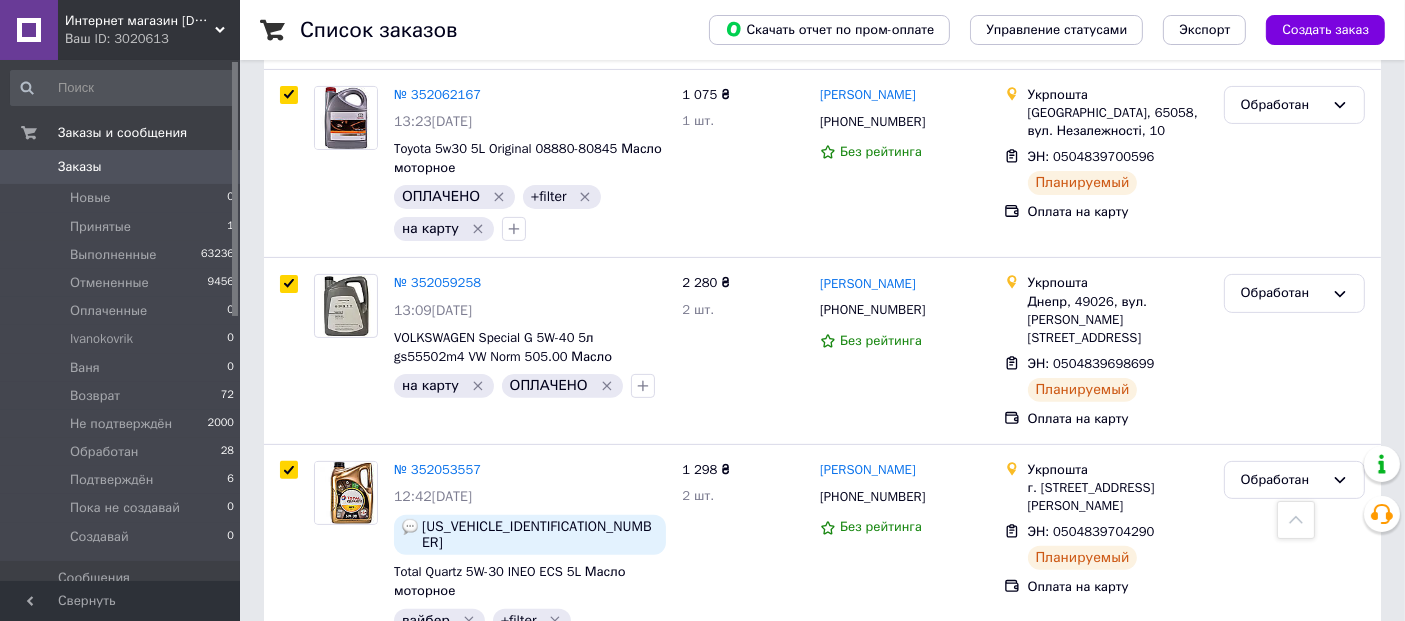 scroll, scrollTop: 0, scrollLeft: 0, axis: both 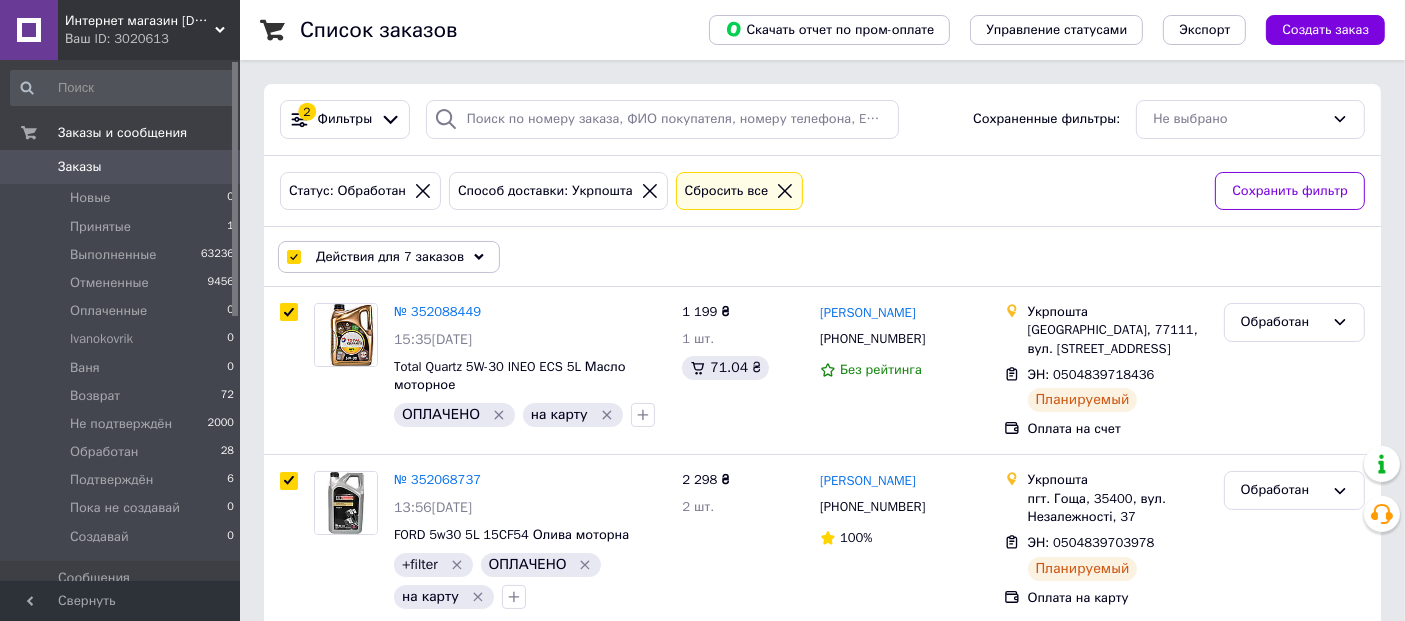click on "Действия для 7 заказов" at bounding box center [390, 257] 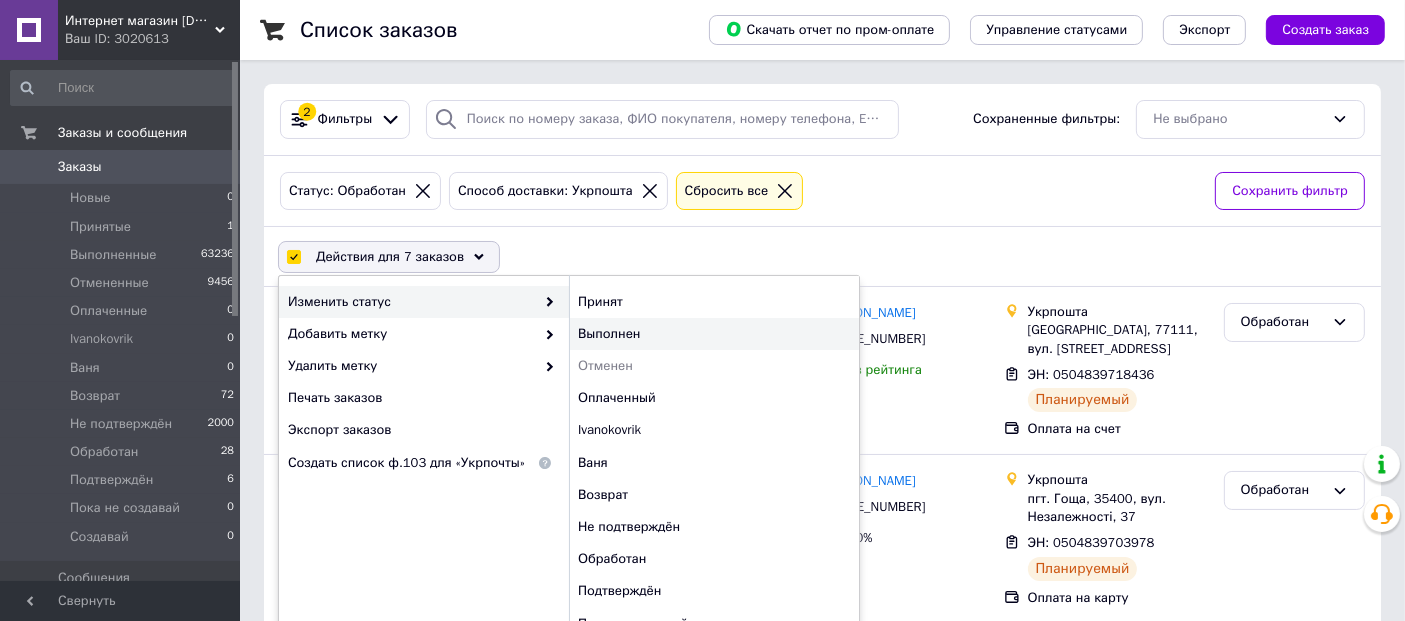 click on "Выполнен" at bounding box center [714, 334] 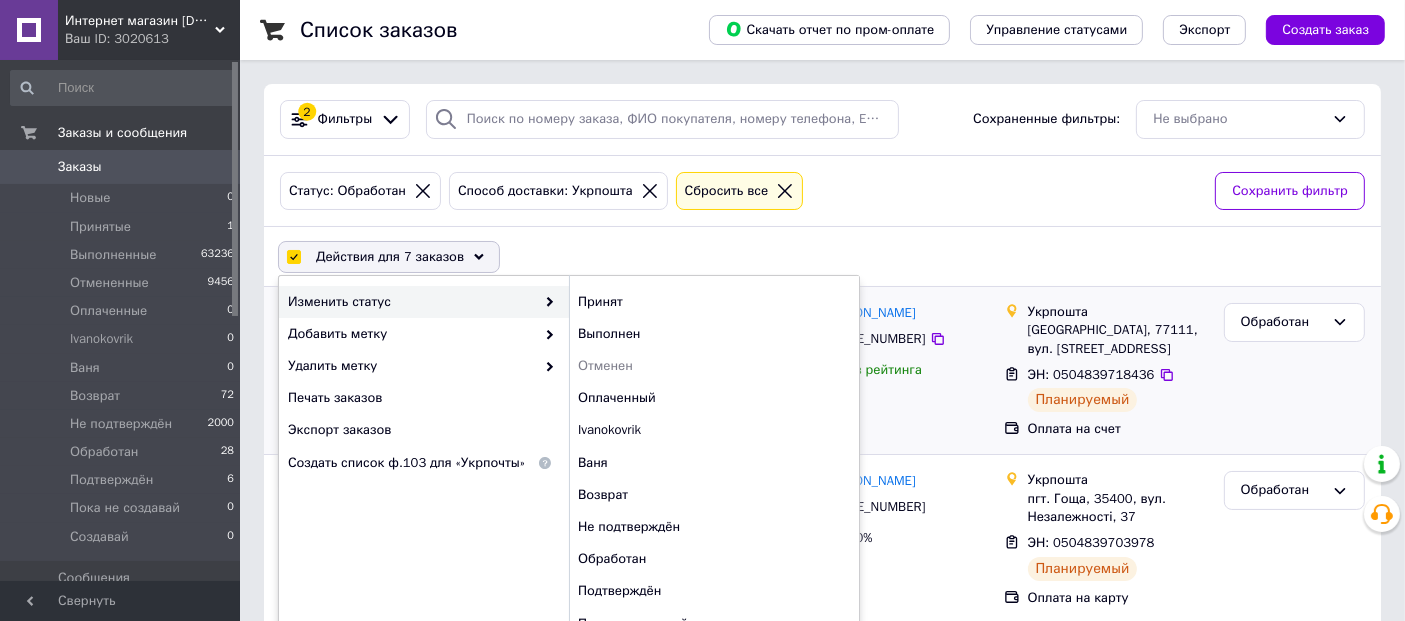 checkbox on "false" 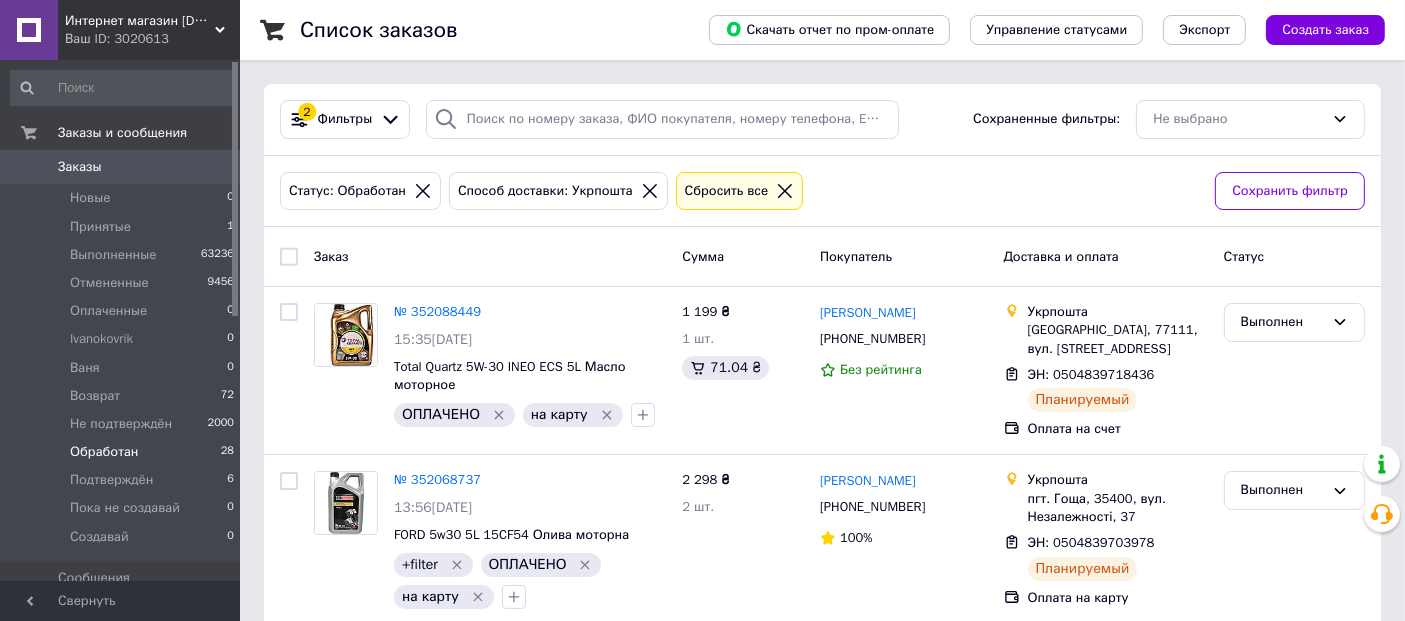 click on "Обработан" at bounding box center (104, 452) 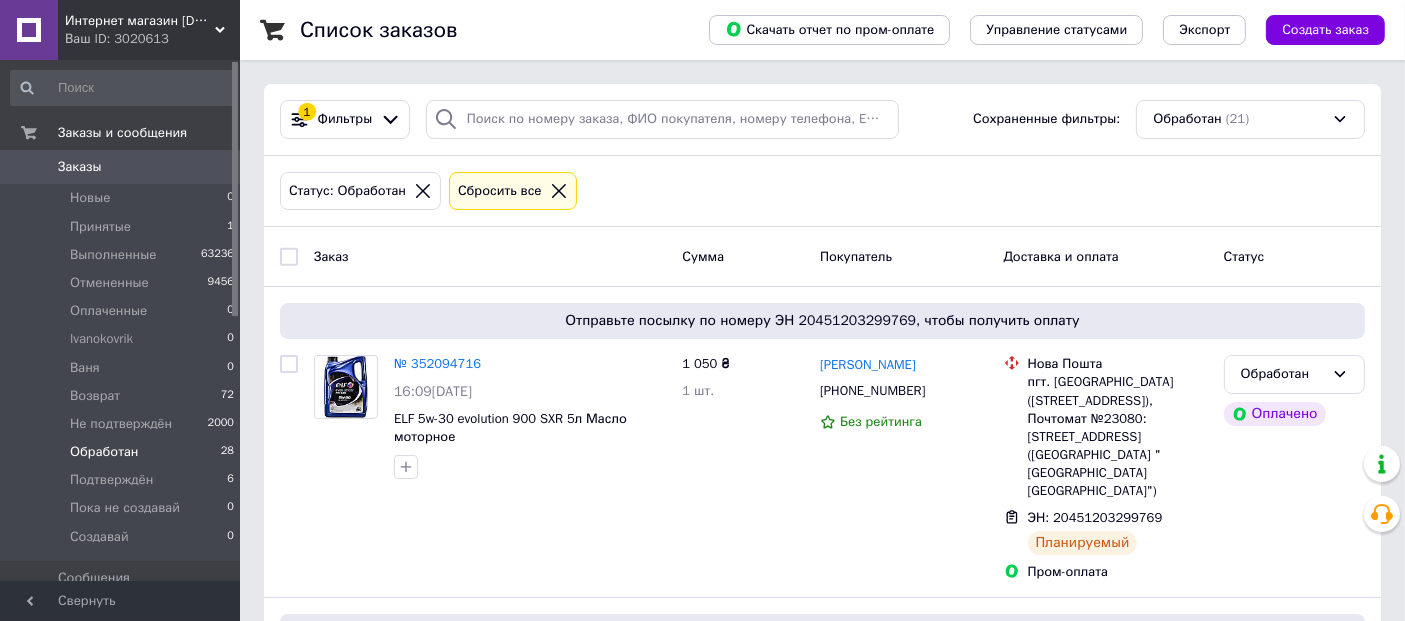 click at bounding box center (289, 257) 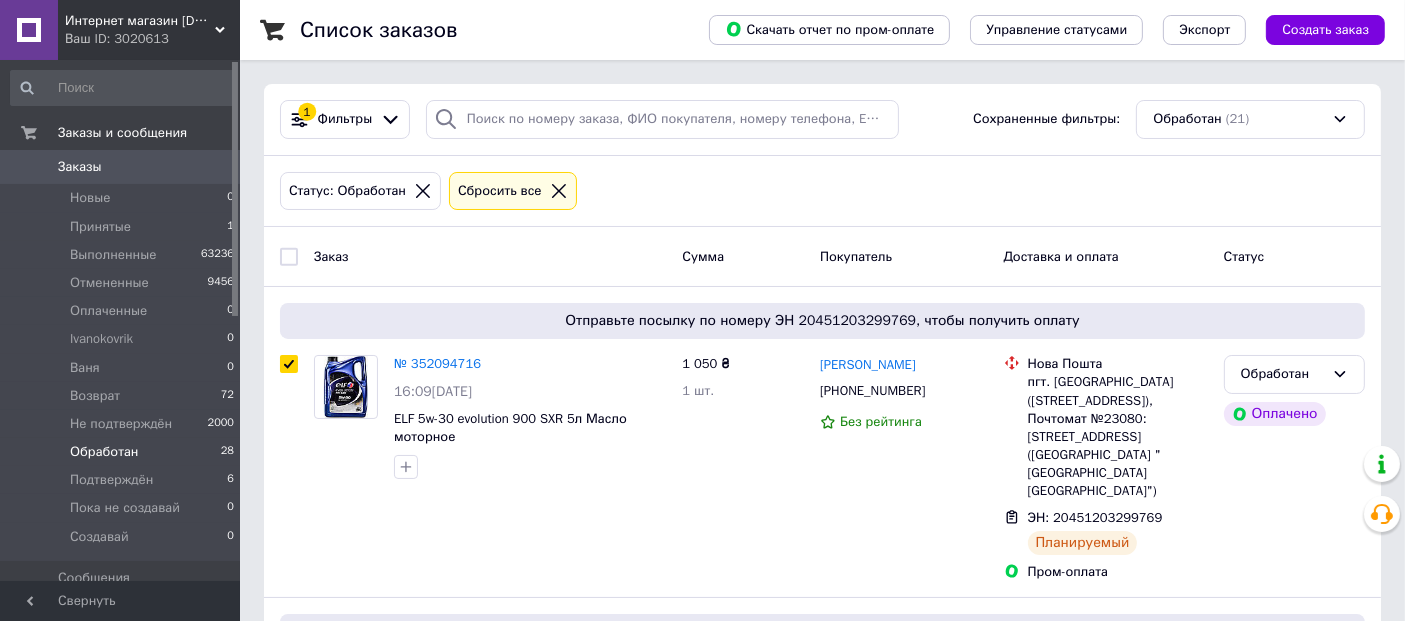 checkbox on "true" 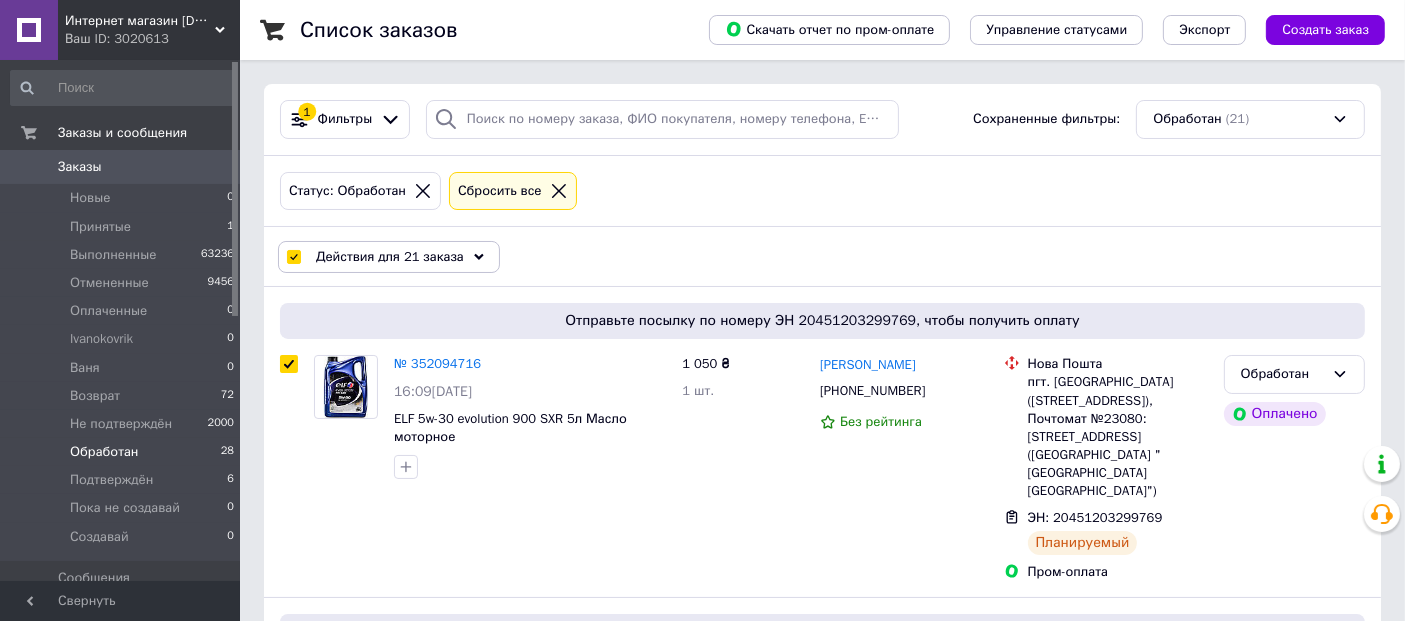 click on "Действия для 21 заказа" at bounding box center [390, 257] 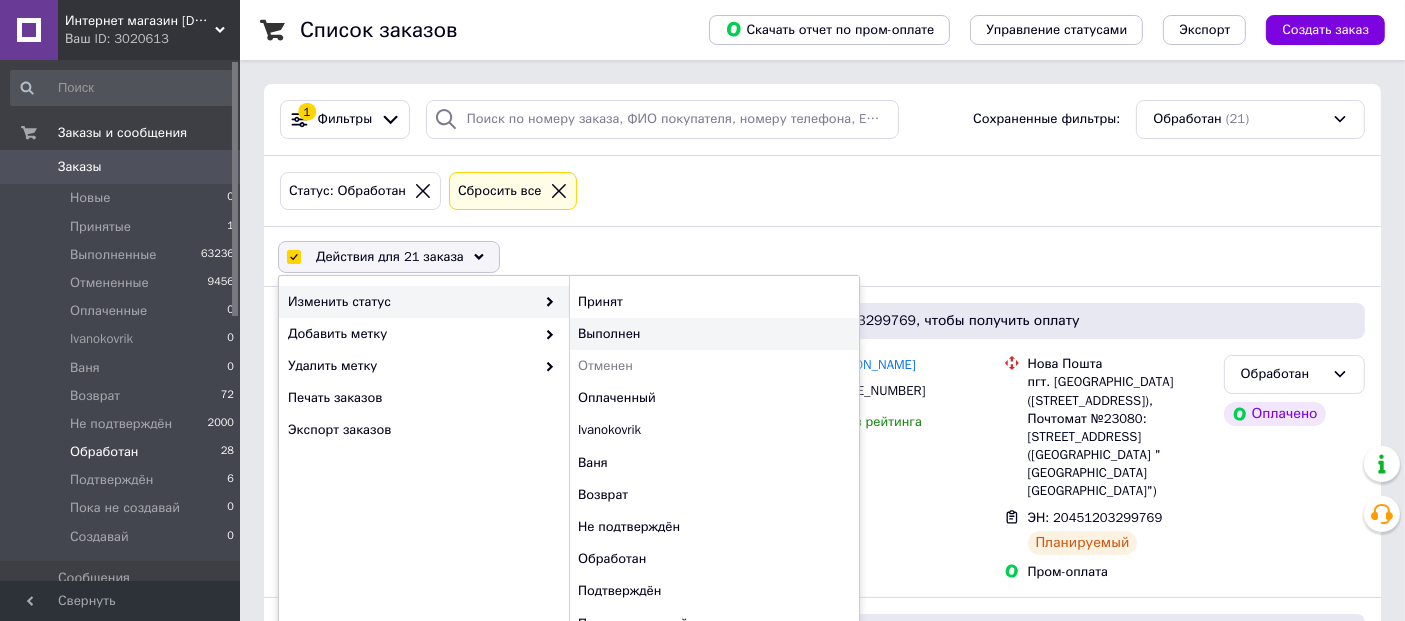 click on "Выполнен" at bounding box center [714, 334] 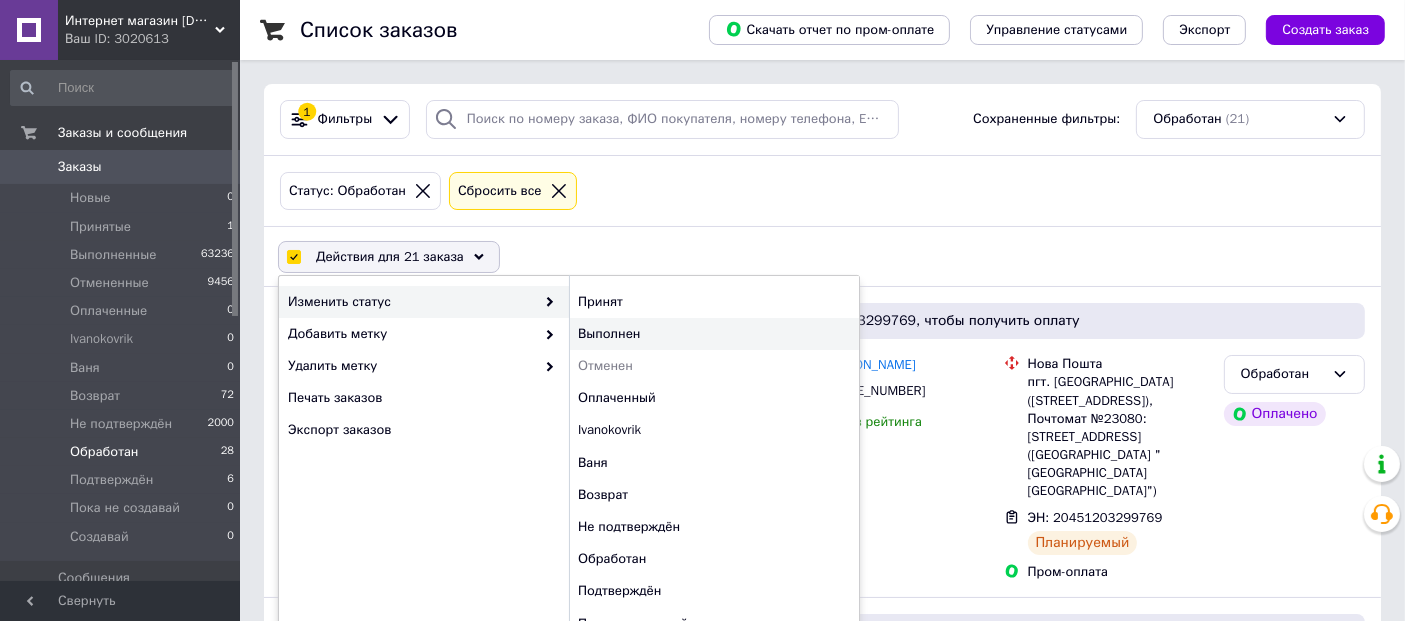 checkbox on "false" 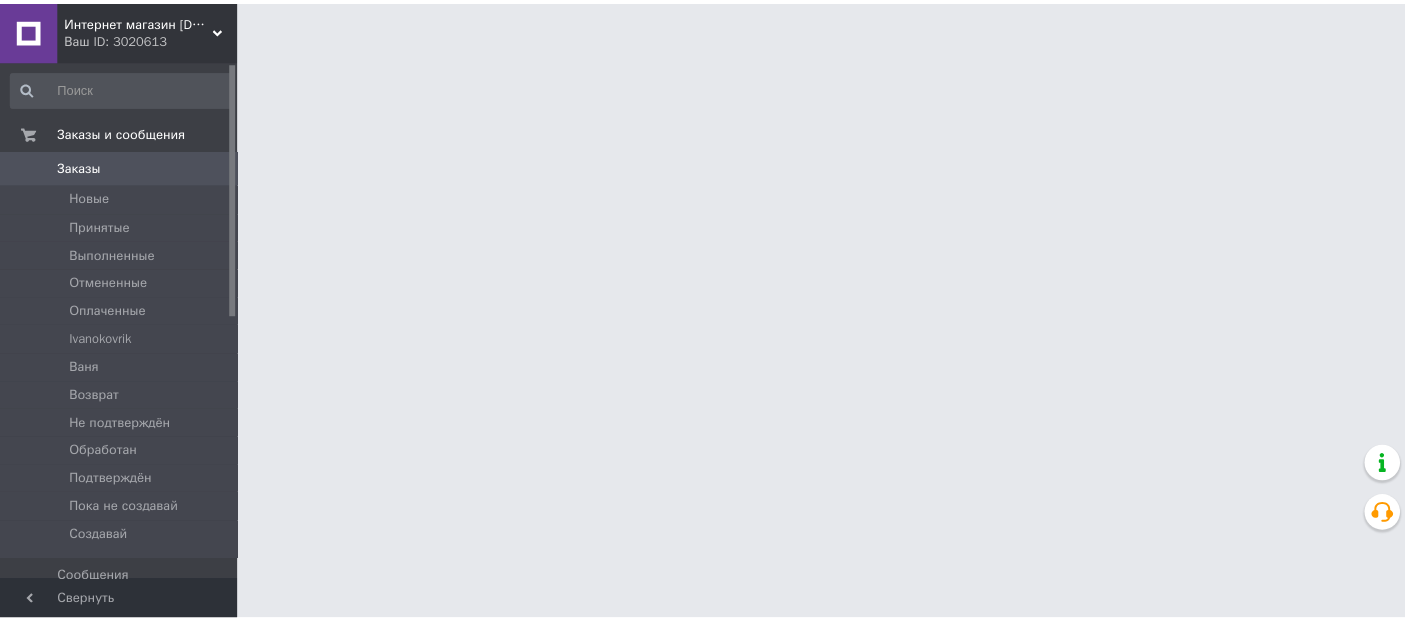 scroll, scrollTop: 0, scrollLeft: 0, axis: both 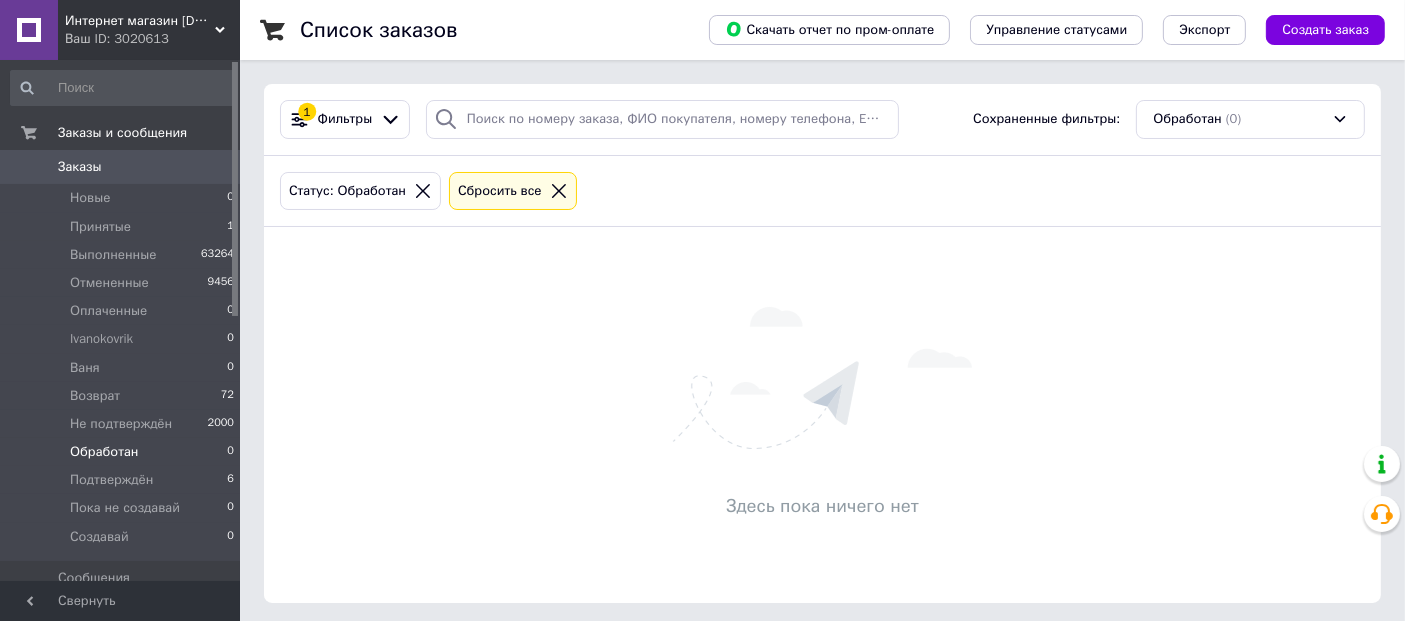 click on "Сбросить все" at bounding box center (500, 191) 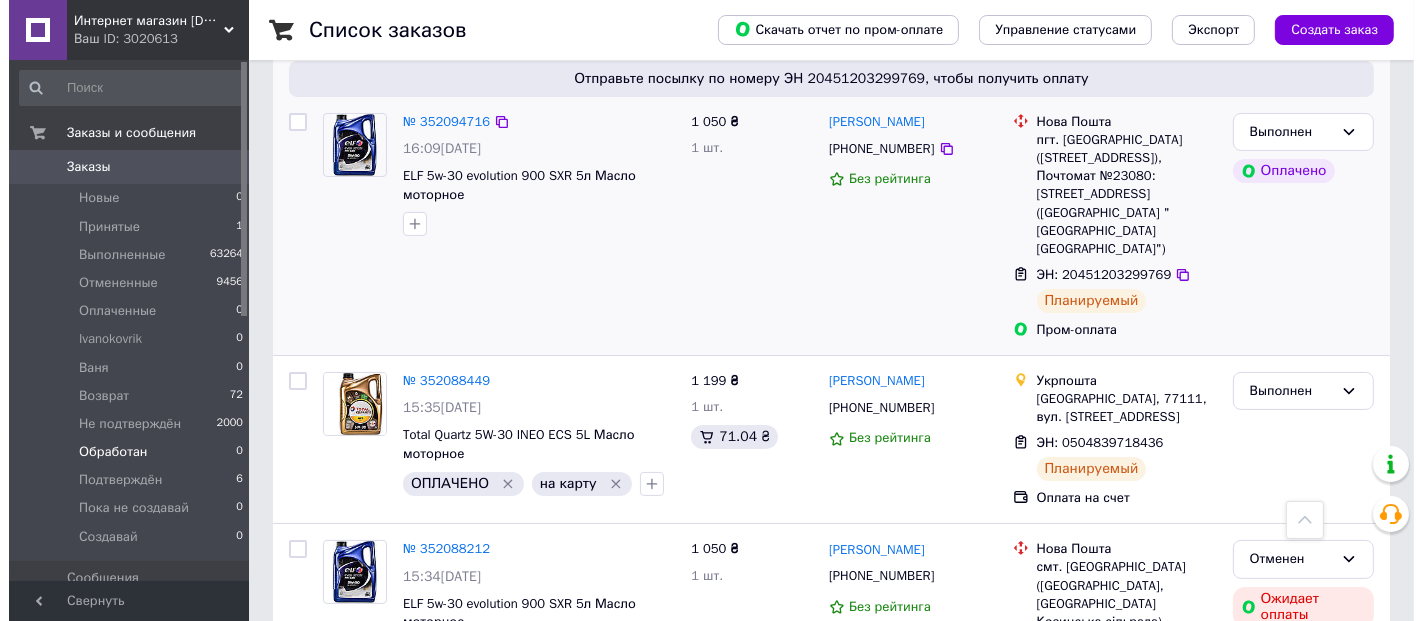 scroll, scrollTop: 0, scrollLeft: 0, axis: both 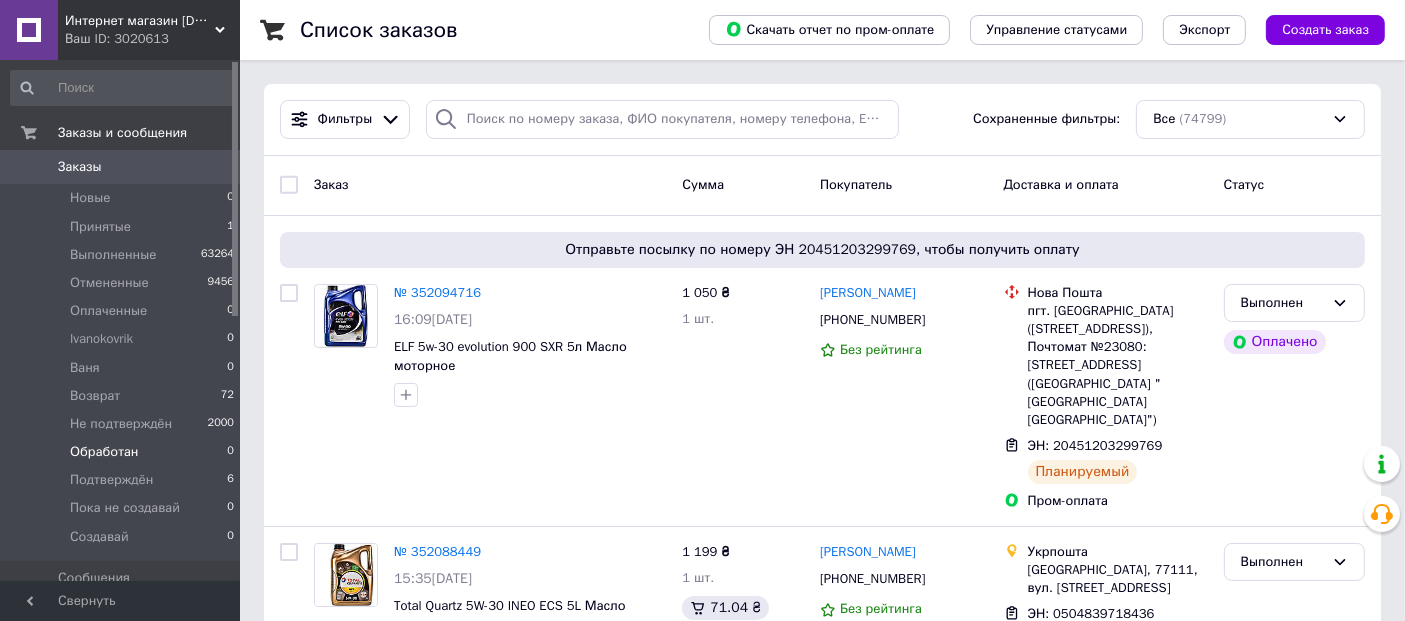 click on "Заказы" at bounding box center (121, 167) 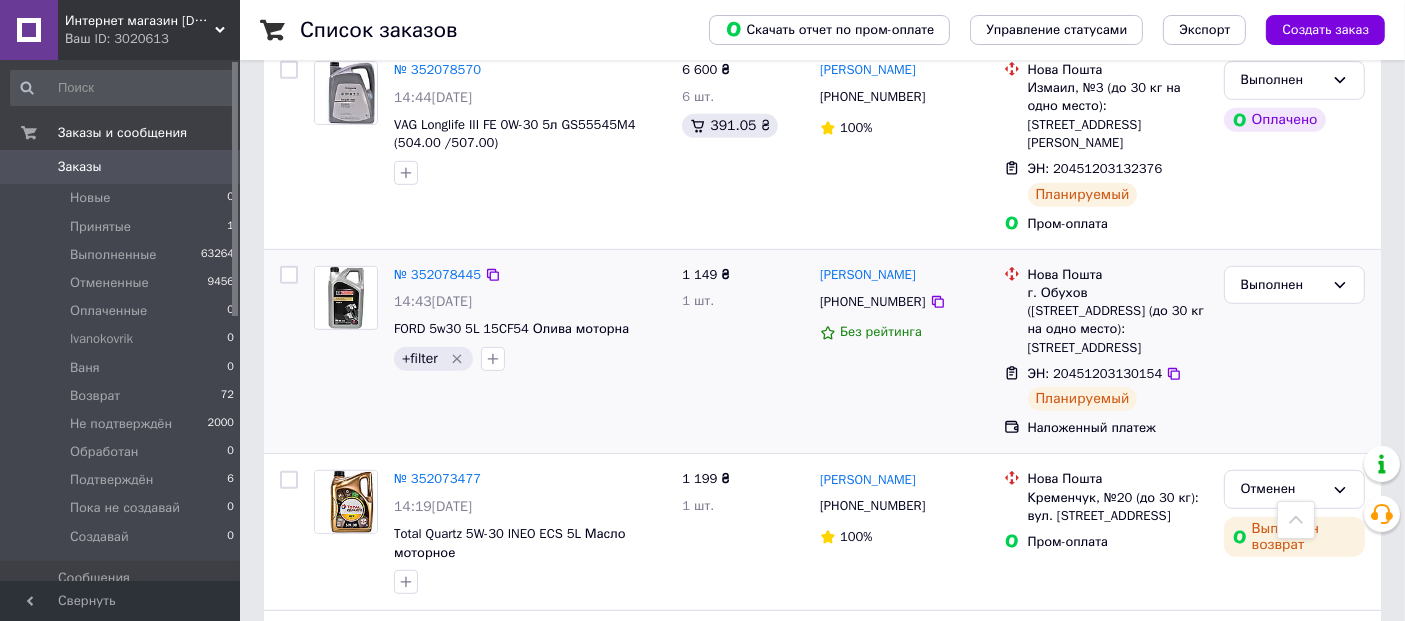 scroll, scrollTop: 740, scrollLeft: 0, axis: vertical 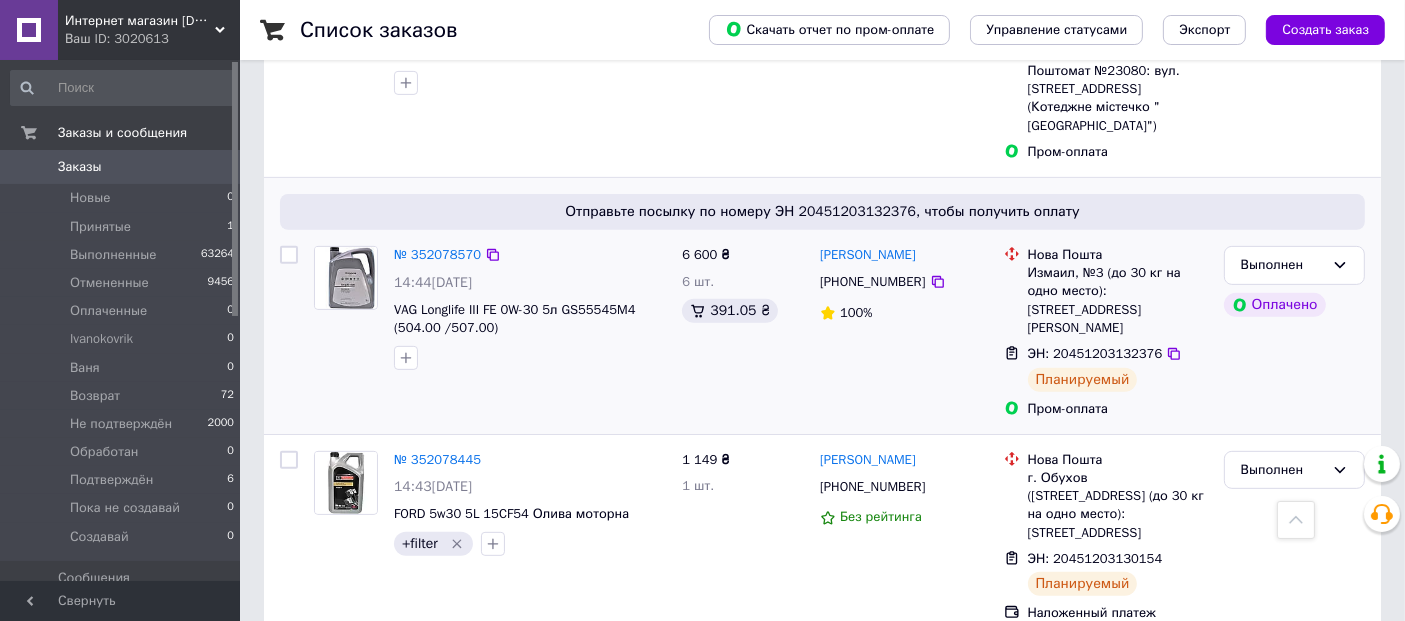 click on "Отправьте посылку по номеру ЭН 20451203132376, чтобы получить оплату" at bounding box center (822, 212) 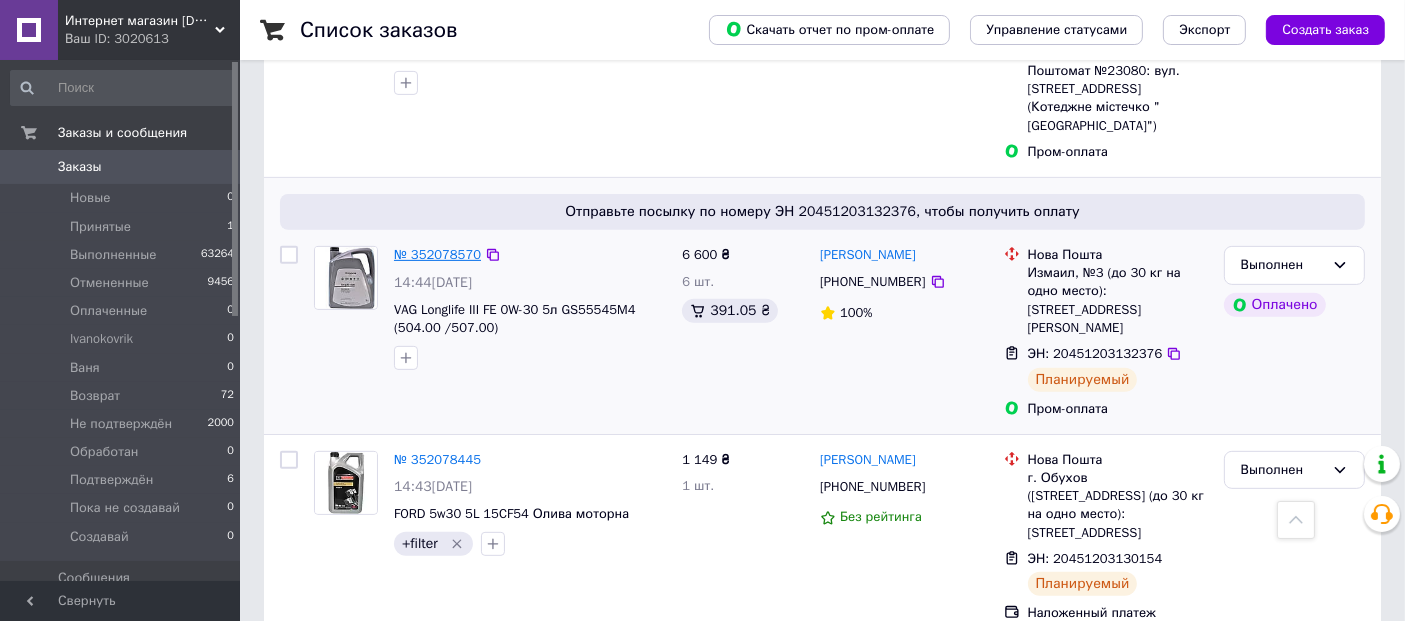 click on "№ 352078570" at bounding box center [437, 254] 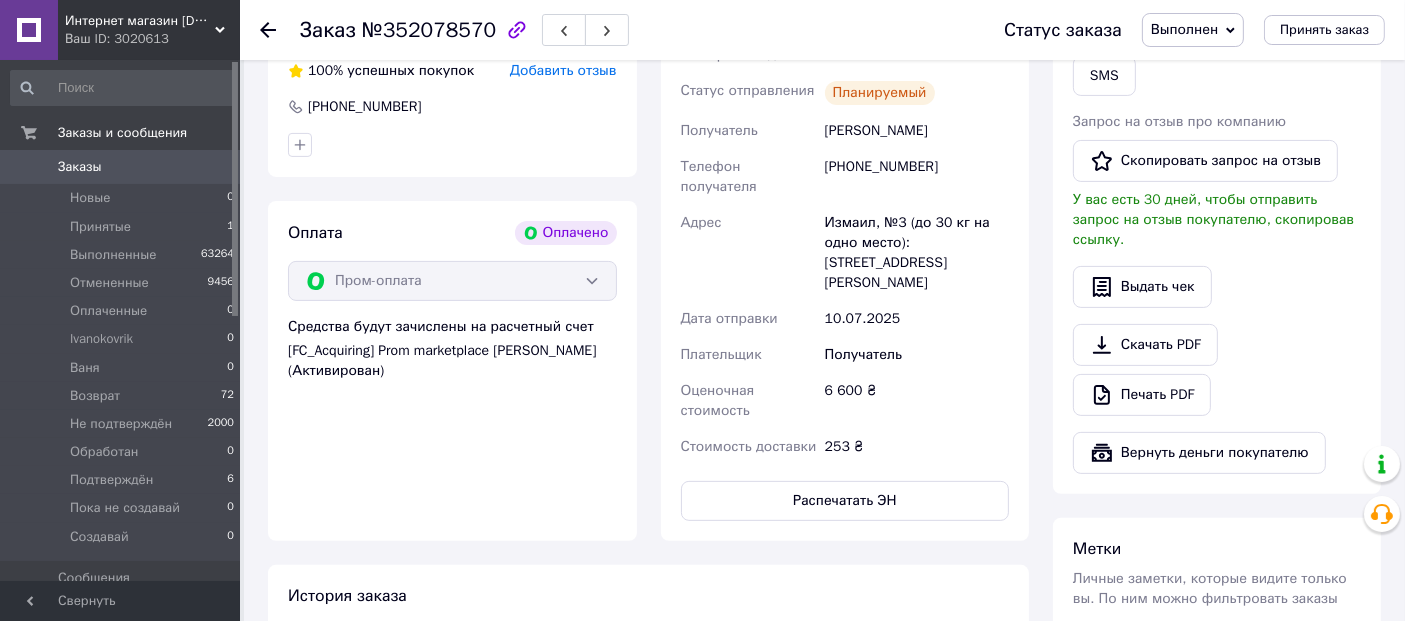 scroll, scrollTop: 925, scrollLeft: 0, axis: vertical 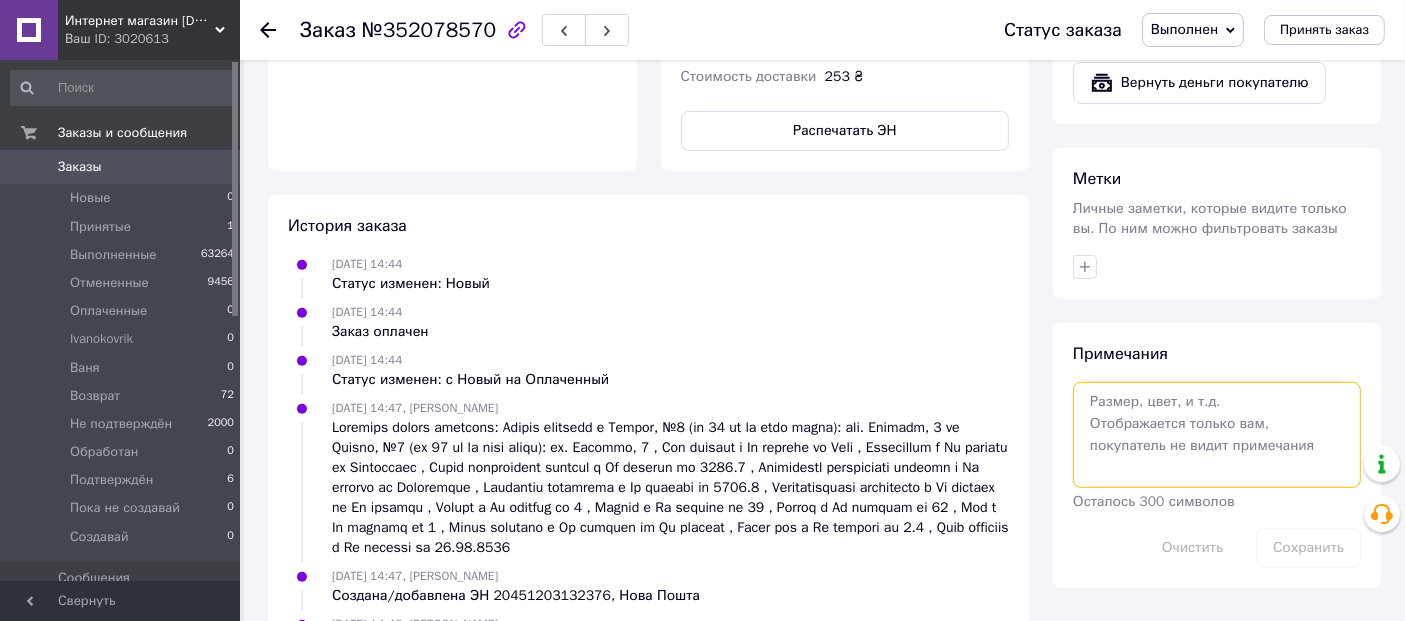 click at bounding box center (1217, 435) 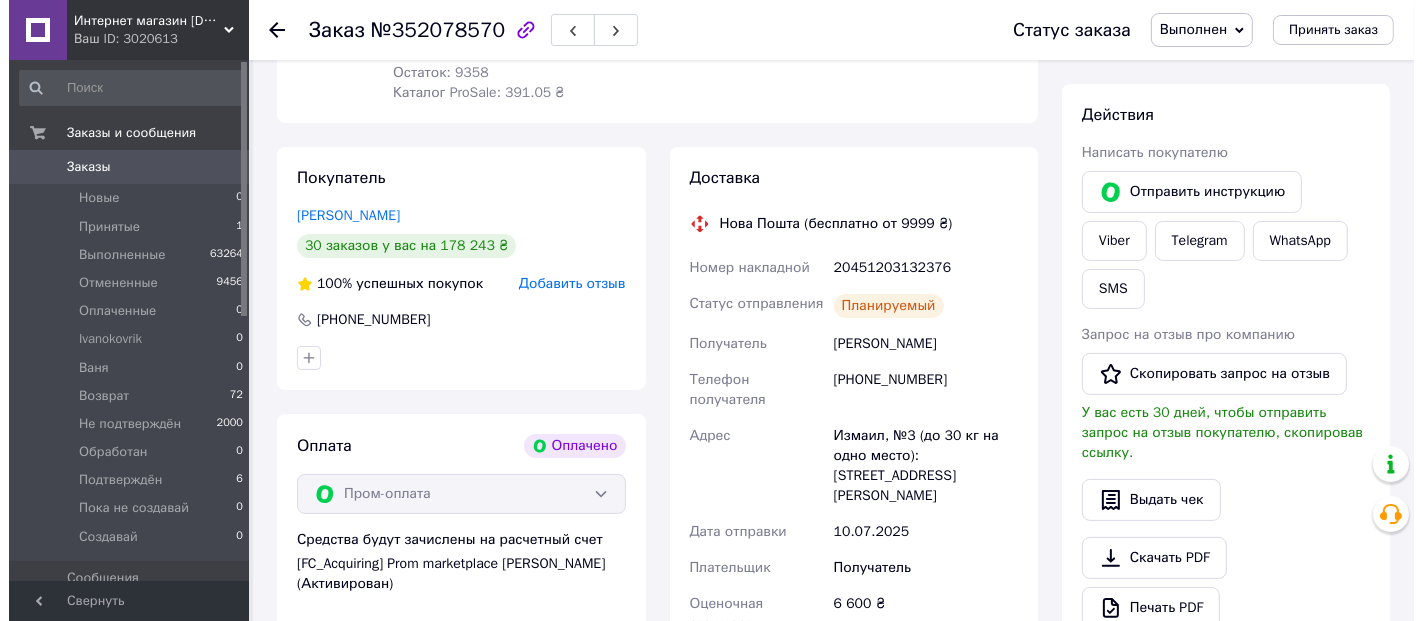 scroll, scrollTop: 0, scrollLeft: 0, axis: both 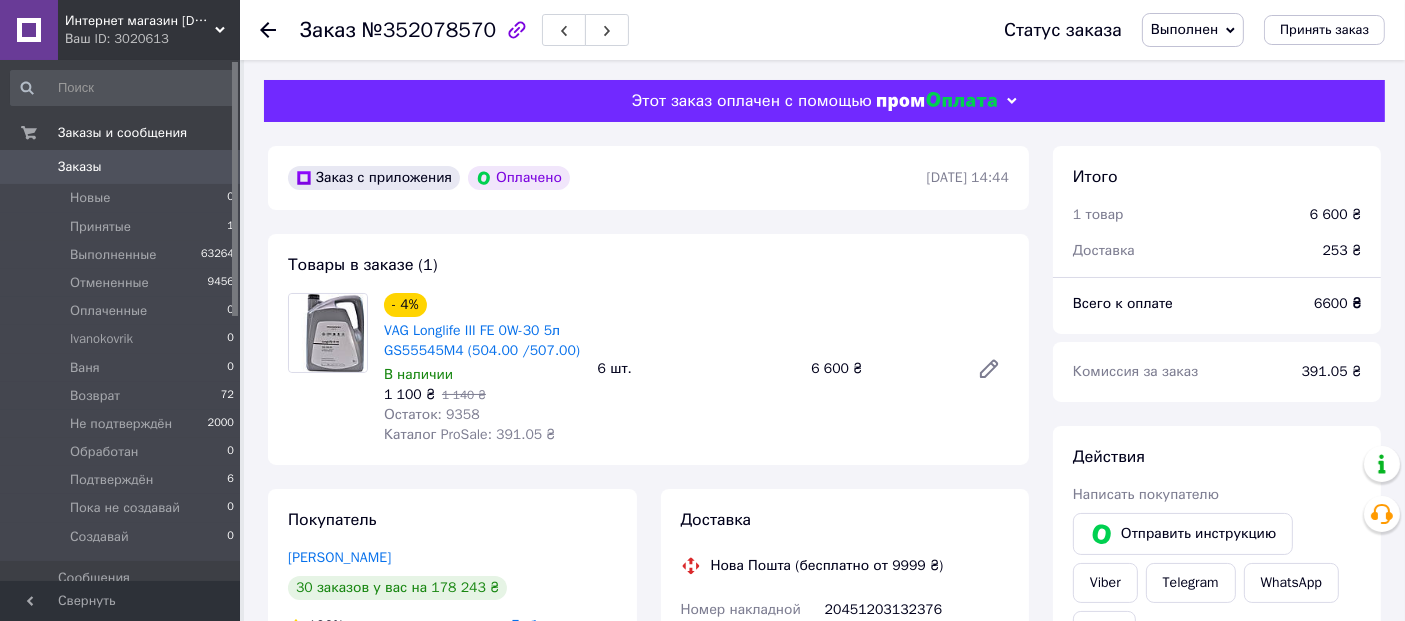 type on "FORD" 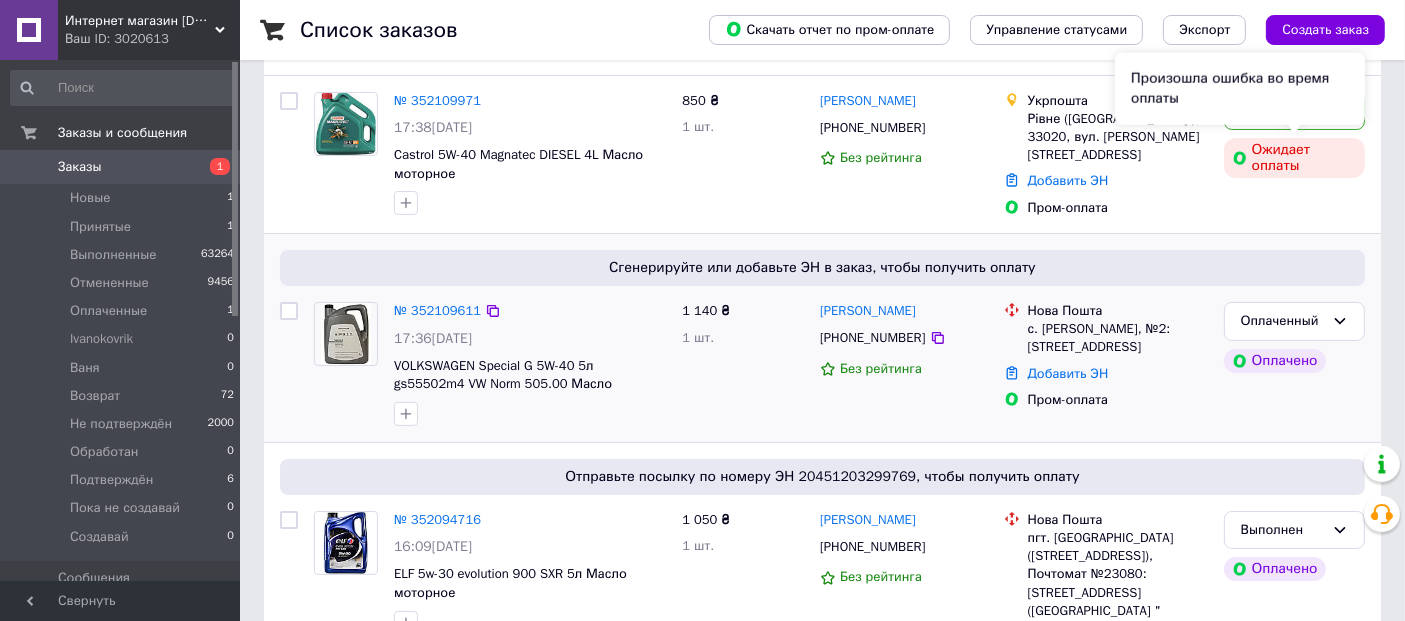 scroll, scrollTop: 185, scrollLeft: 0, axis: vertical 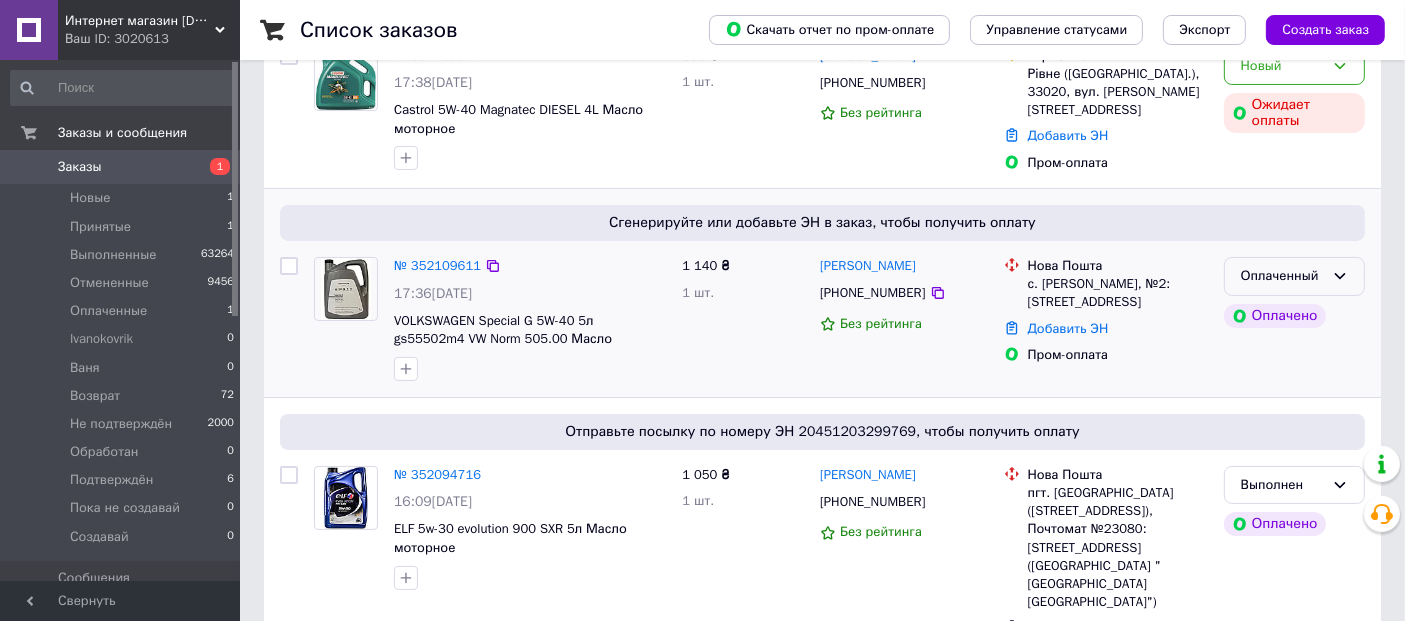 click on "Оплаченный" at bounding box center [1282, 276] 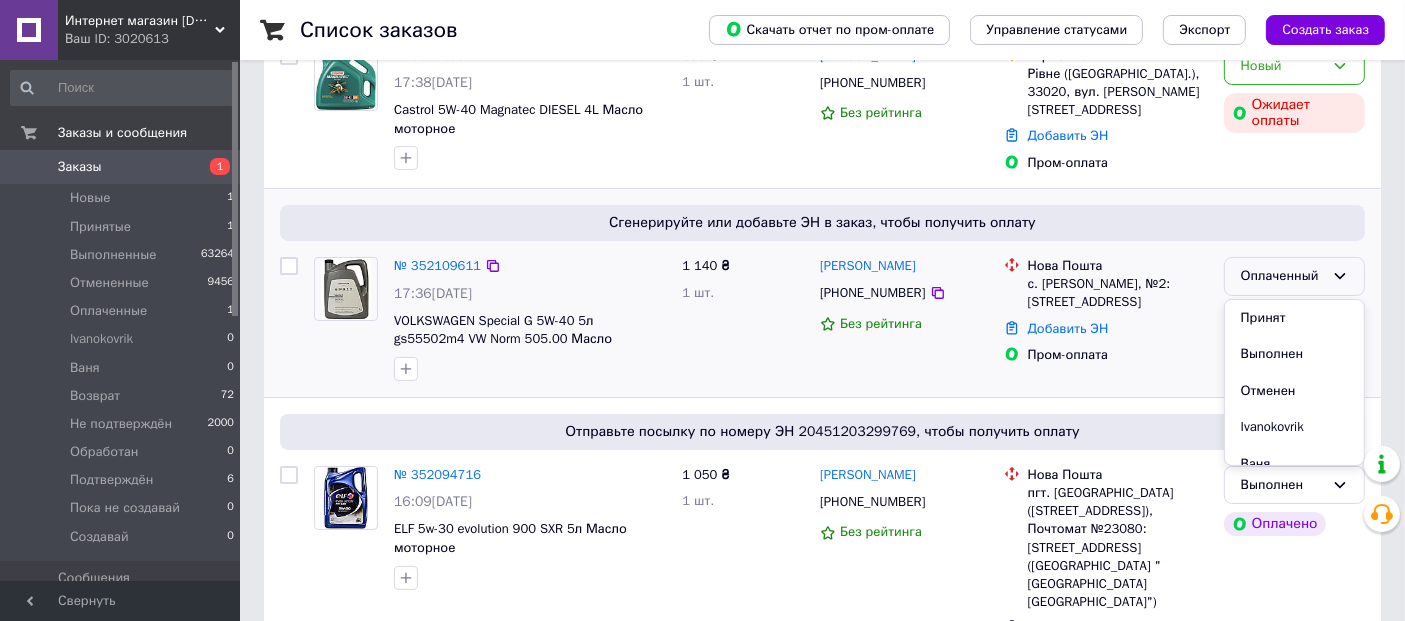 scroll, scrollTop: 257, scrollLeft: 0, axis: vertical 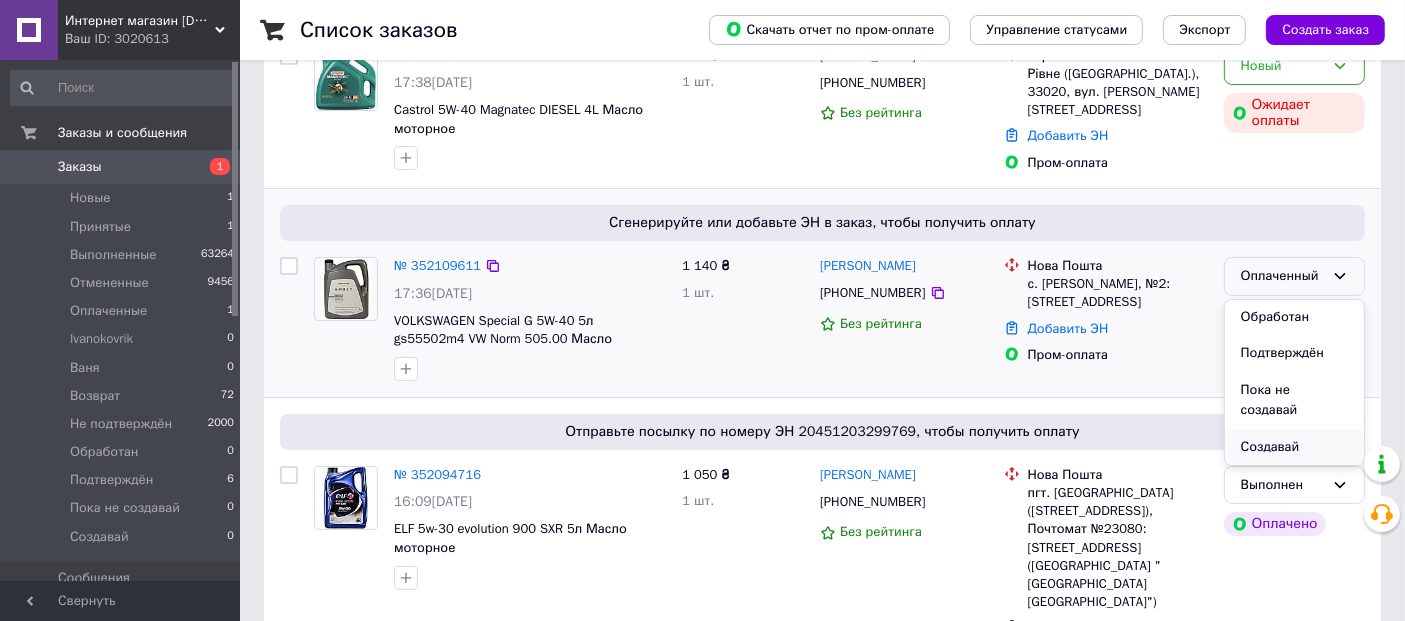 click on "Создавай" at bounding box center [1294, 447] 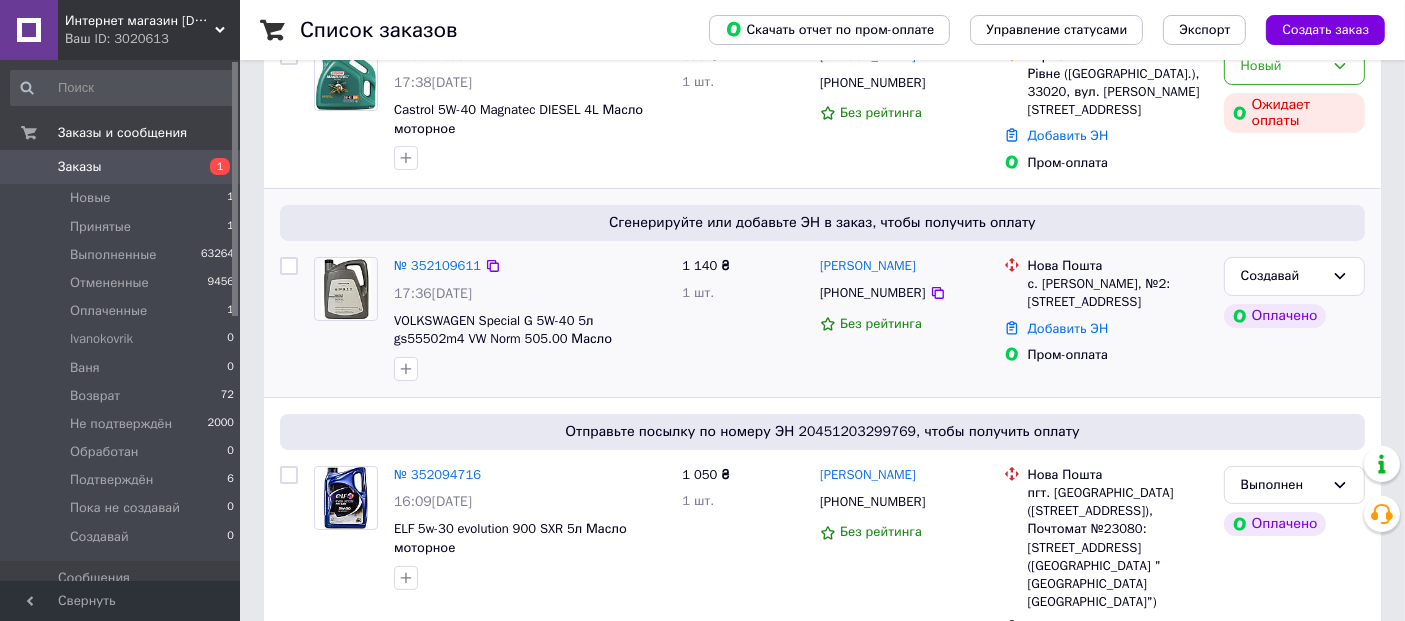 scroll, scrollTop: 0, scrollLeft: 0, axis: both 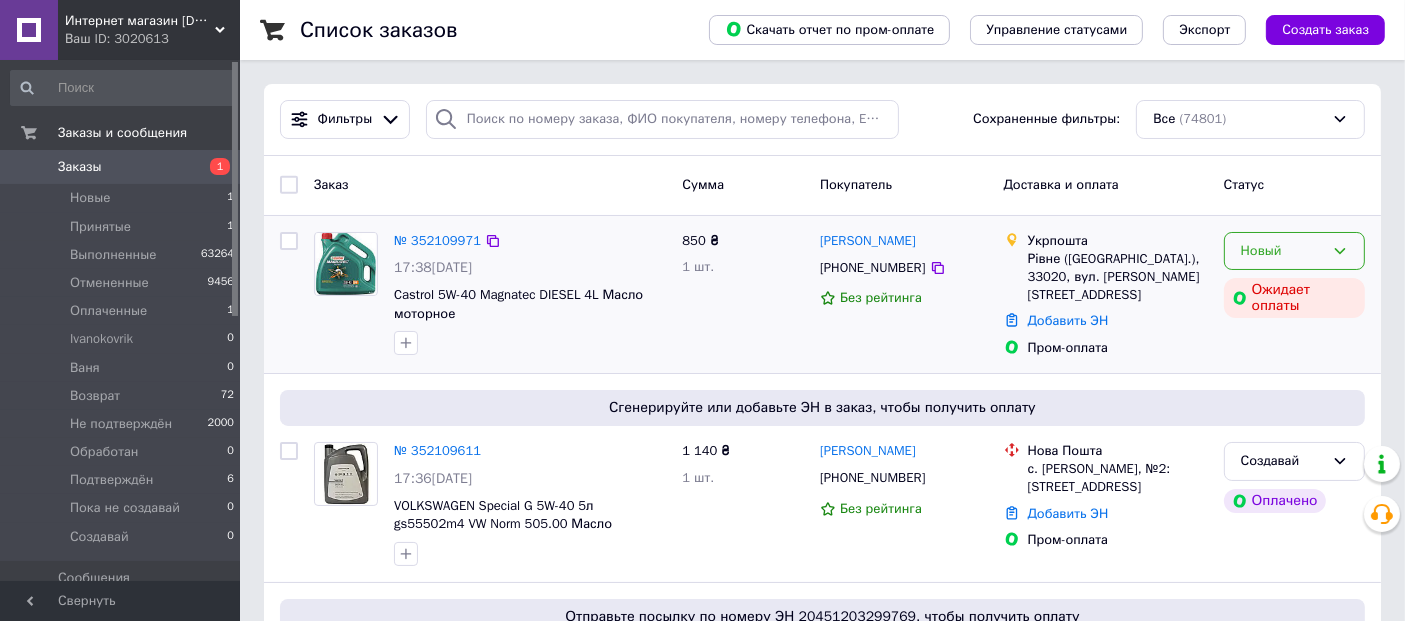click on "Новый" at bounding box center [1282, 251] 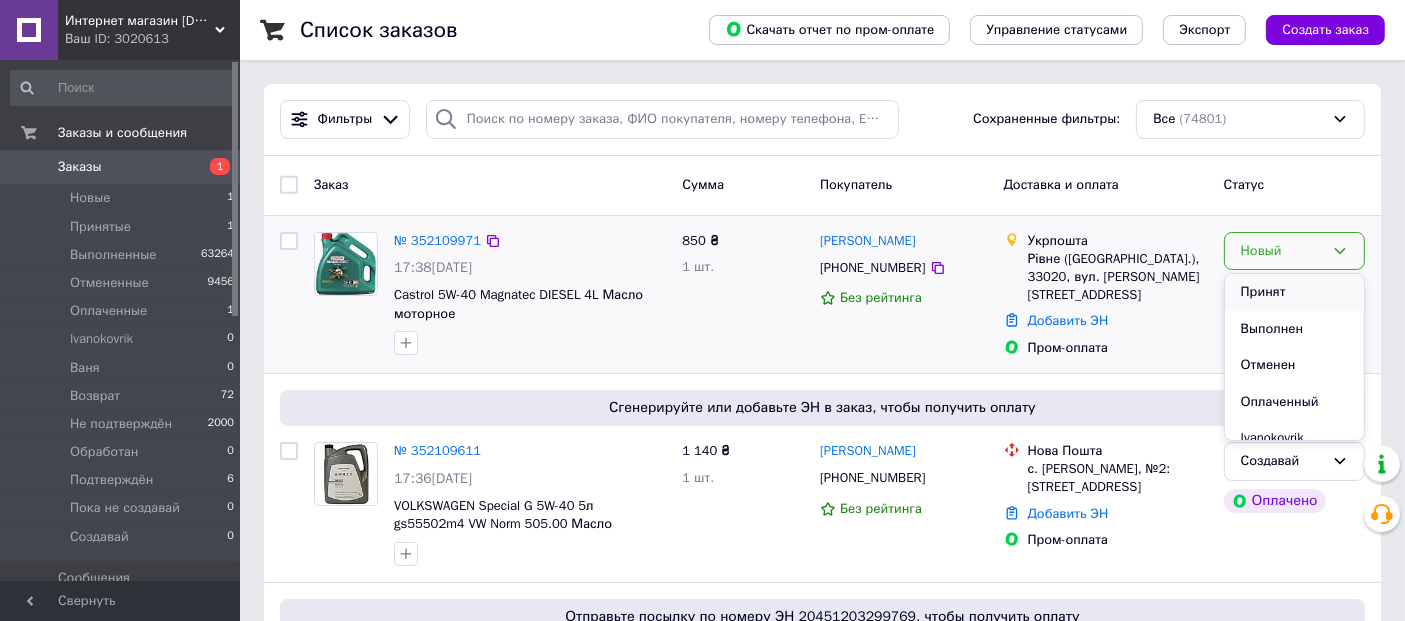 click on "Принят" at bounding box center [1294, 292] 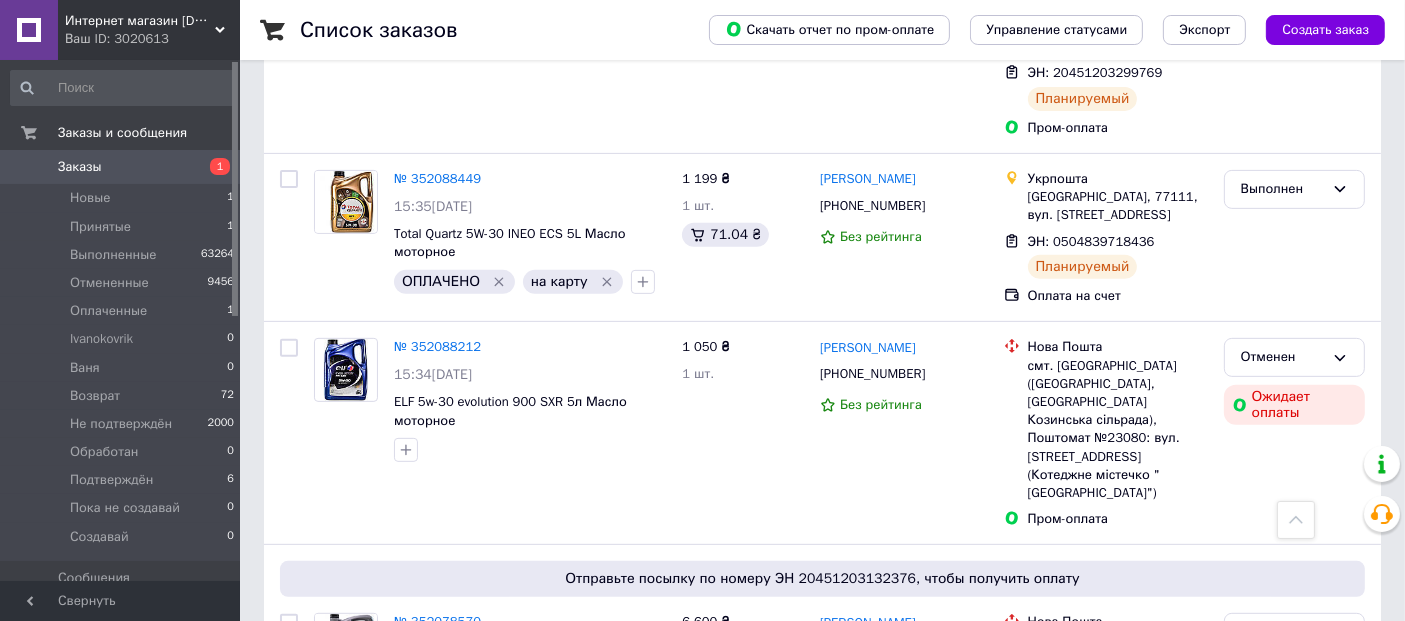 scroll, scrollTop: 0, scrollLeft: 0, axis: both 